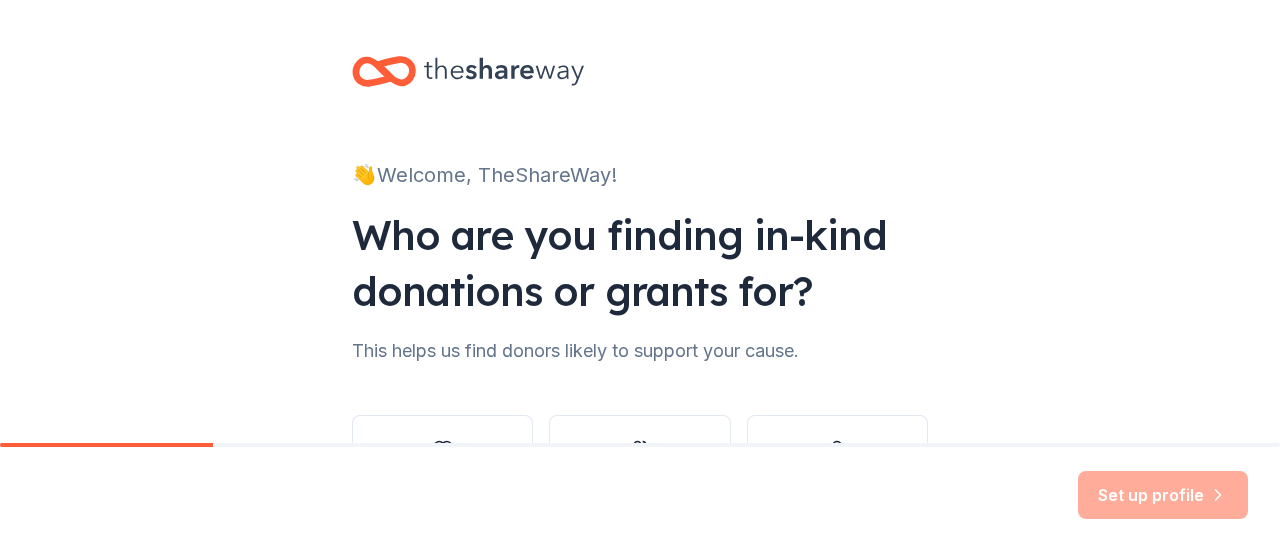 scroll, scrollTop: 0, scrollLeft: 0, axis: both 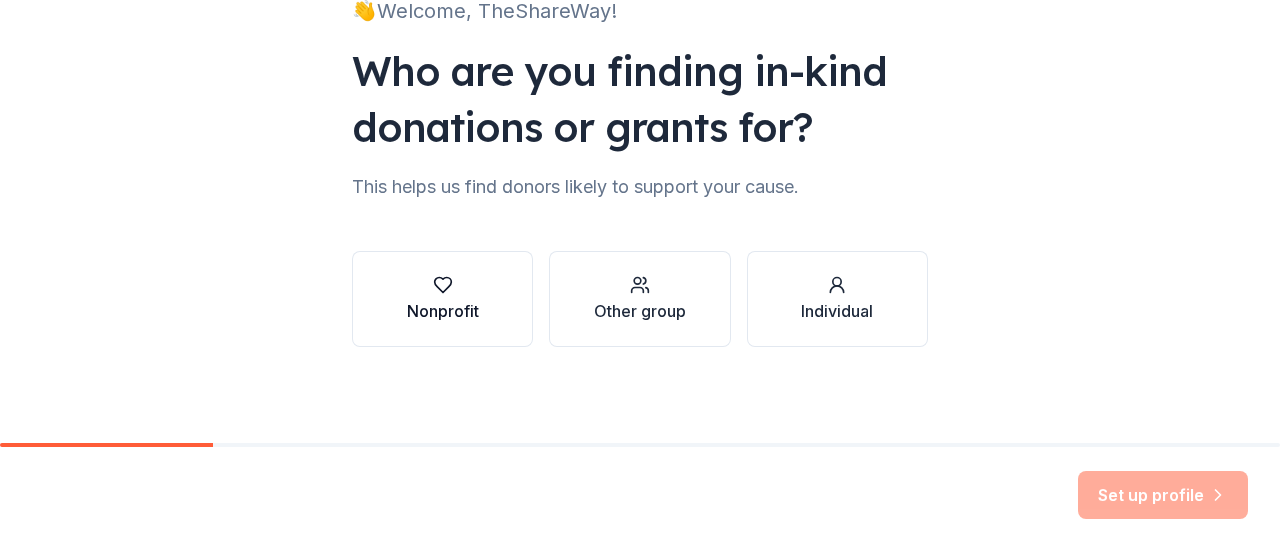 click 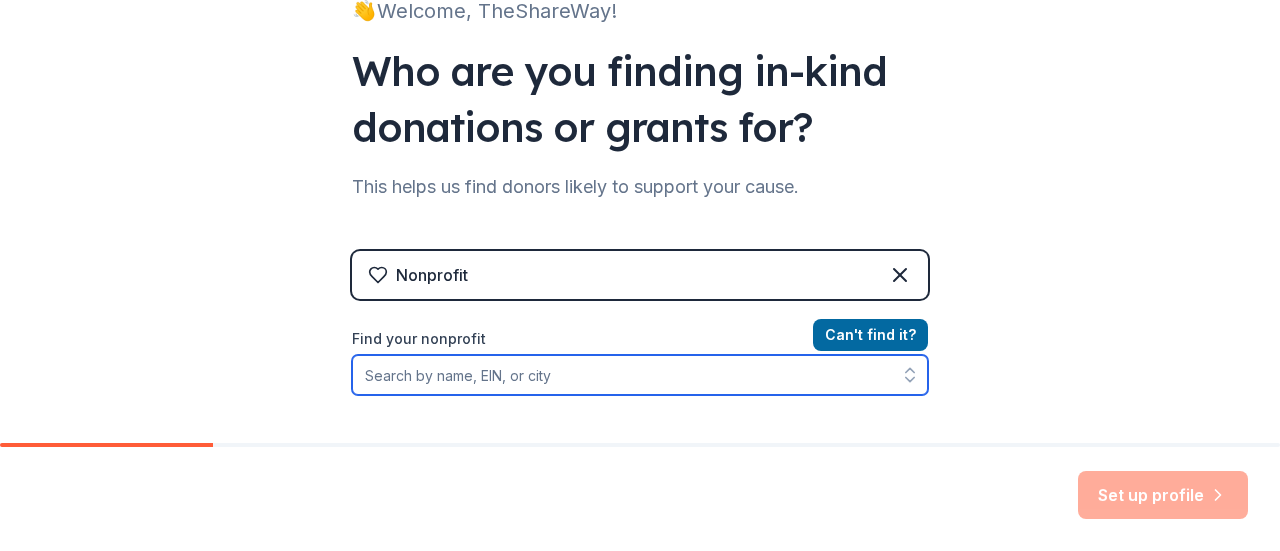 click on "Find your nonprofit" at bounding box center (640, 375) 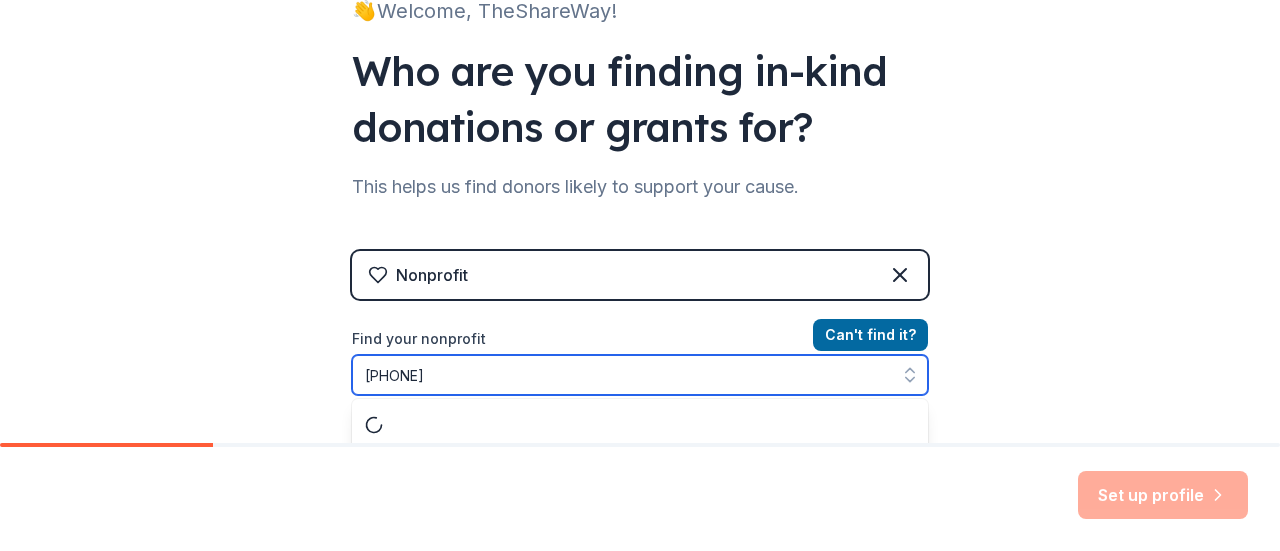 scroll, scrollTop: 216, scrollLeft: 0, axis: vertical 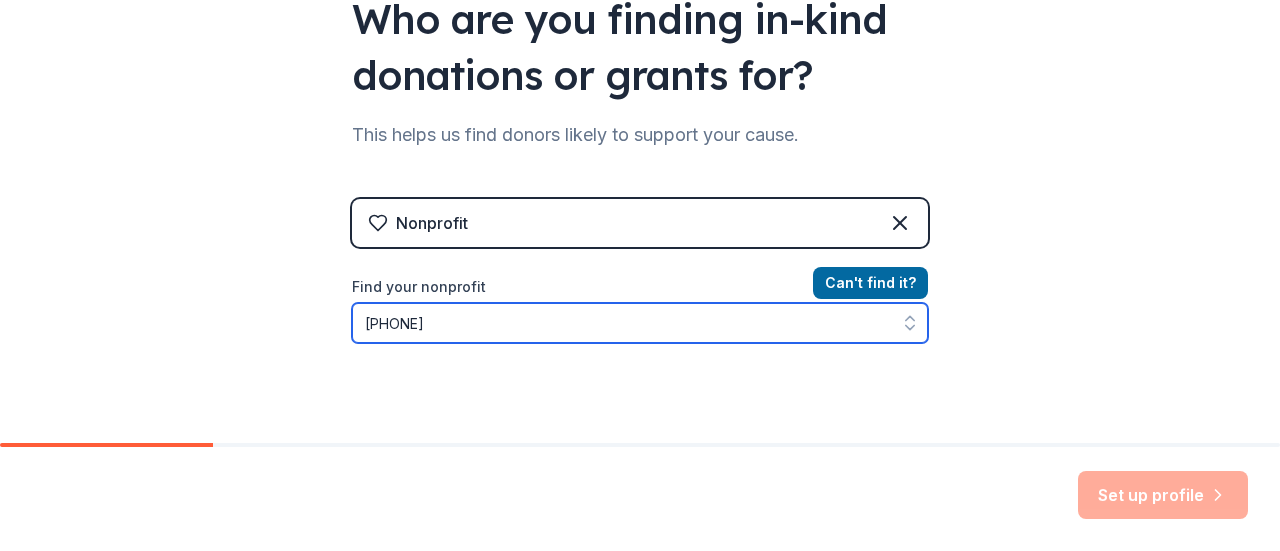 type on "[PHONE]" 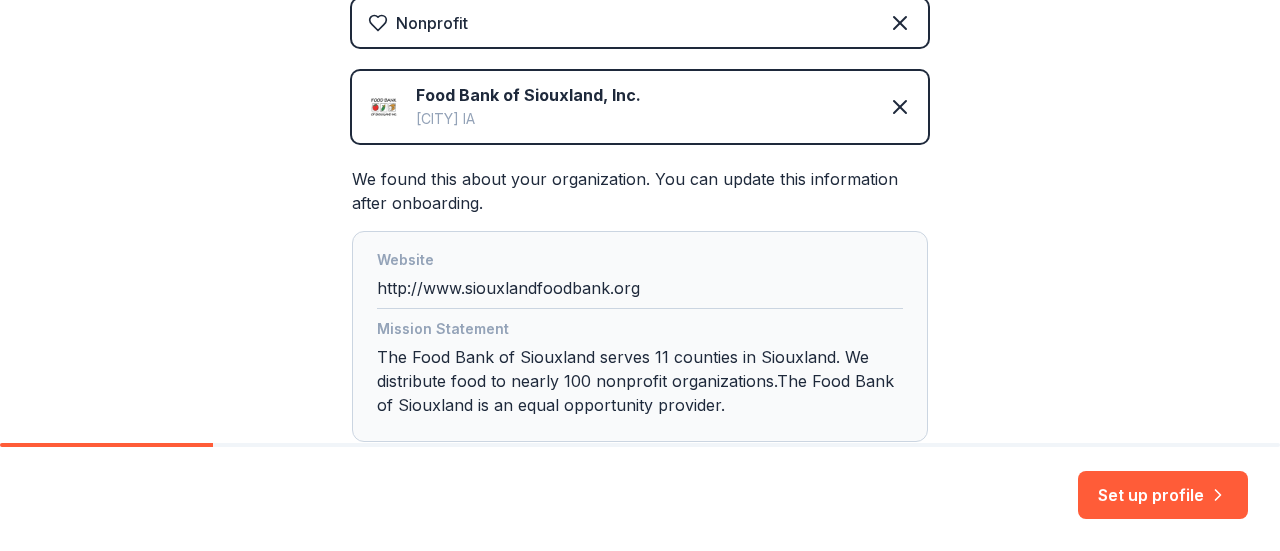 scroll, scrollTop: 516, scrollLeft: 0, axis: vertical 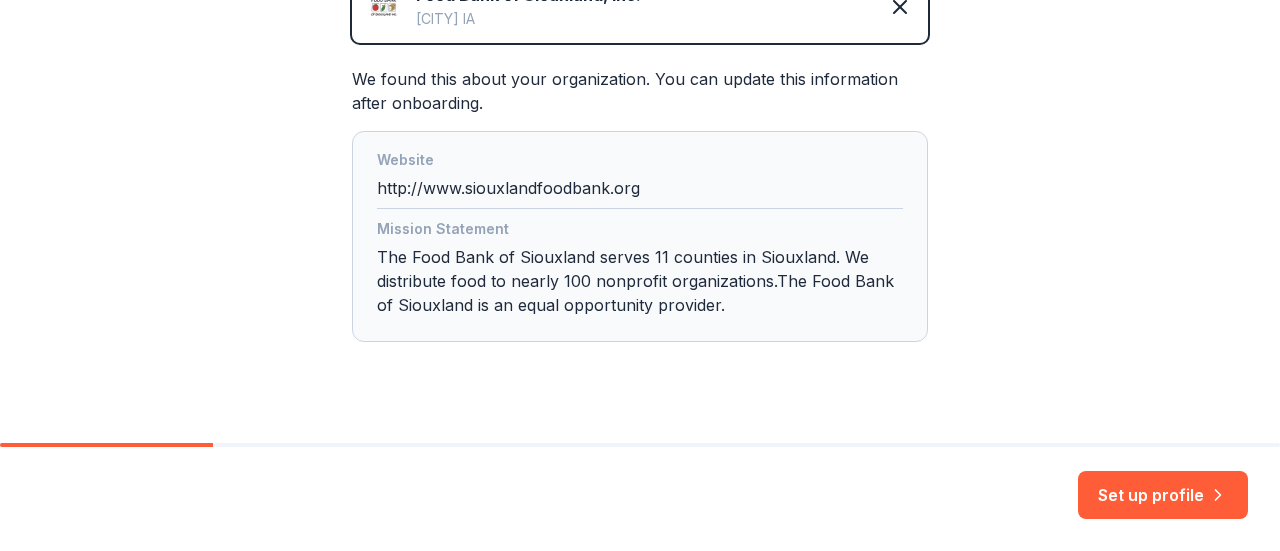click on "Mission Statement The Food Bank of Siouxland serves 11 counties in Siouxland. We distribute food to nearly 100 nonprofit organizations.The Food Bank of Siouxland is an equal opportunity provider." at bounding box center [640, 271] 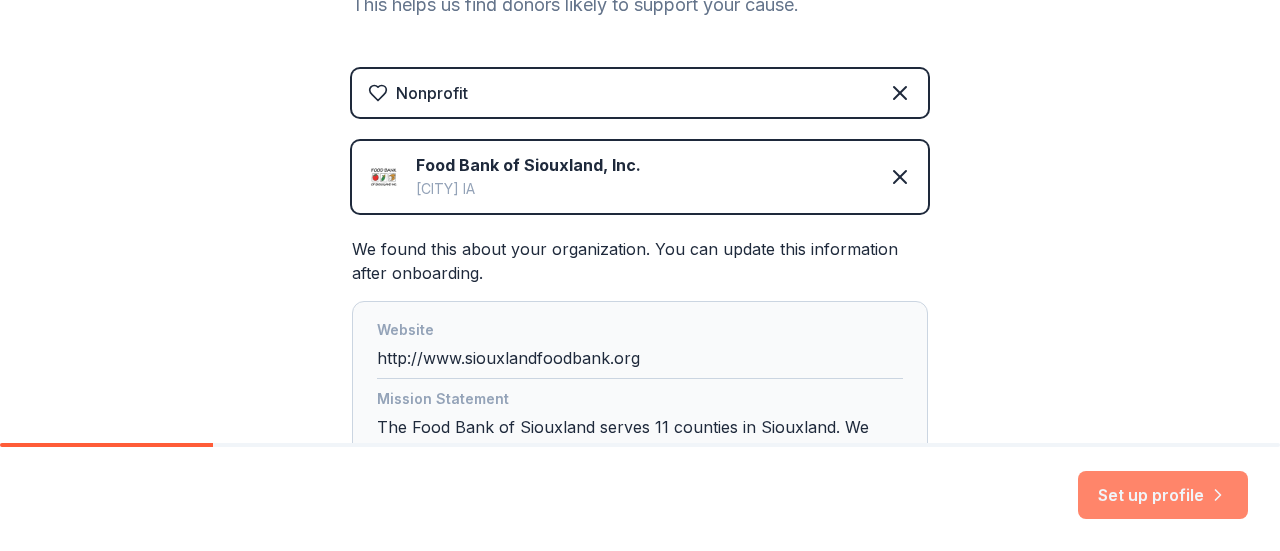 scroll, scrollTop: 316, scrollLeft: 0, axis: vertical 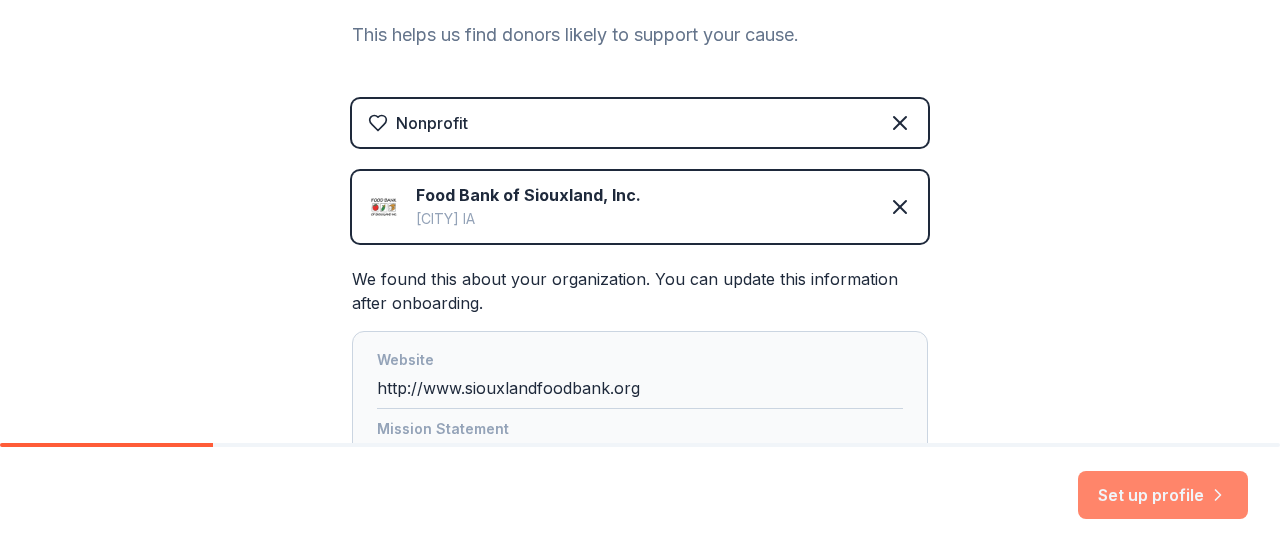 click on "Set up profile" at bounding box center [1163, 495] 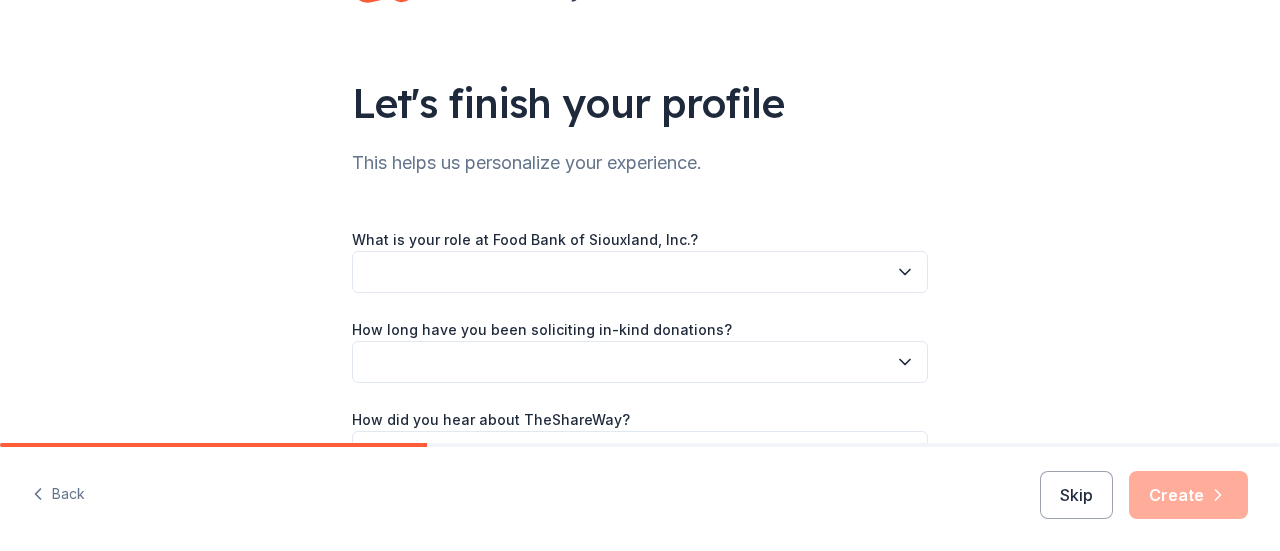 scroll, scrollTop: 200, scrollLeft: 0, axis: vertical 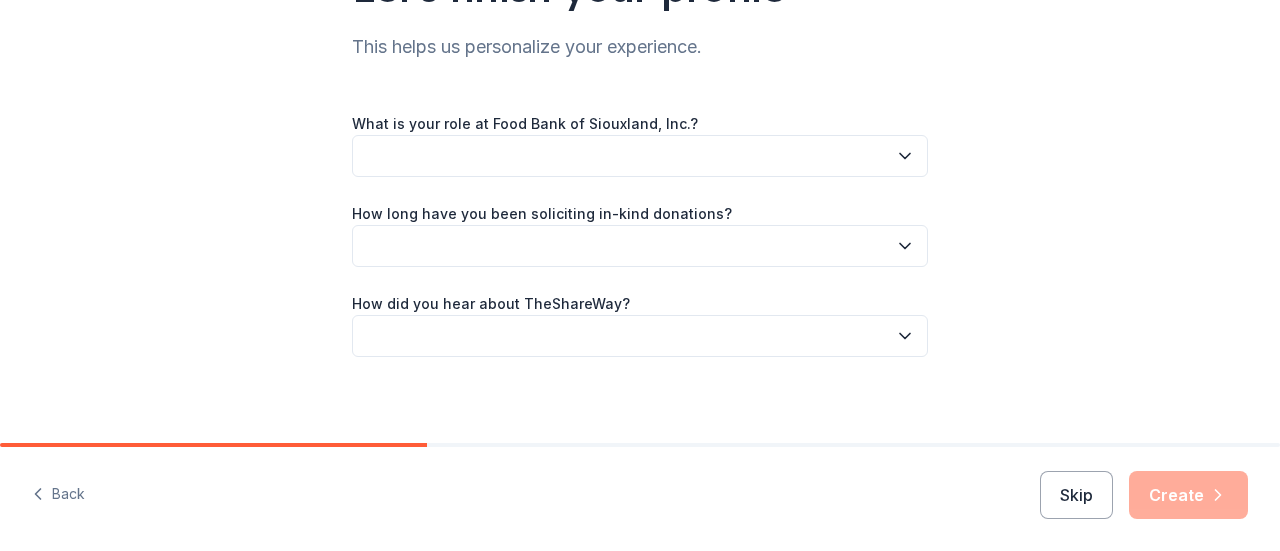 click at bounding box center [640, 156] 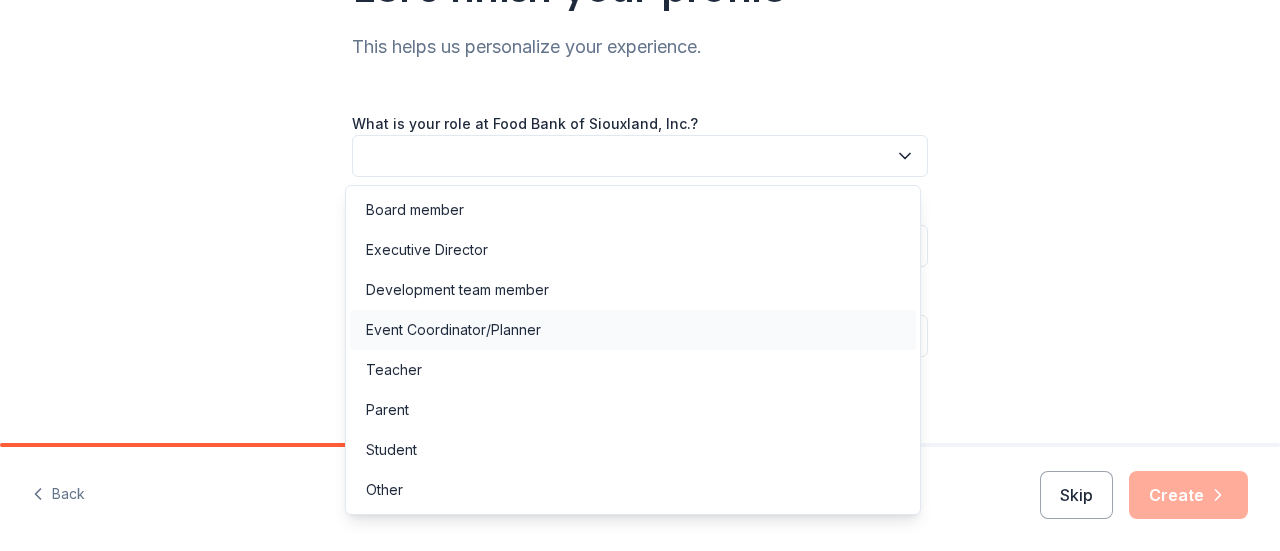 click on "Event Coordinator/Planner" at bounding box center (633, 330) 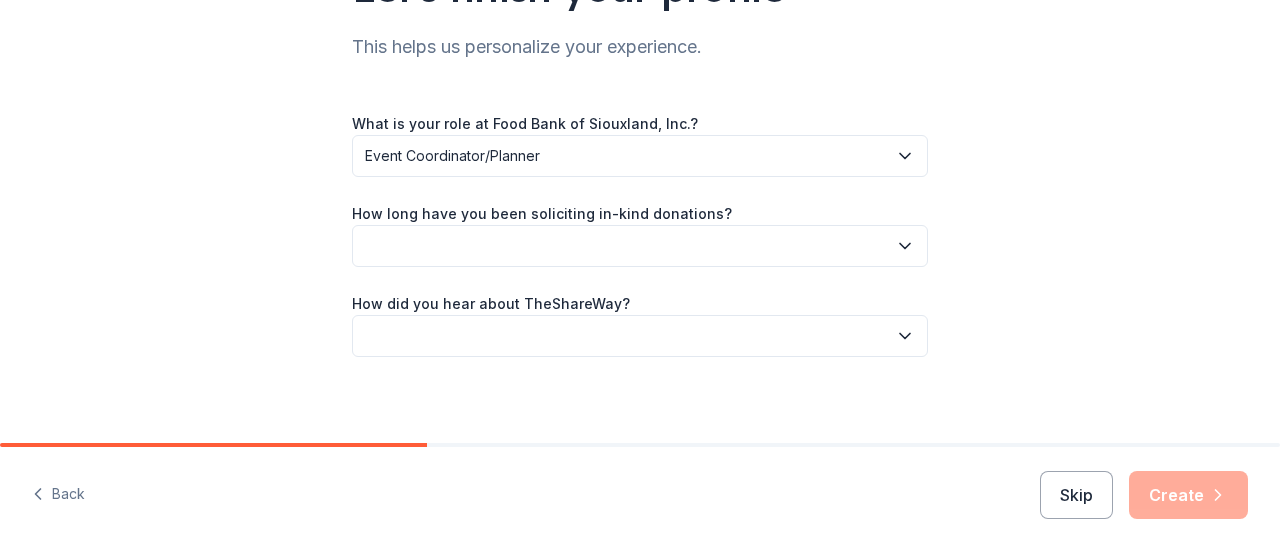 click at bounding box center (640, 246) 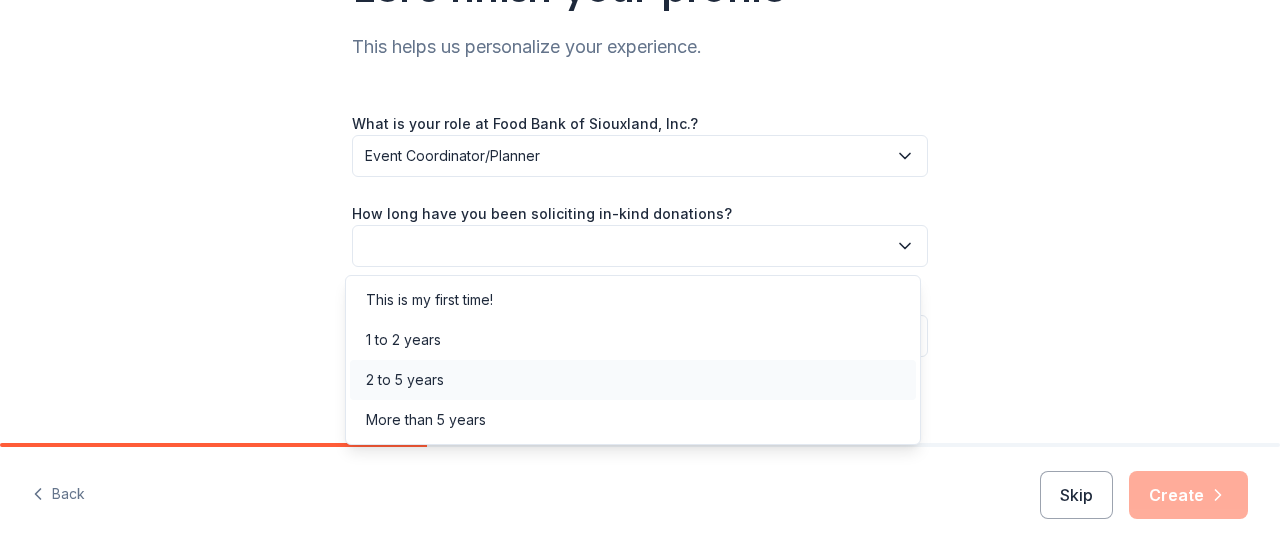 click on "2 to 5 years" at bounding box center [633, 380] 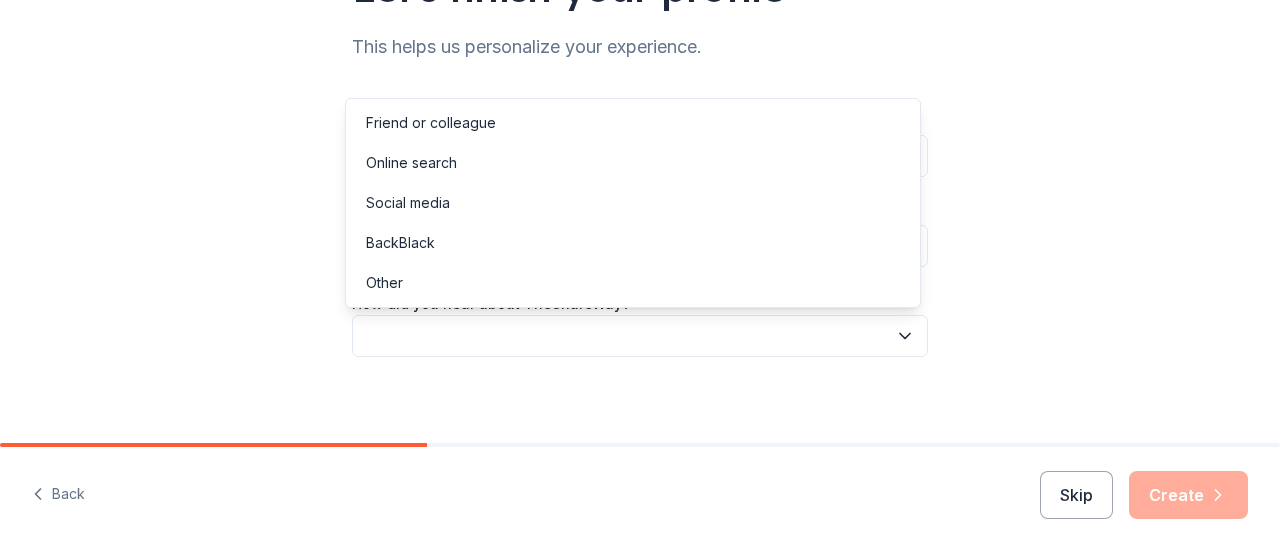 click at bounding box center (640, 336) 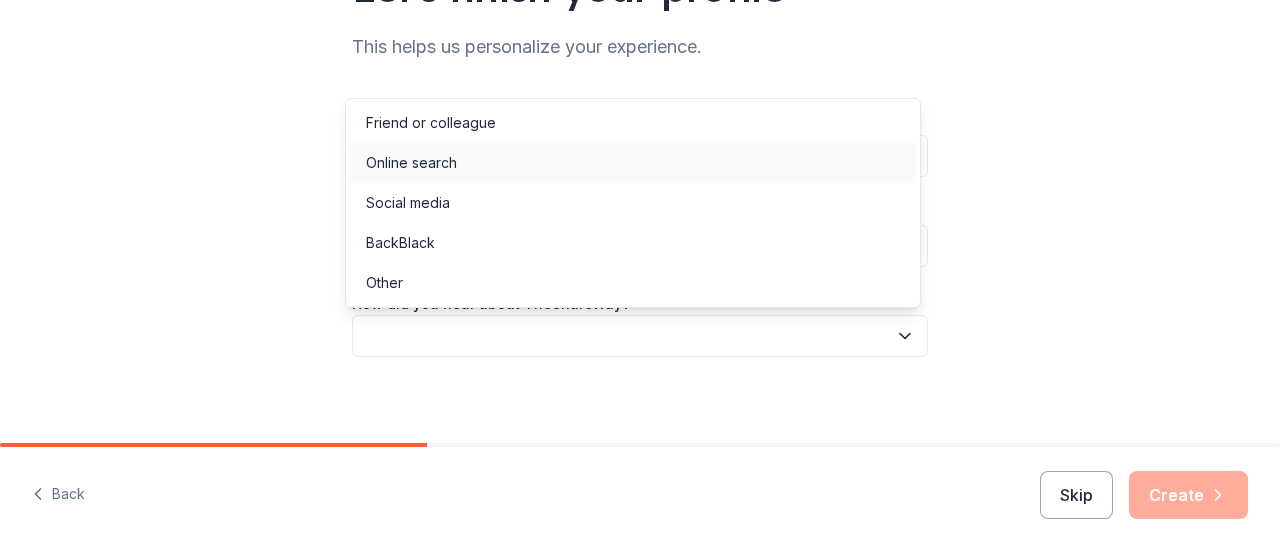 click on "Online search" at bounding box center [633, 163] 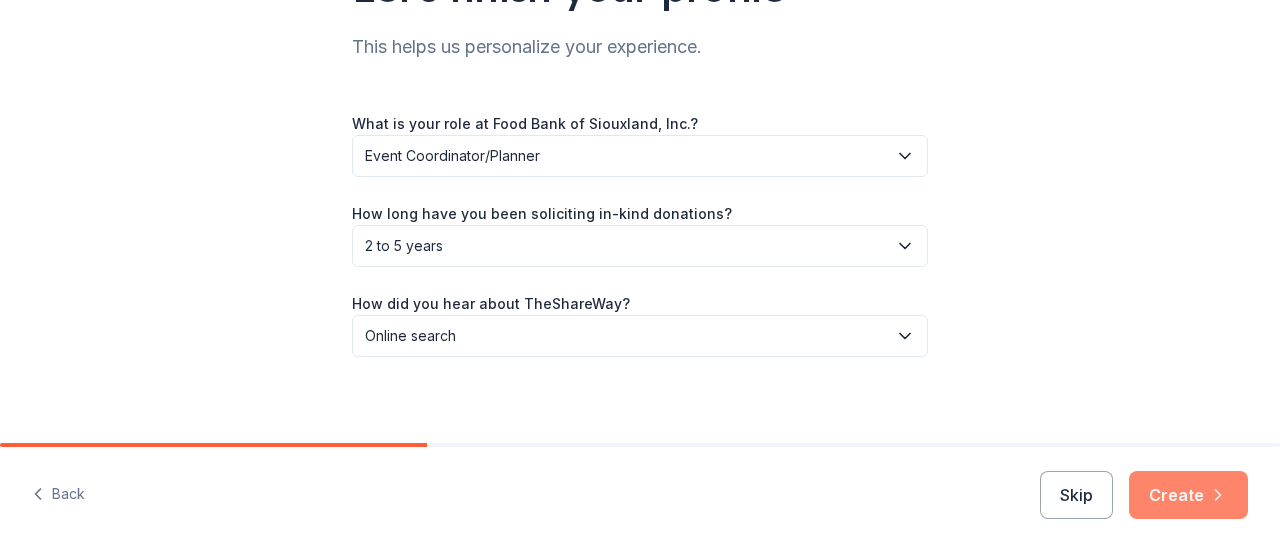 click on "Create" at bounding box center (1188, 495) 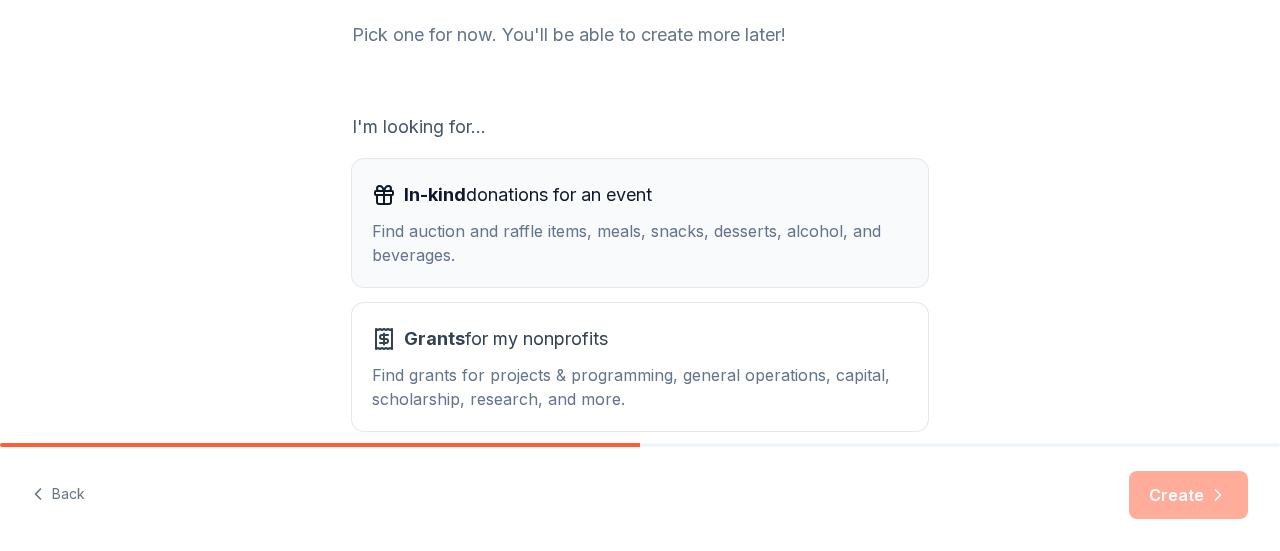 scroll, scrollTop: 300, scrollLeft: 0, axis: vertical 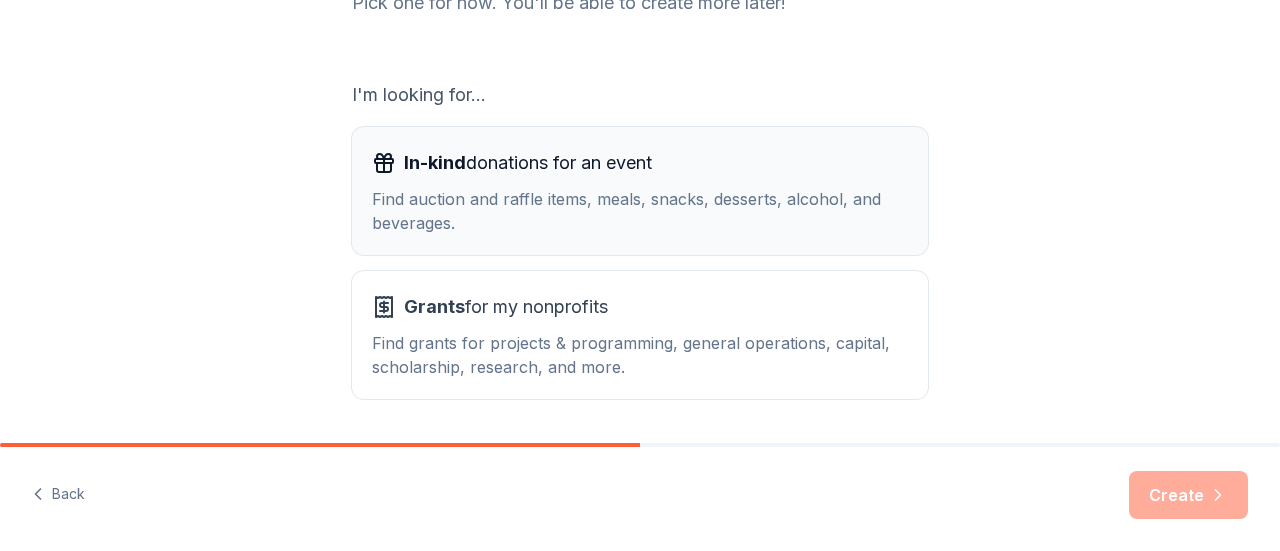 click on "Find auction and raffle items, meals, snacks, desserts, alcohol, and beverages." at bounding box center [640, 211] 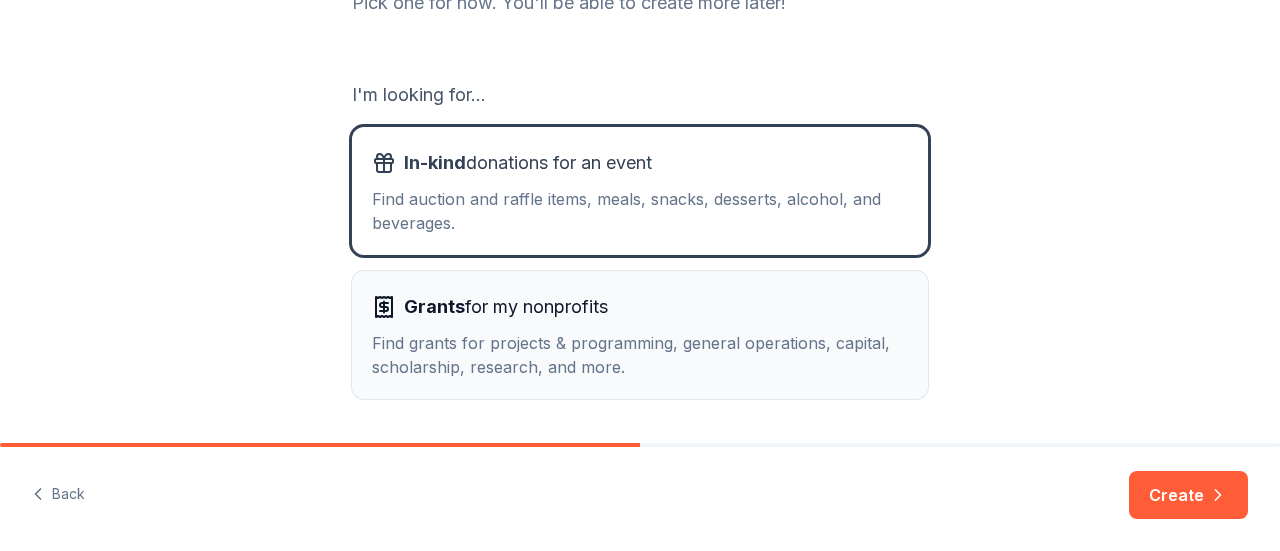 click on "Find grants for projects & programming, general operations, capital, scholarship, research, and more." at bounding box center (640, 355) 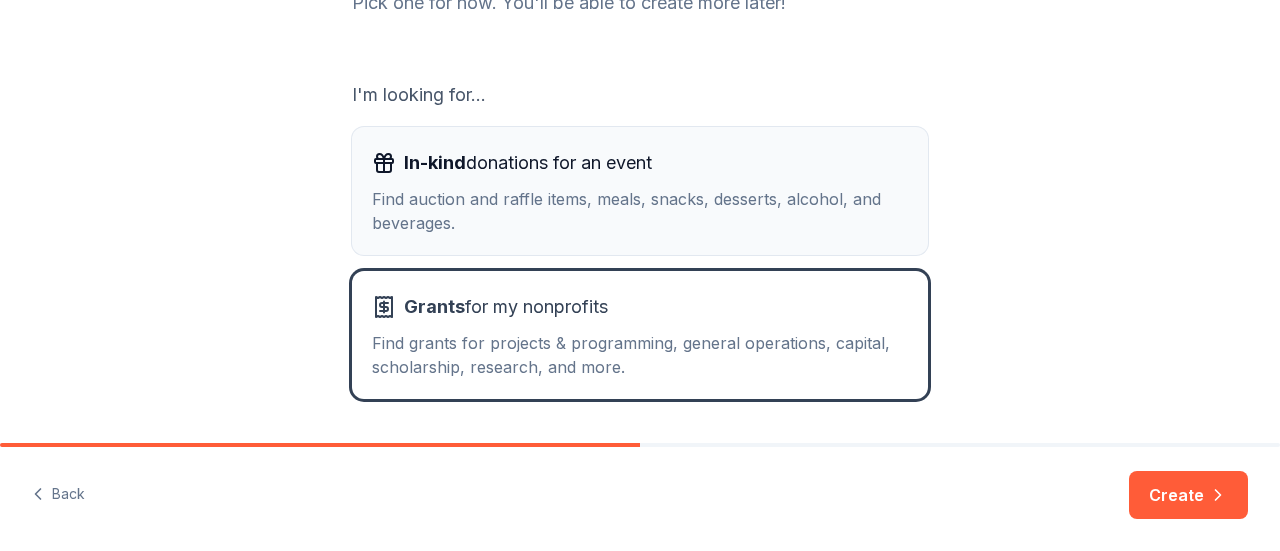 click on "Find auction and raffle items, meals, snacks, desserts, alcohol, and beverages." at bounding box center (640, 211) 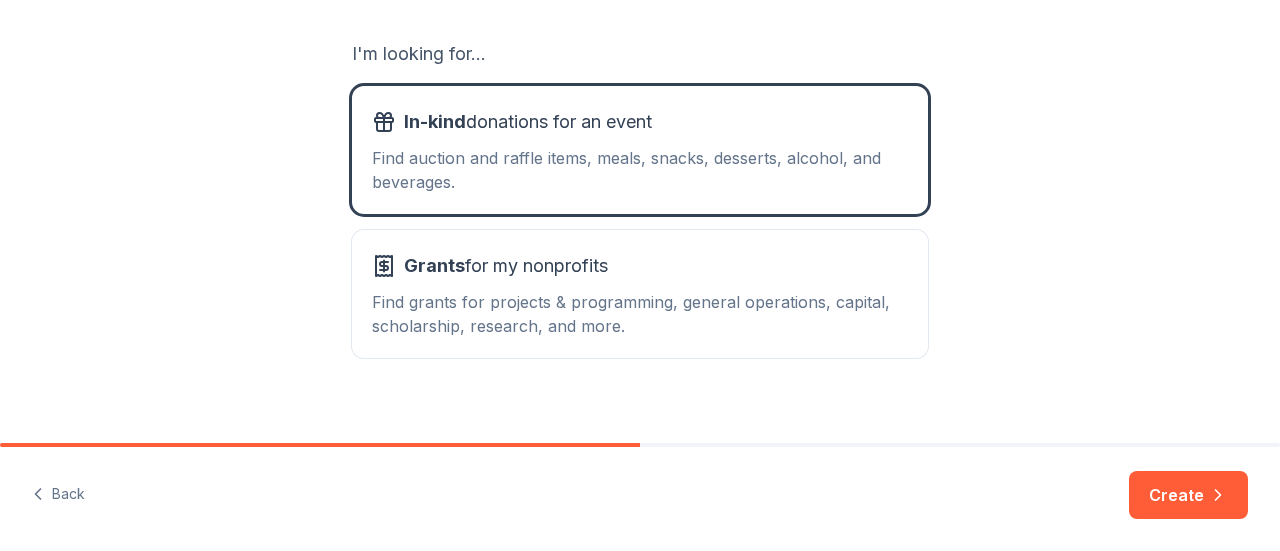 scroll, scrollTop: 364, scrollLeft: 0, axis: vertical 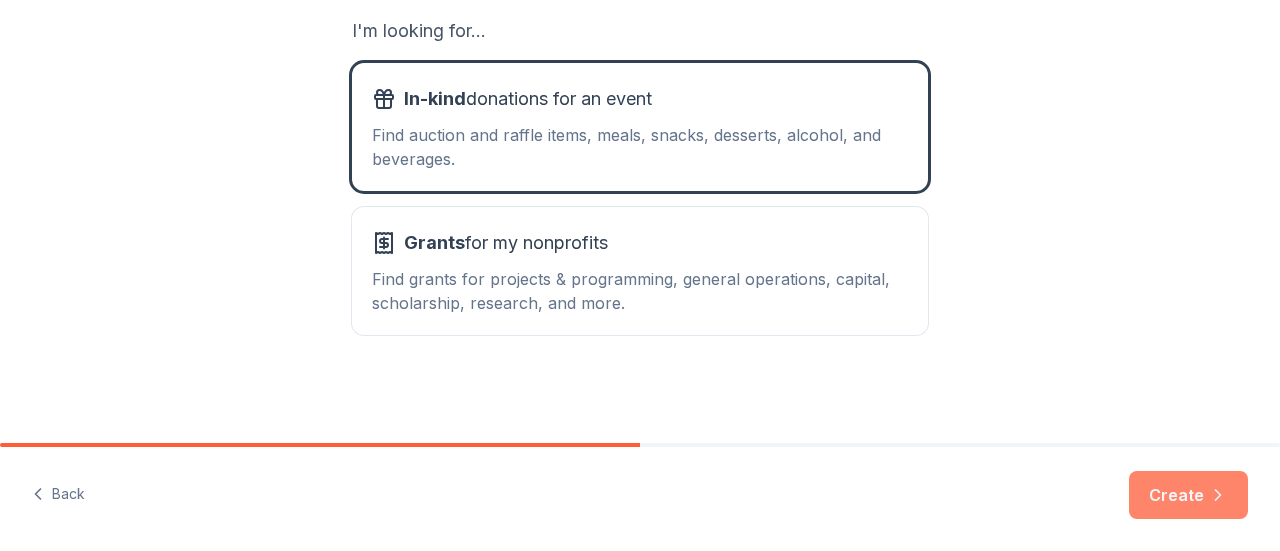 click on "Create" at bounding box center [1188, 495] 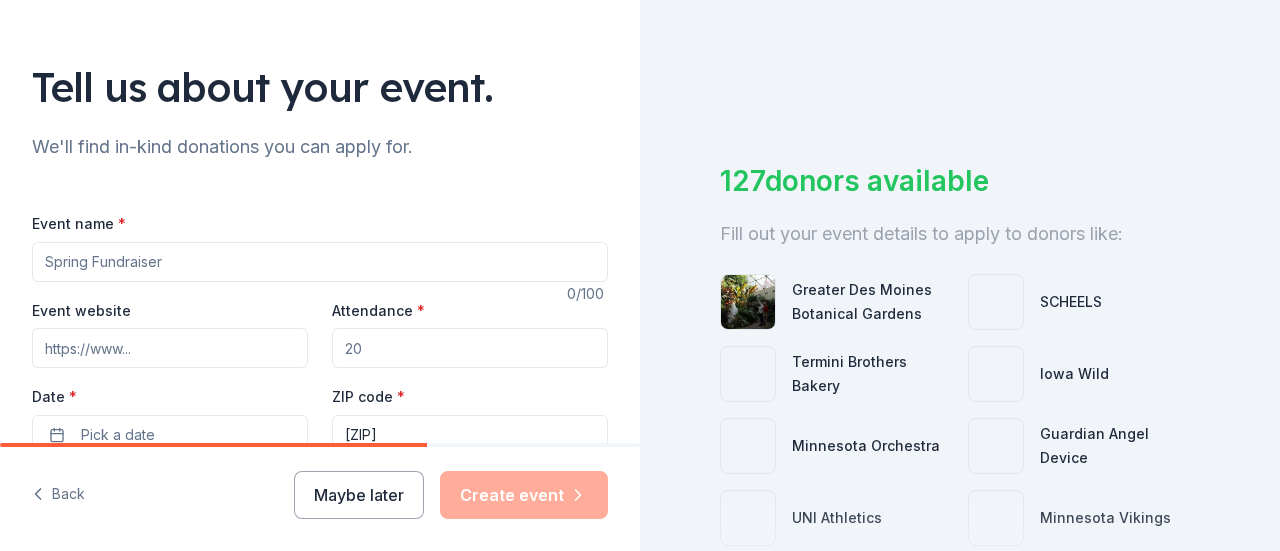 scroll, scrollTop: 200, scrollLeft: 0, axis: vertical 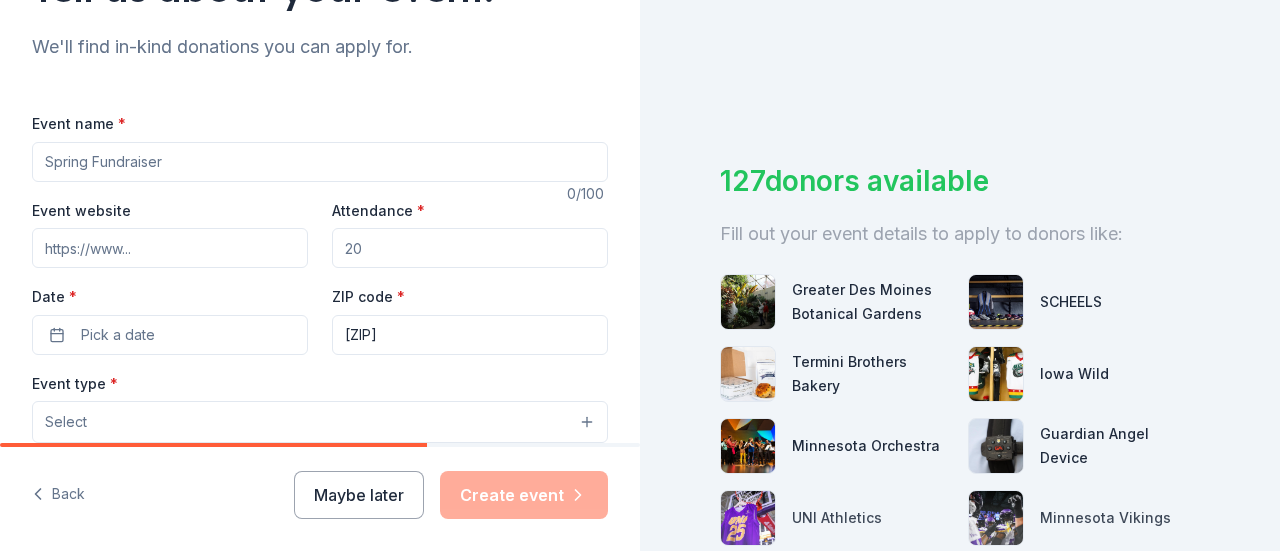 click on "Event name *" at bounding box center (320, 162) 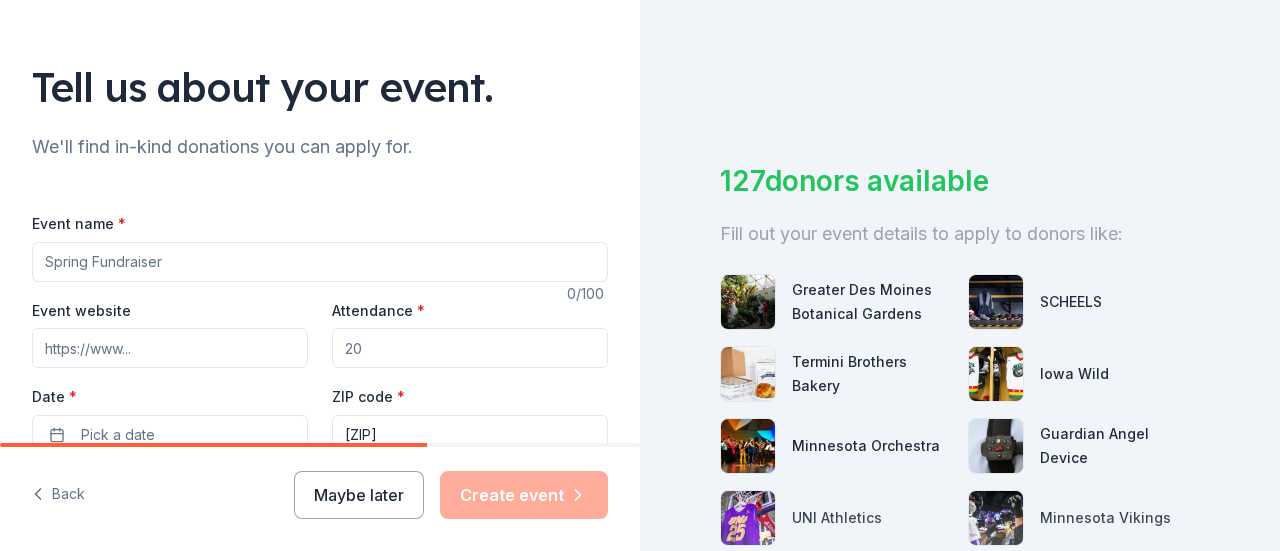 scroll, scrollTop: 200, scrollLeft: 0, axis: vertical 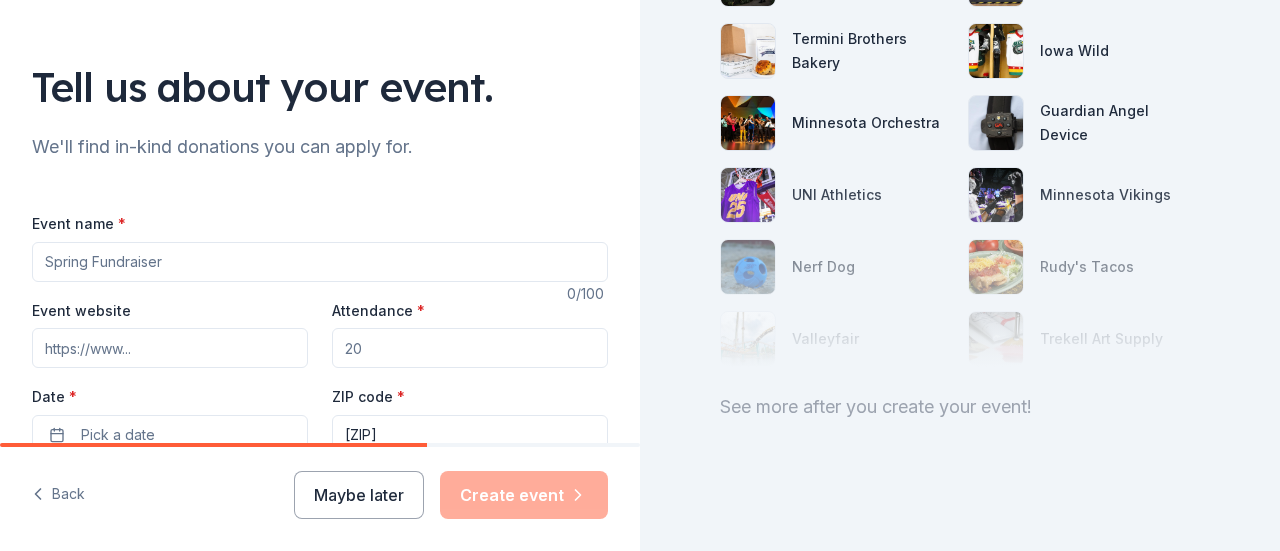 click on "Event website" at bounding box center [170, 348] 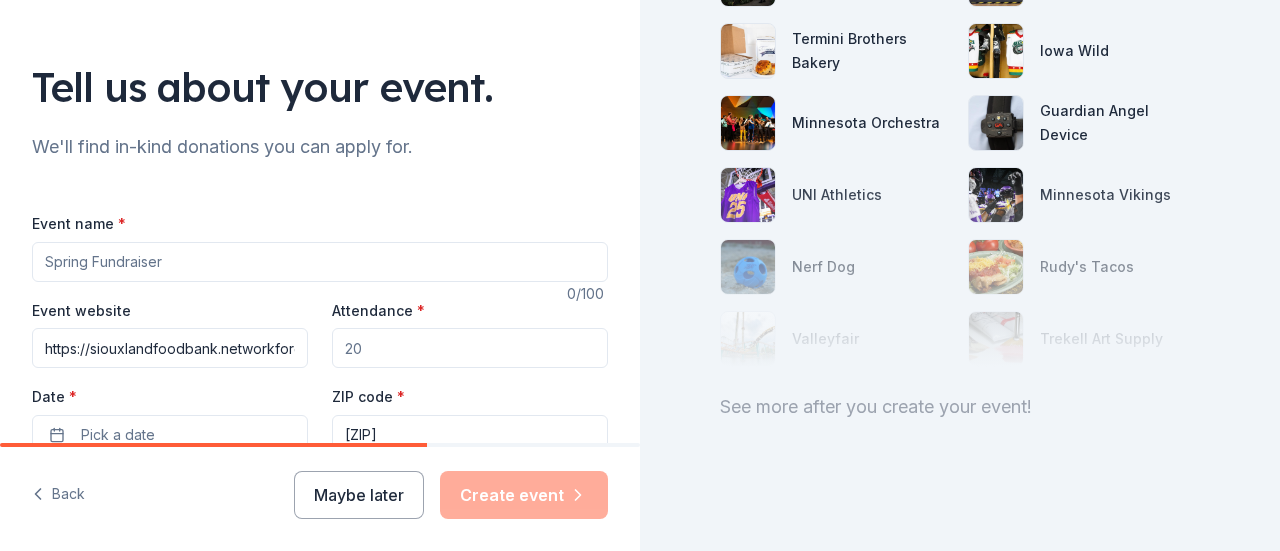scroll, scrollTop: 0, scrollLeft: 344, axis: horizontal 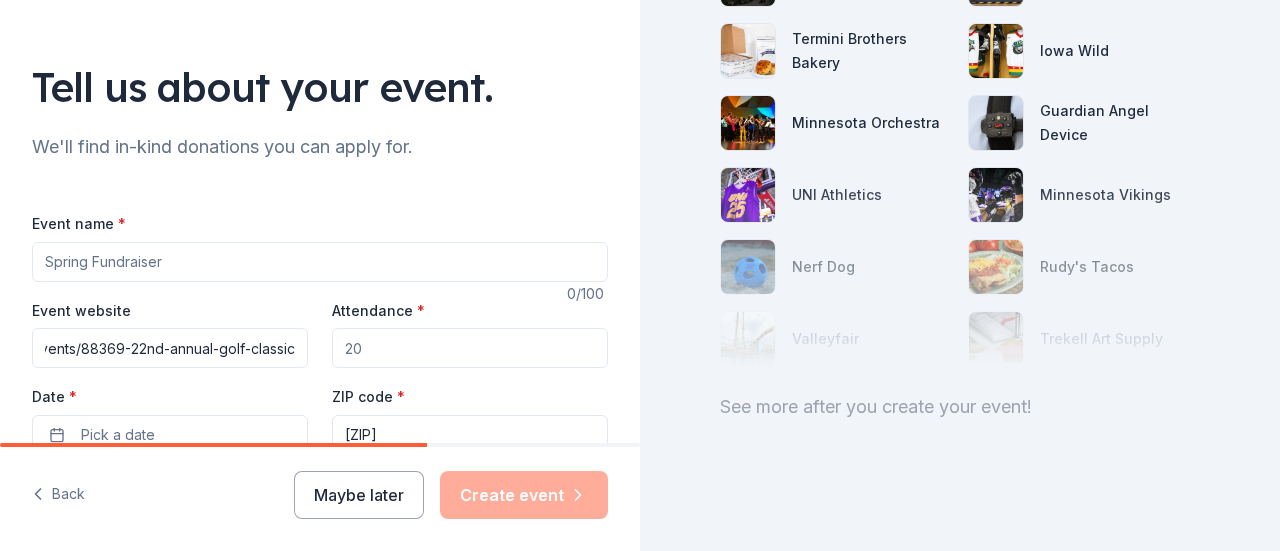 type on "https://siouxlandfoodbank.networkforgood.com/events/88369-22nd-annual-golf-classic" 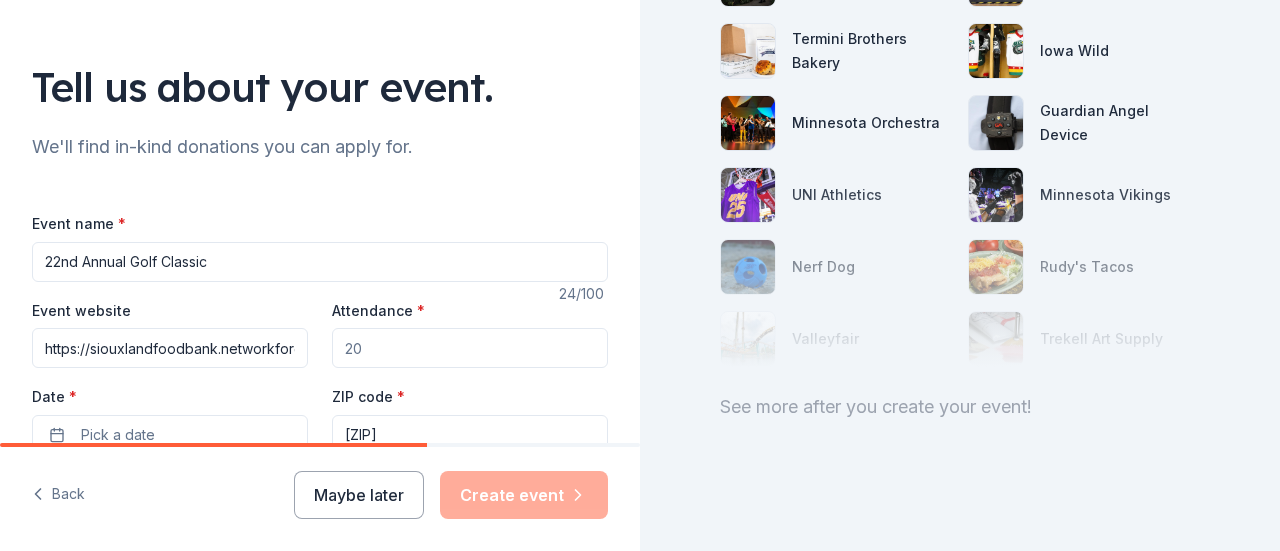 type on "22nd Annual Golf Classic" 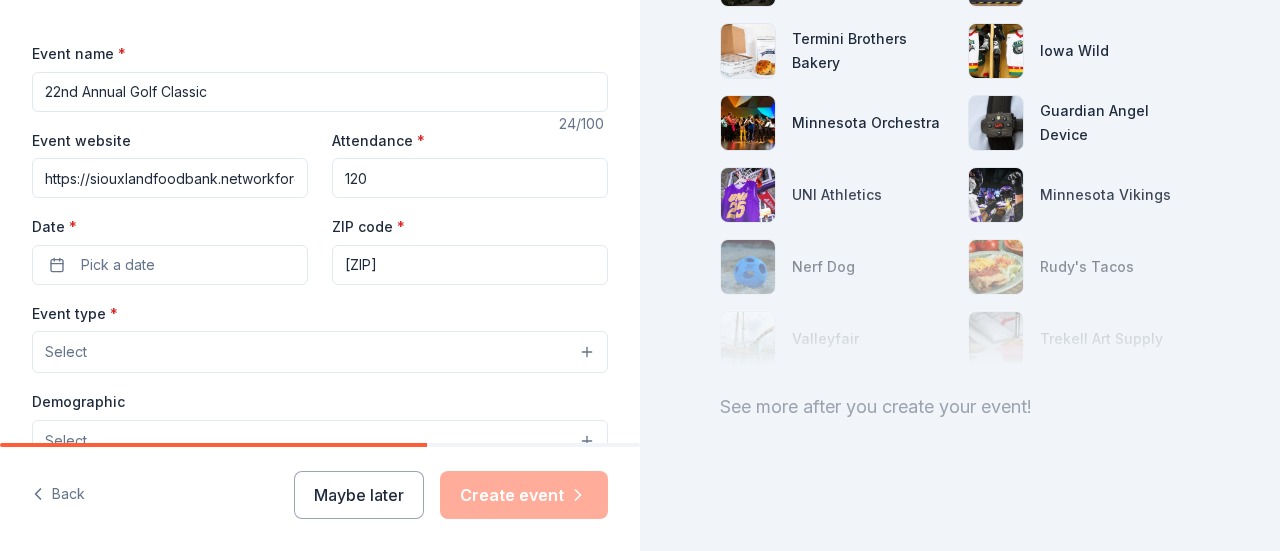 scroll, scrollTop: 300, scrollLeft: 0, axis: vertical 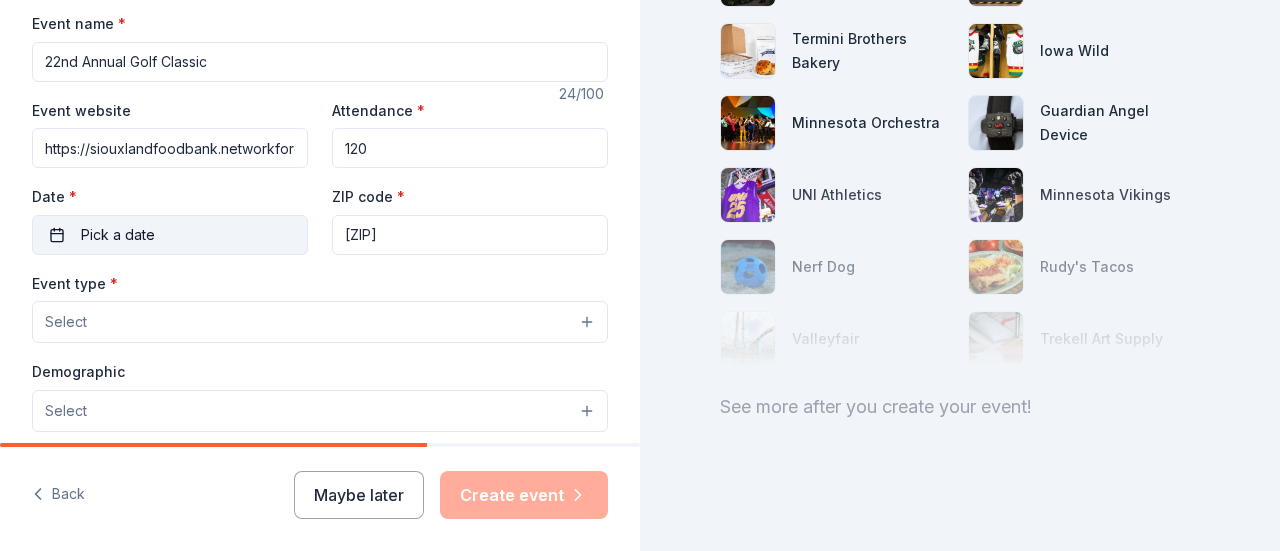 type on "120" 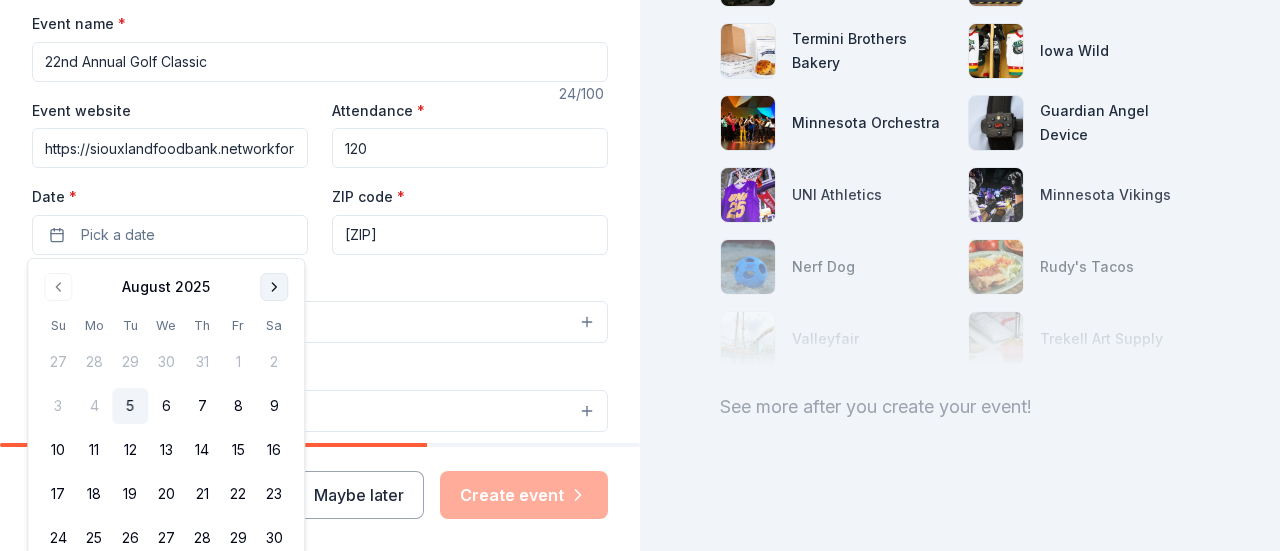 click at bounding box center (274, 287) 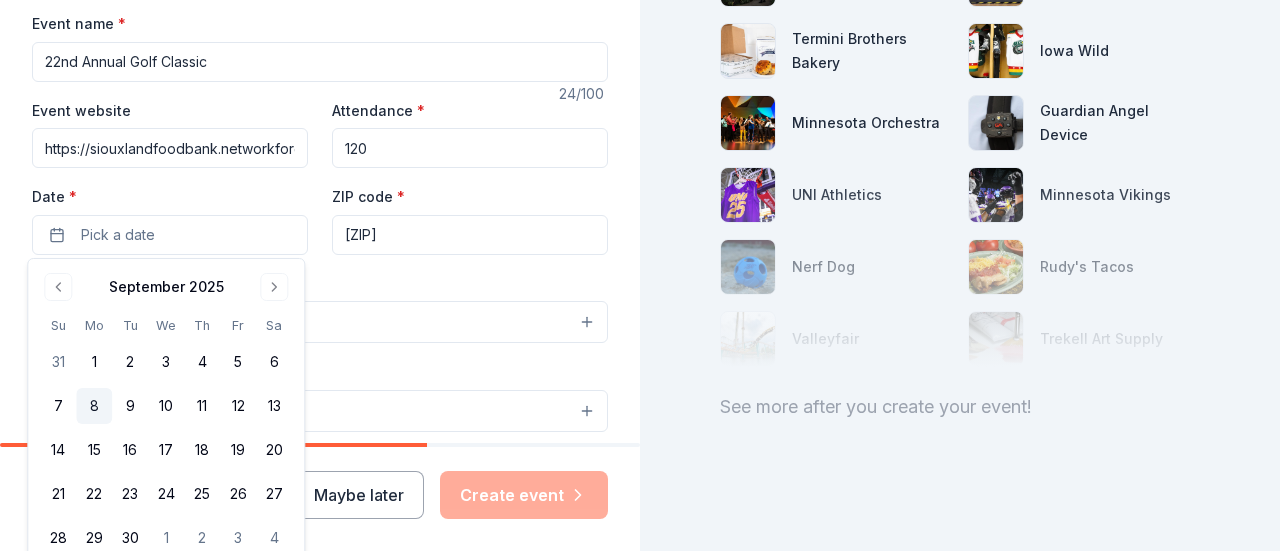 click on "8" at bounding box center [94, 406] 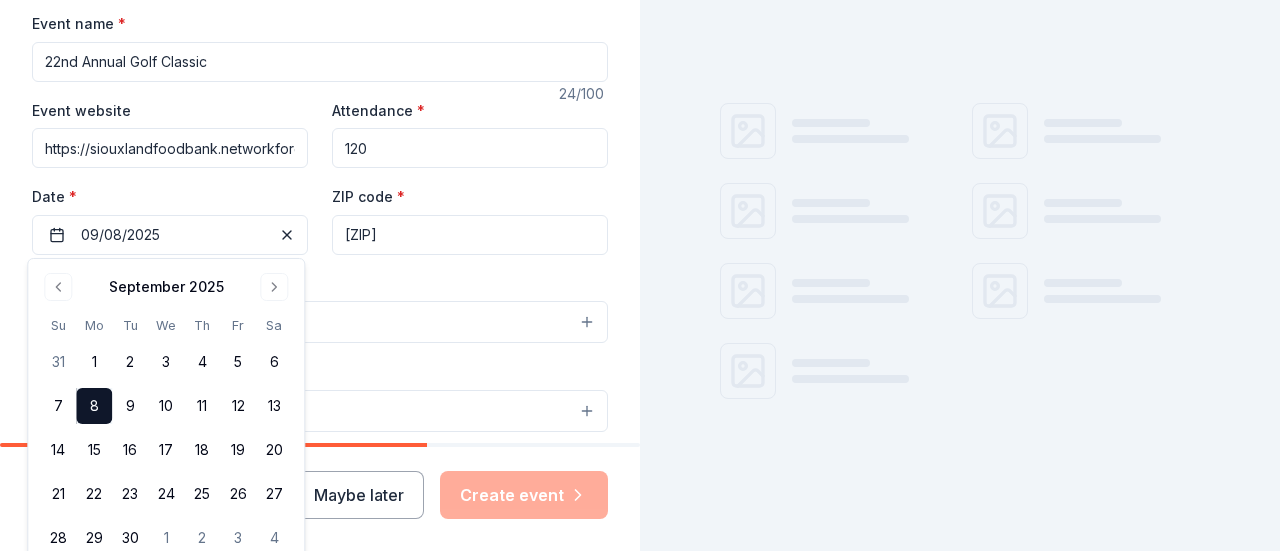 scroll, scrollTop: 338, scrollLeft: 0, axis: vertical 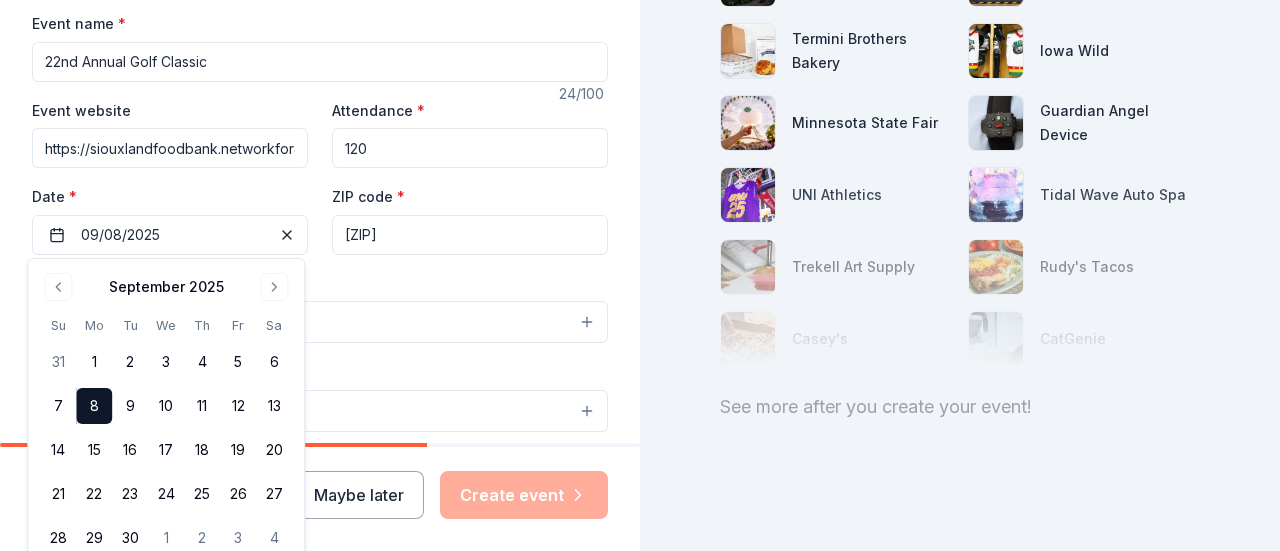 click on "[ZIP]" at bounding box center [470, 235] 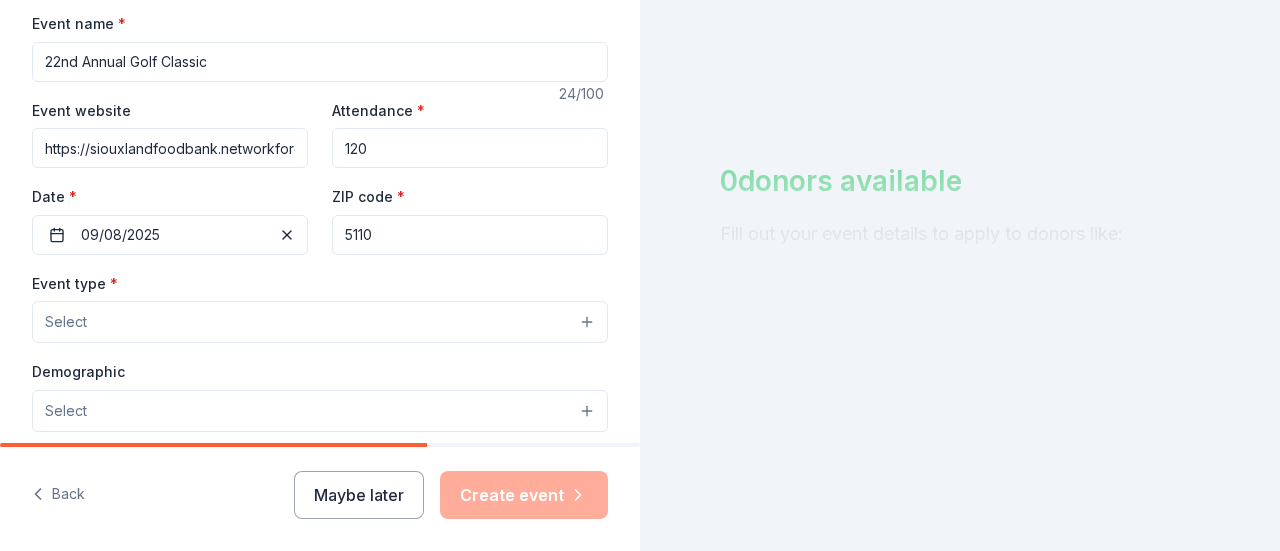 scroll, scrollTop: 0, scrollLeft: 0, axis: both 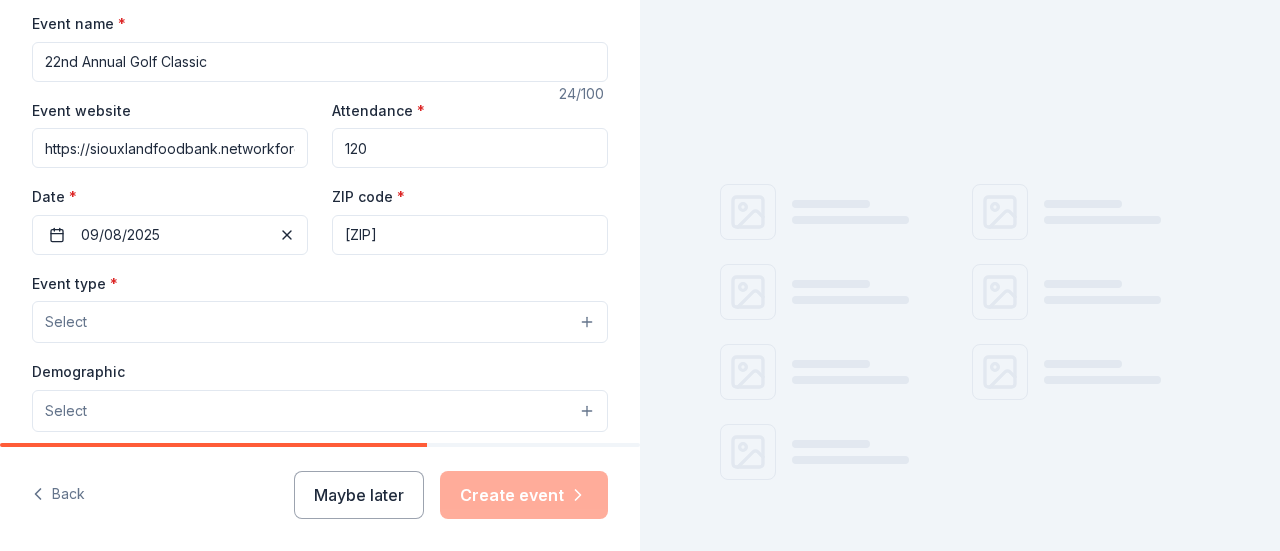 type on "[ZIP]" 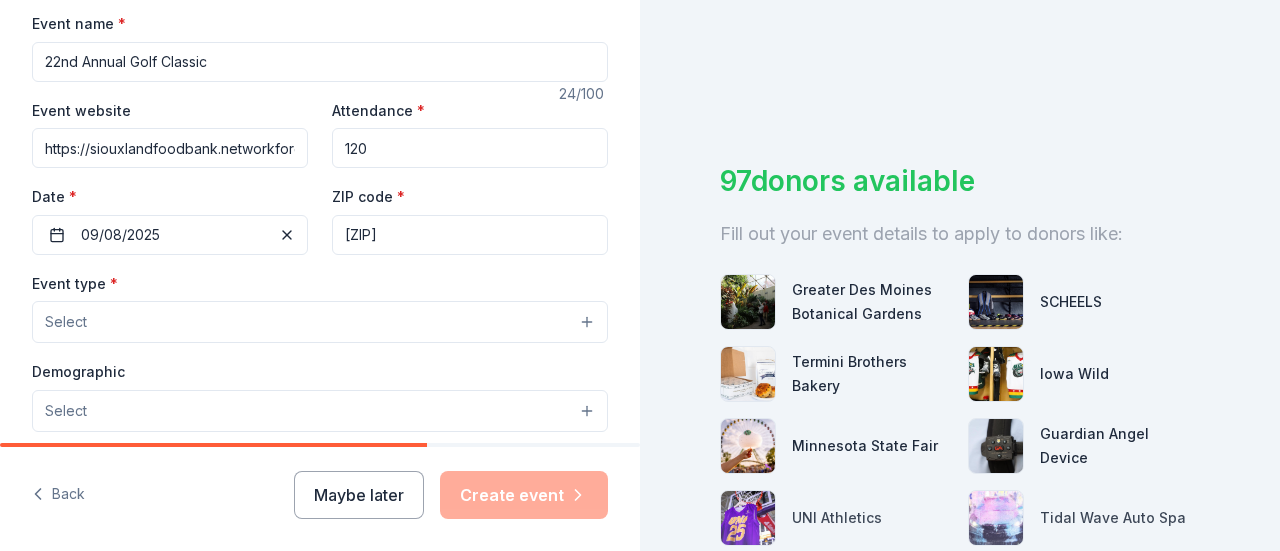 scroll, scrollTop: 400, scrollLeft: 0, axis: vertical 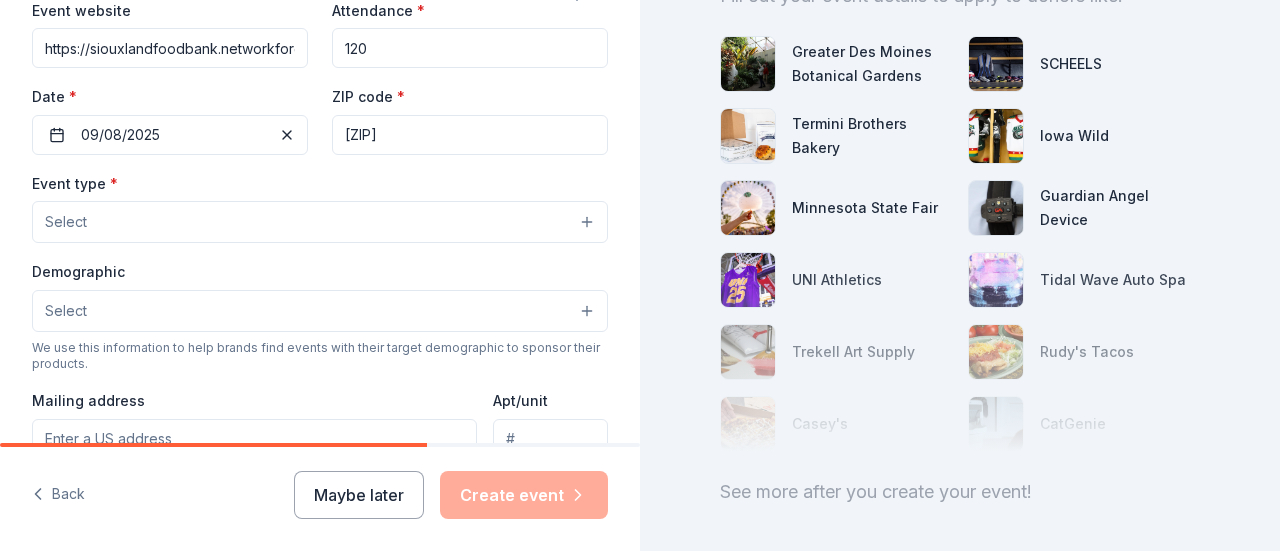 click on "Select" at bounding box center (320, 222) 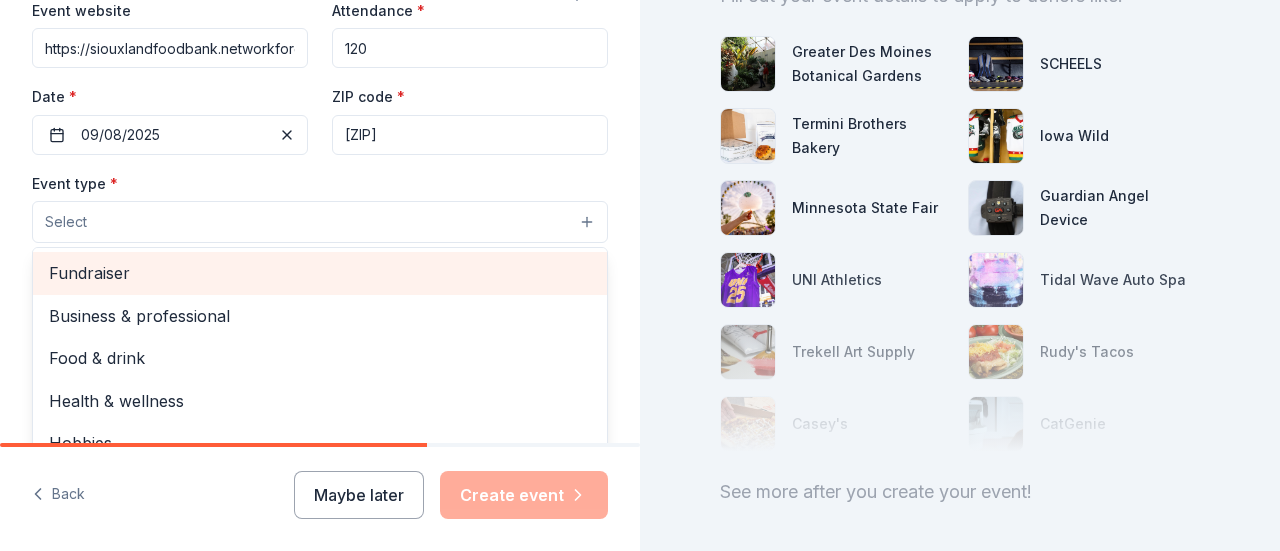 click on "Fundraiser" at bounding box center (320, 273) 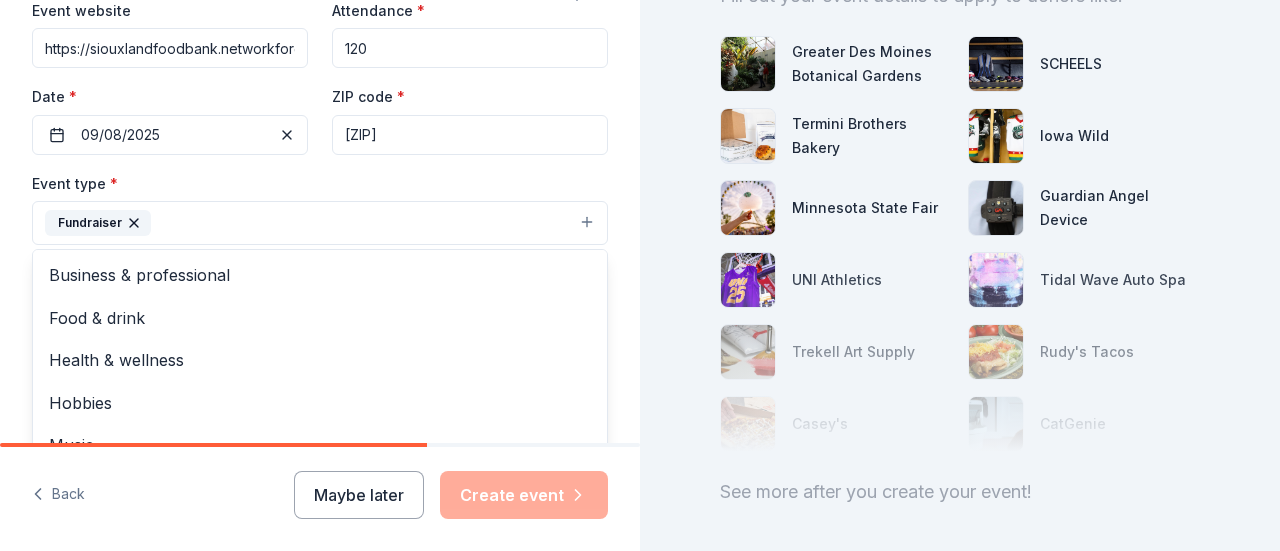scroll, scrollTop: 500, scrollLeft: 0, axis: vertical 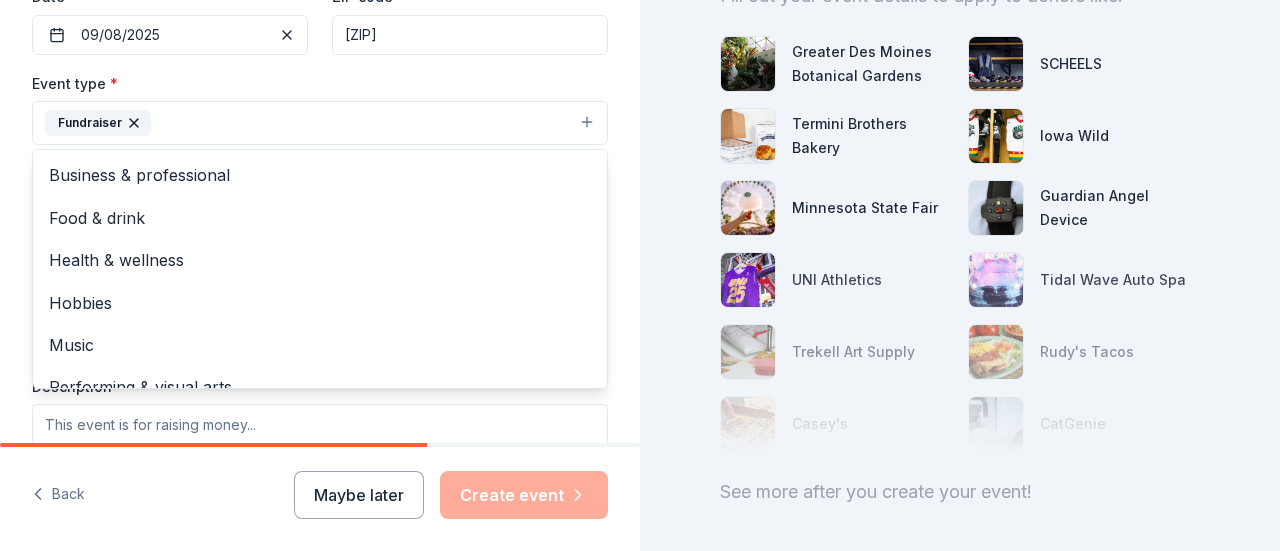 click on "Event type * Fundraiser Business & professional Food & drink Health & wellness Hobbies Music Performing & visual arts" at bounding box center (320, 108) 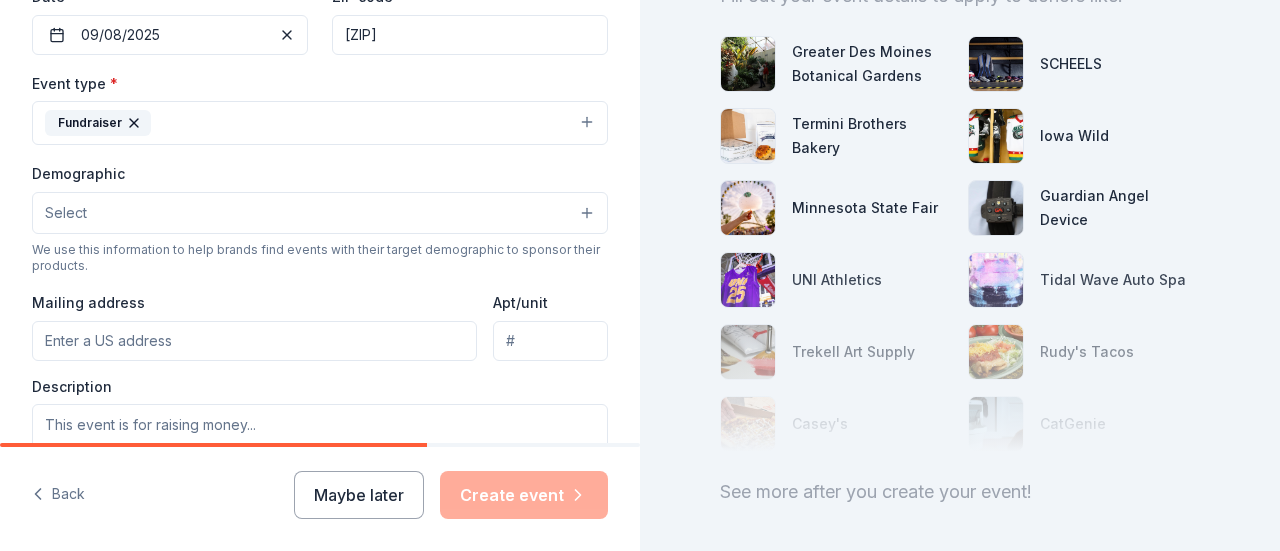 click on "Select" at bounding box center [320, 213] 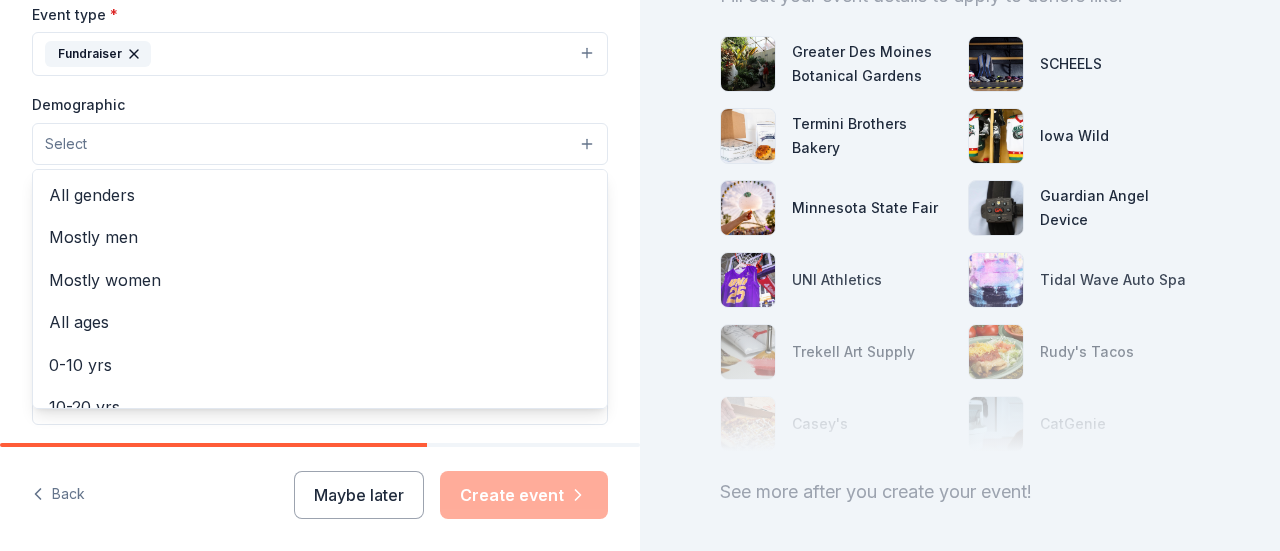 scroll, scrollTop: 600, scrollLeft: 0, axis: vertical 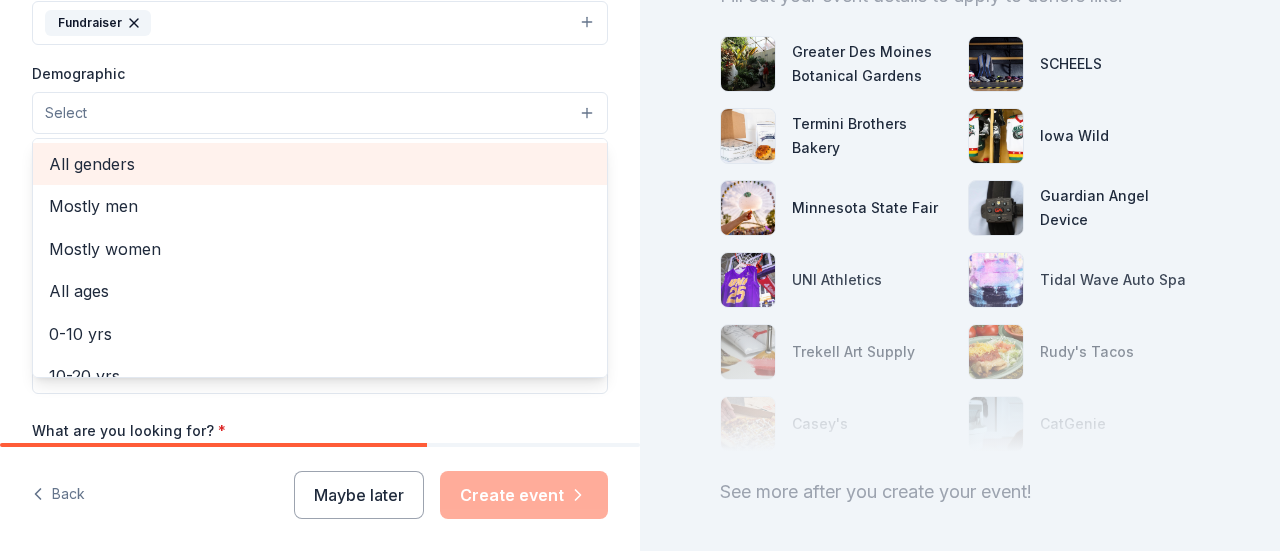 click on "All genders" at bounding box center [320, 164] 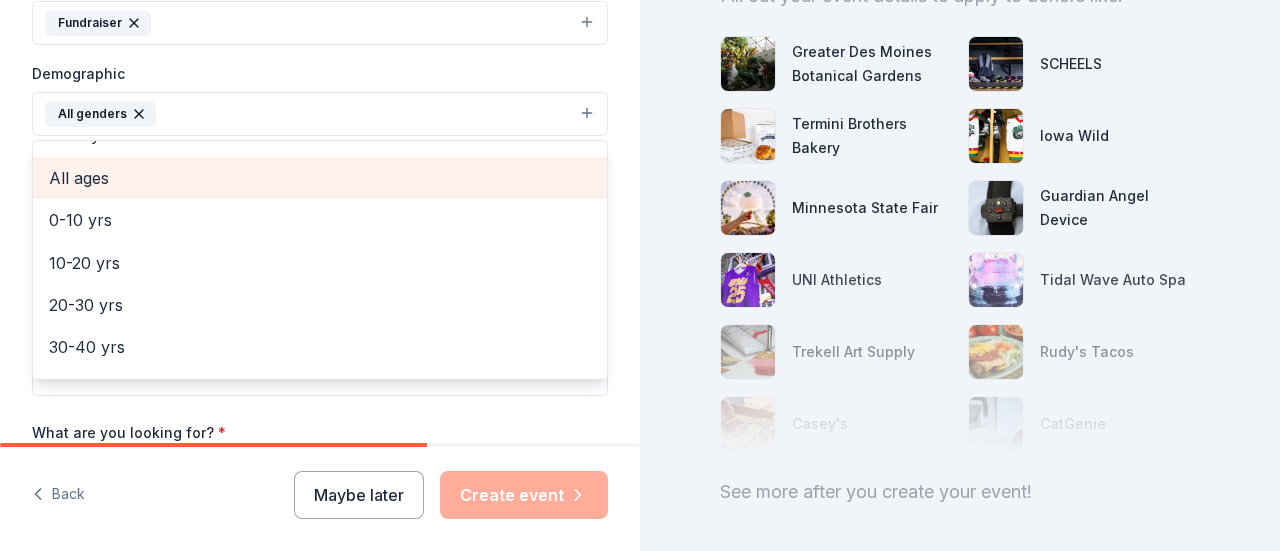 scroll, scrollTop: 100, scrollLeft: 0, axis: vertical 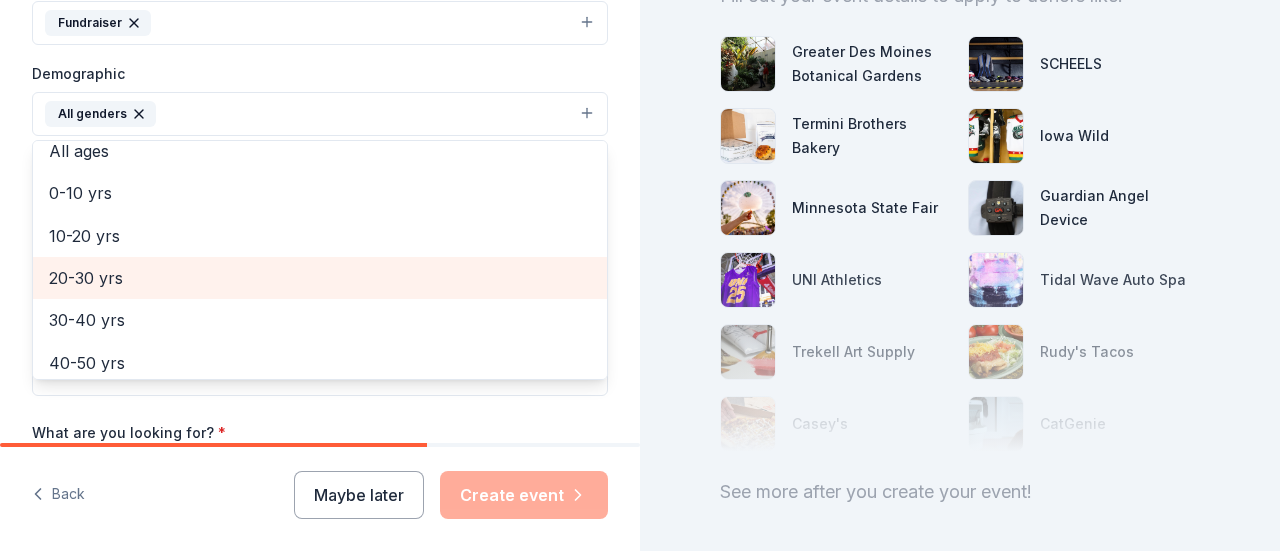 click on "20-30 yrs" at bounding box center [320, 278] 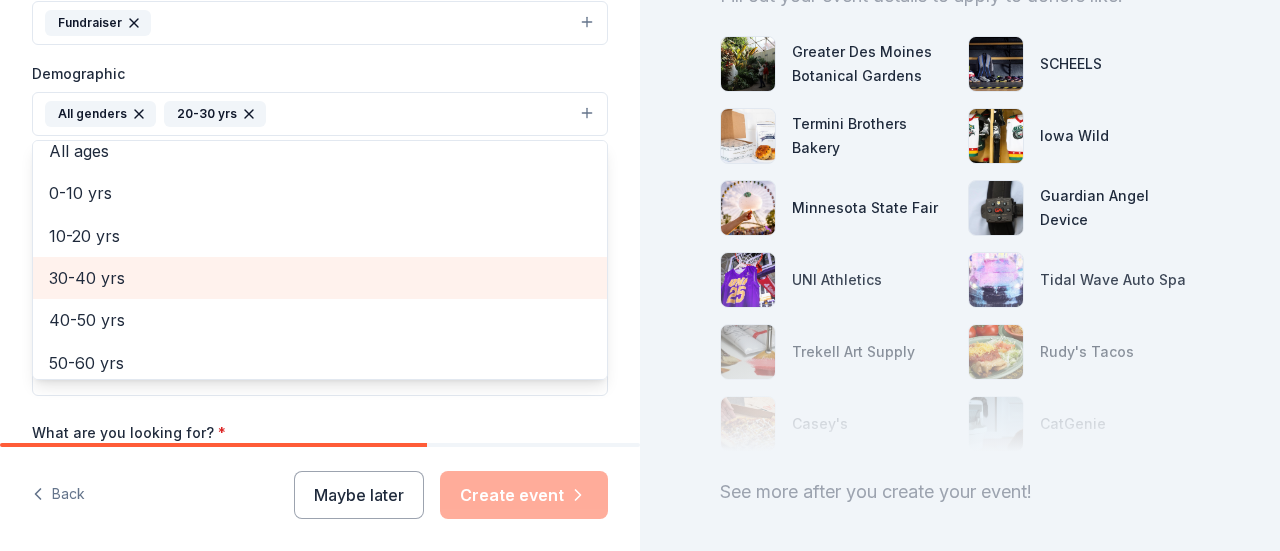 click on "30-40 yrs" at bounding box center (320, 278) 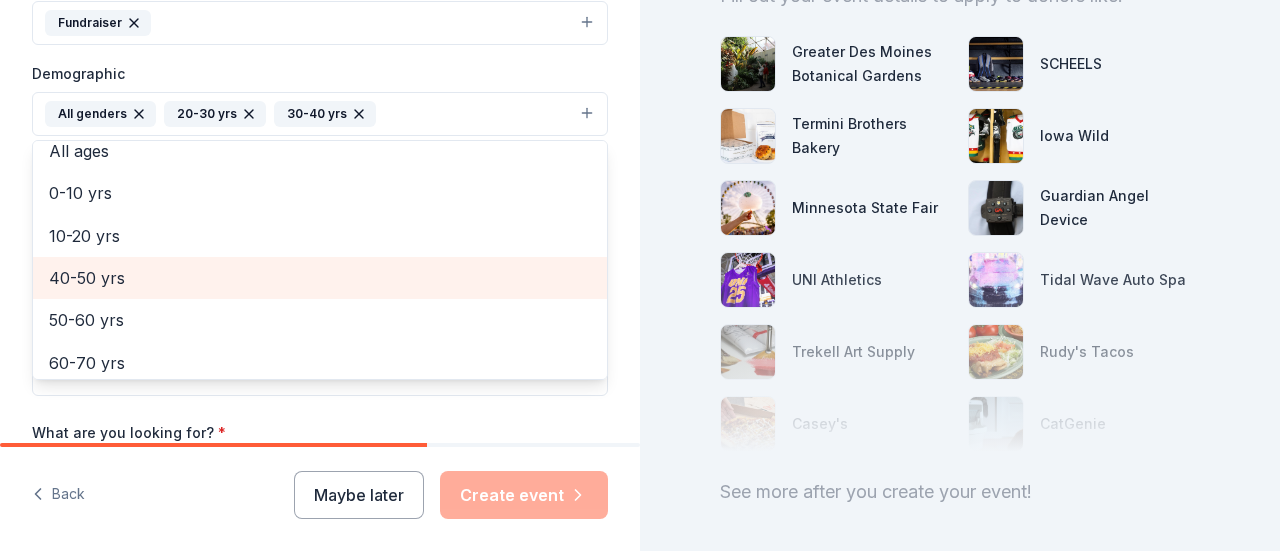 click on "40-50 yrs" at bounding box center [320, 278] 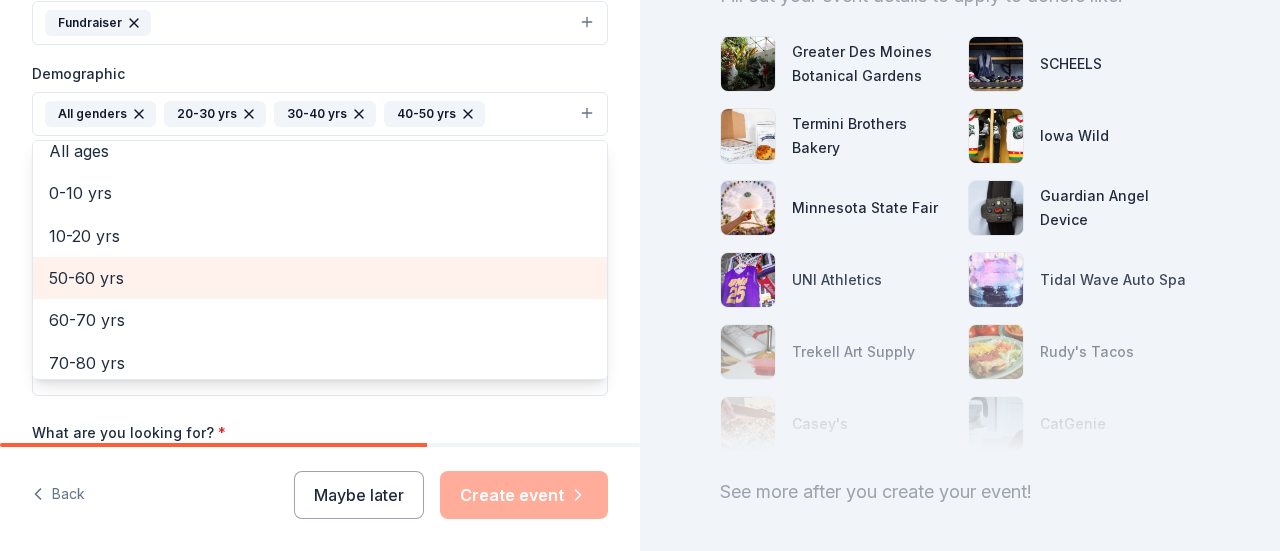 click on "50-60 yrs" at bounding box center (320, 278) 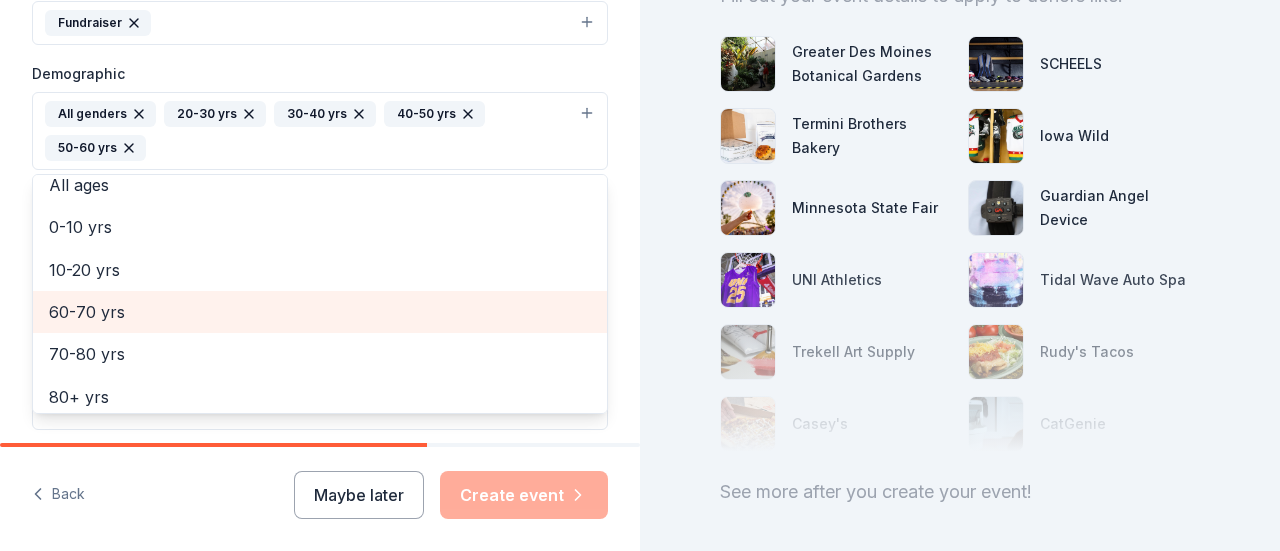 click on "60-70 yrs" at bounding box center (320, 312) 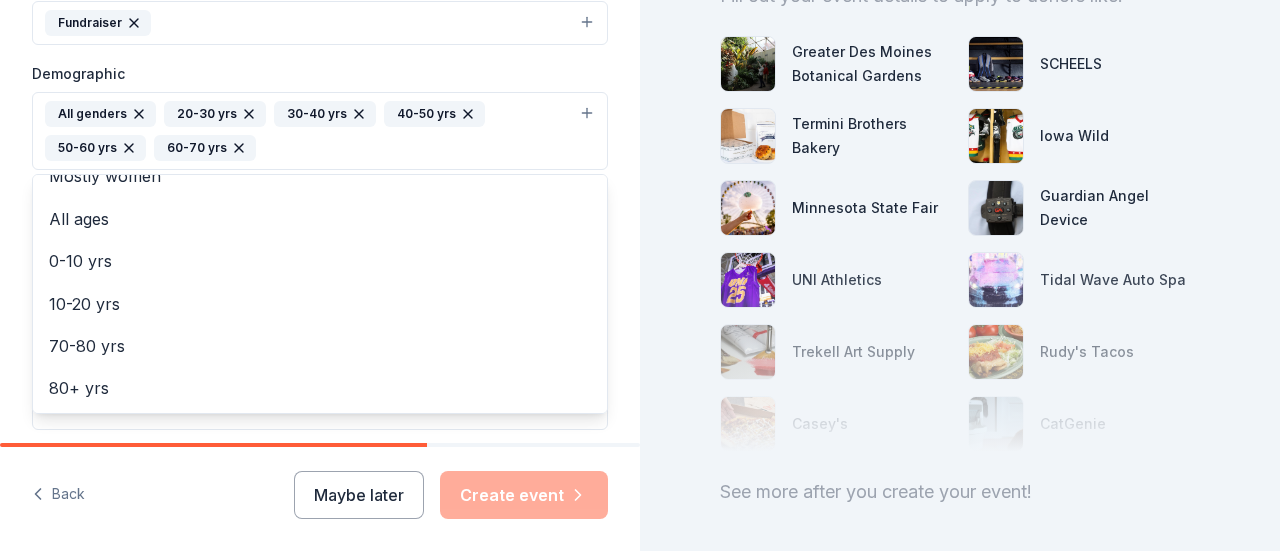 click on "Tell us about your event. We'll find in-kind donations you can apply for. Event name * 22nd Annual Golf Classic 24 /100 Event website https://siouxlandfoodbank.networkforgood.com/events/88369-22nd-annual-golf-classic Attendance * 120 Date * 09/08/2025 ZIP code * [ZIP] Event type * Fundraiser Demographic All genders 20-30 yrs 30-40 yrs 40-50 yrs 50-60 yrs 60-70 yrs Mostly men Mostly women All ages 0-10 yrs 10-20 yrs 70-80 yrs 80+ yrs We use this information to help brands find events with their target demographic to sponsor their products. Mailing address Apt/unit Description What are you looking for? * Auction & raffle Meals Snacks Desserts Alcohol Beverages Send me reminders Email me reminders of donor application deadlines Recurring event" at bounding box center [320, 84] 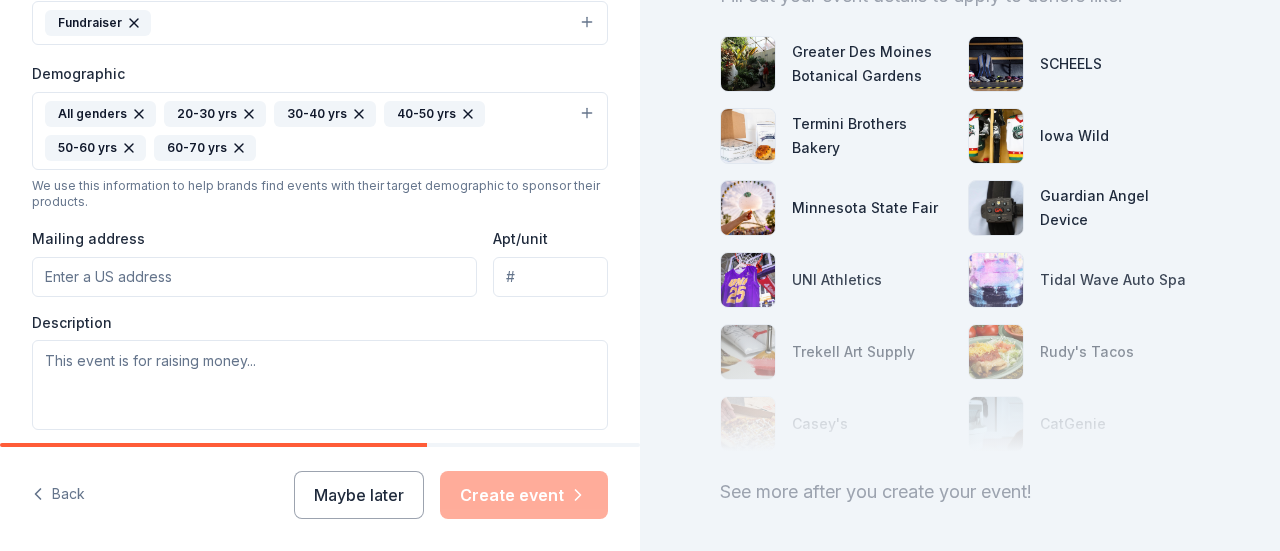 click on "Mailing address" at bounding box center (254, 277) 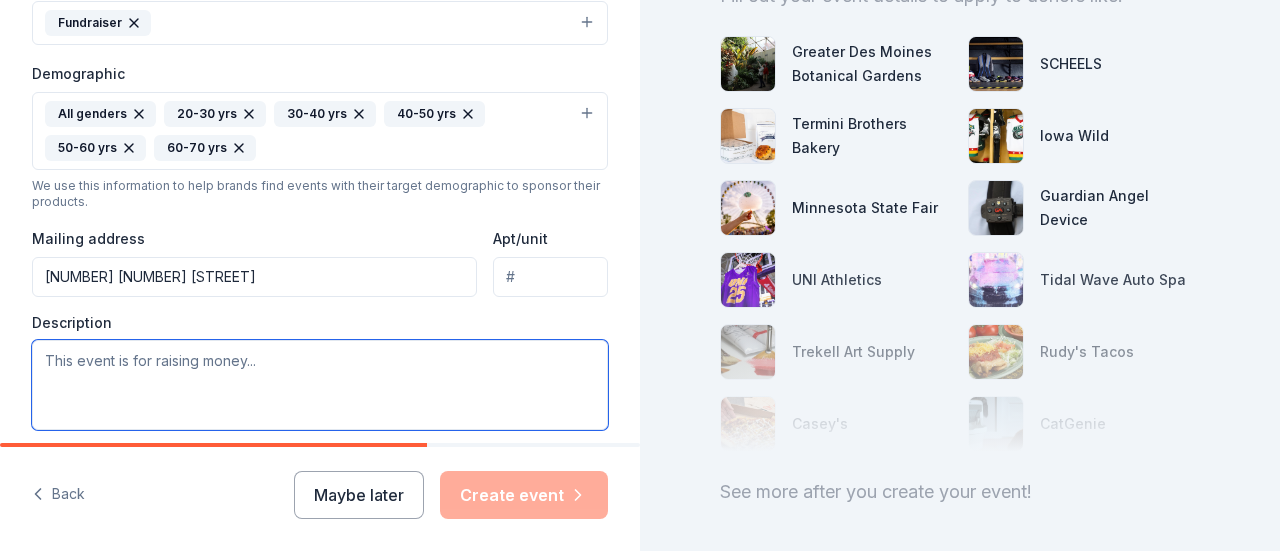 click at bounding box center [320, 385] 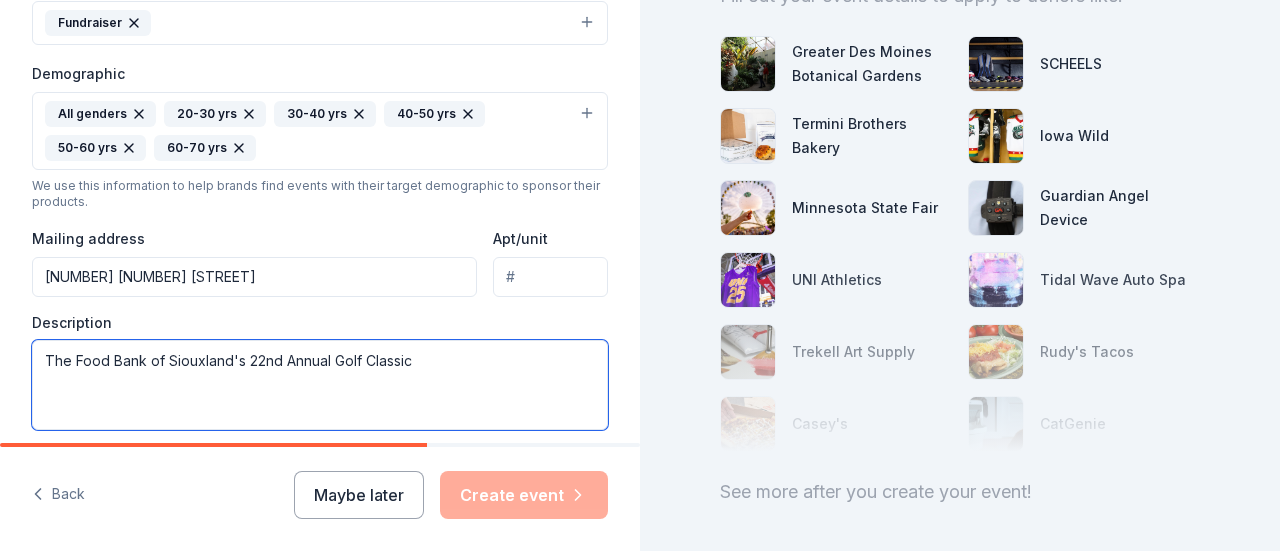 click on "The Food Bank of Siouxland's 22nd Annual Golf Classic" at bounding box center (320, 385) 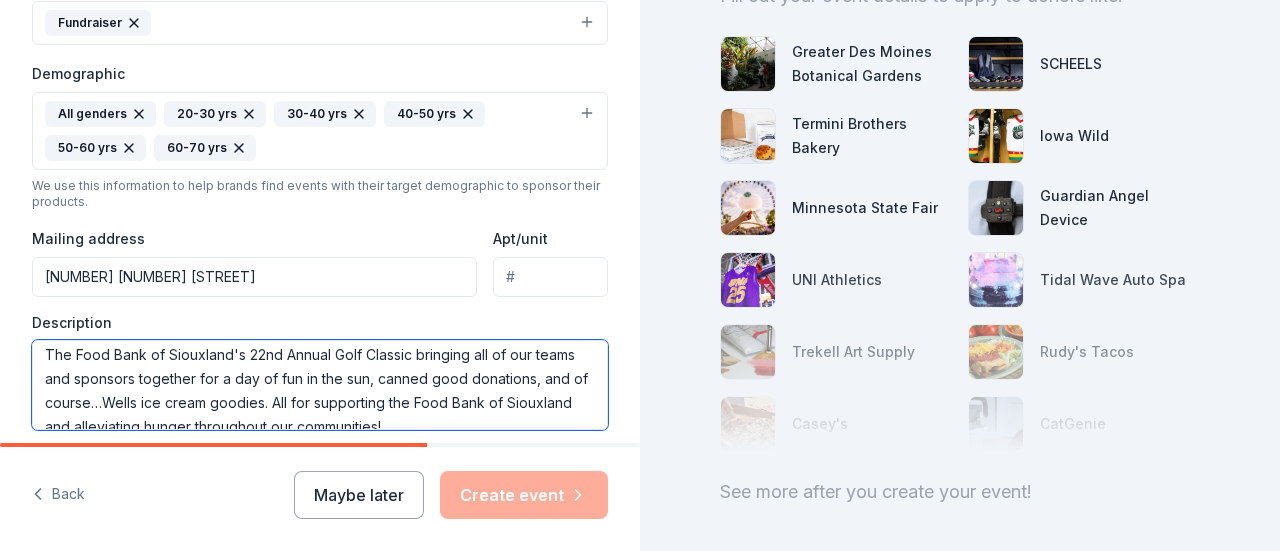 scroll, scrollTop: 24, scrollLeft: 0, axis: vertical 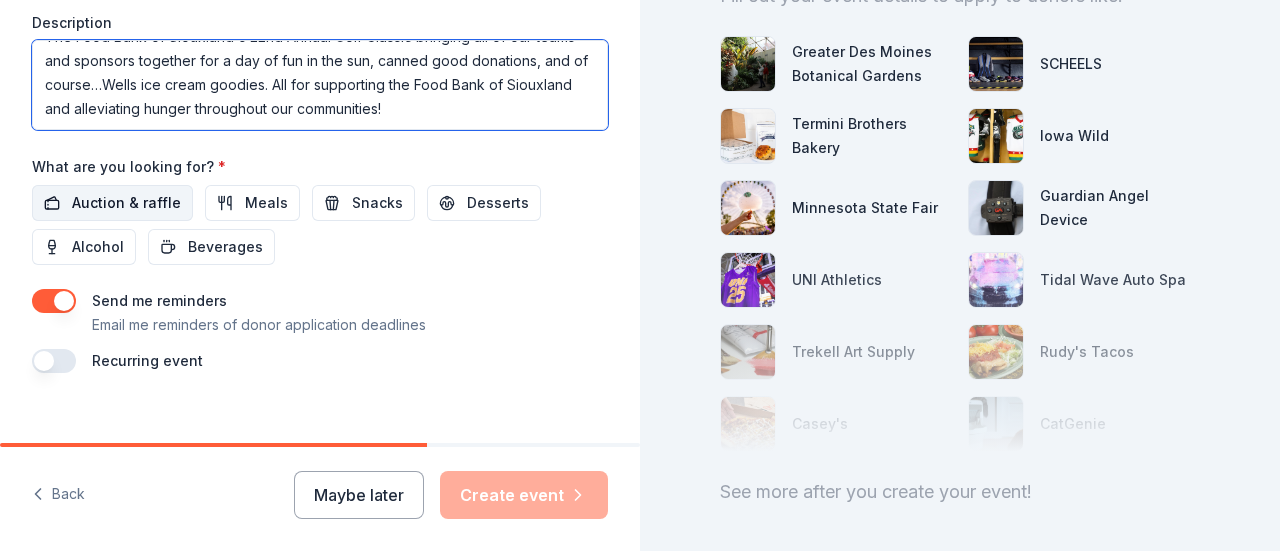 type on "The Food Bank of Siouxland's 22nd Annual Golf Classic bringing all of our teams and sponsors together for a day of fun in the sun, canned good donations, and of course…Wells ice cream goodies. All for supporting the Food Bank of Siouxland and alleviating hunger throughout our communities!" 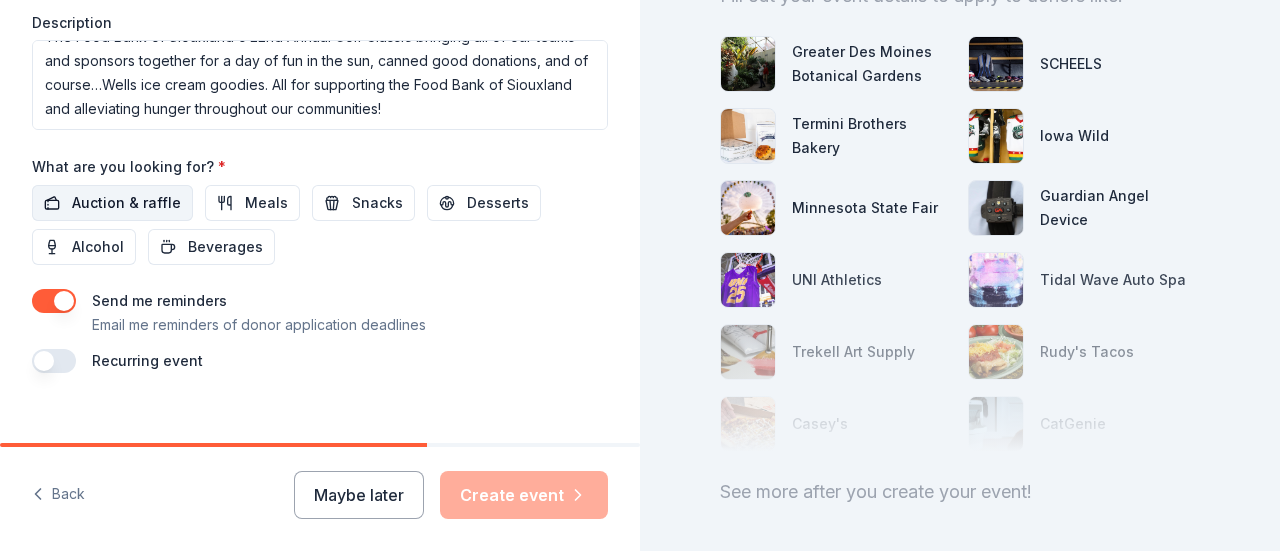 click on "Auction & raffle" at bounding box center [126, 203] 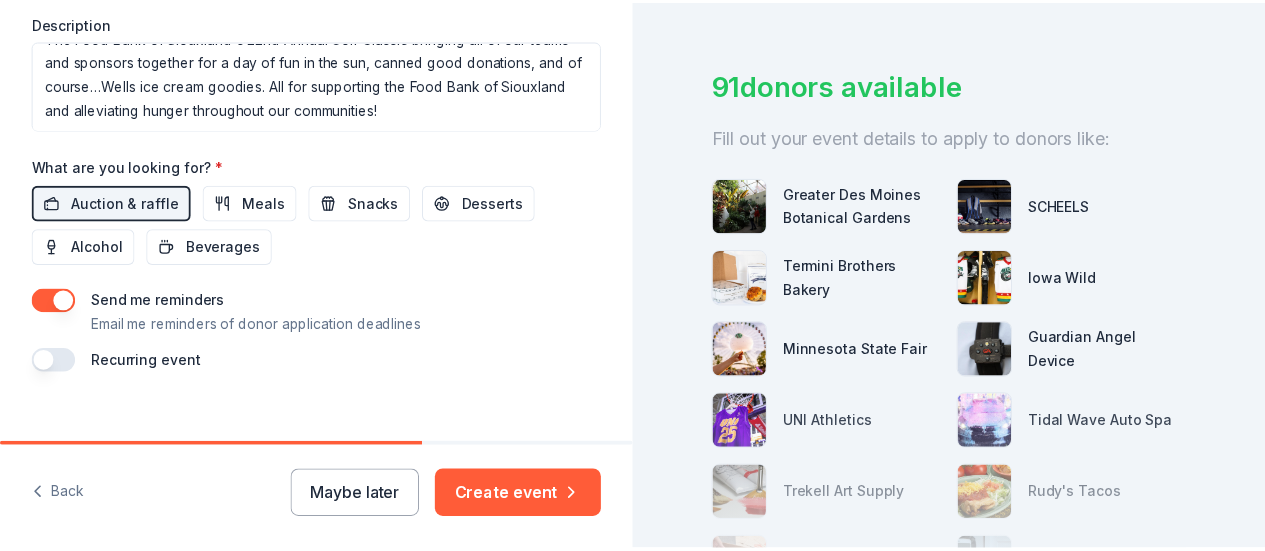 scroll, scrollTop: 238, scrollLeft: 0, axis: vertical 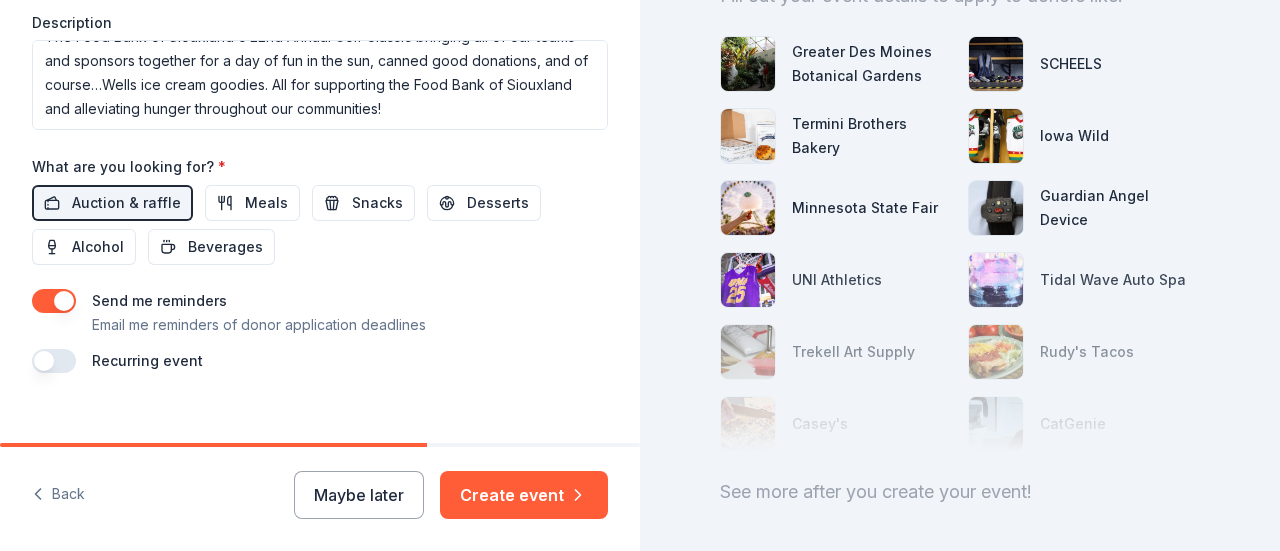 click at bounding box center (54, 301) 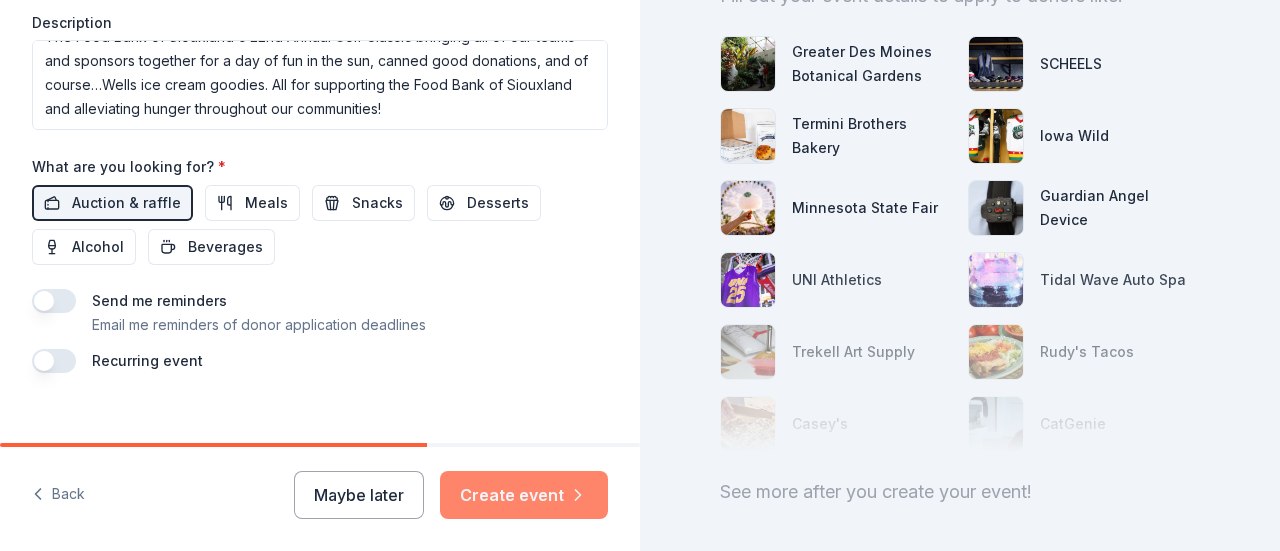 click on "Create event" at bounding box center [524, 495] 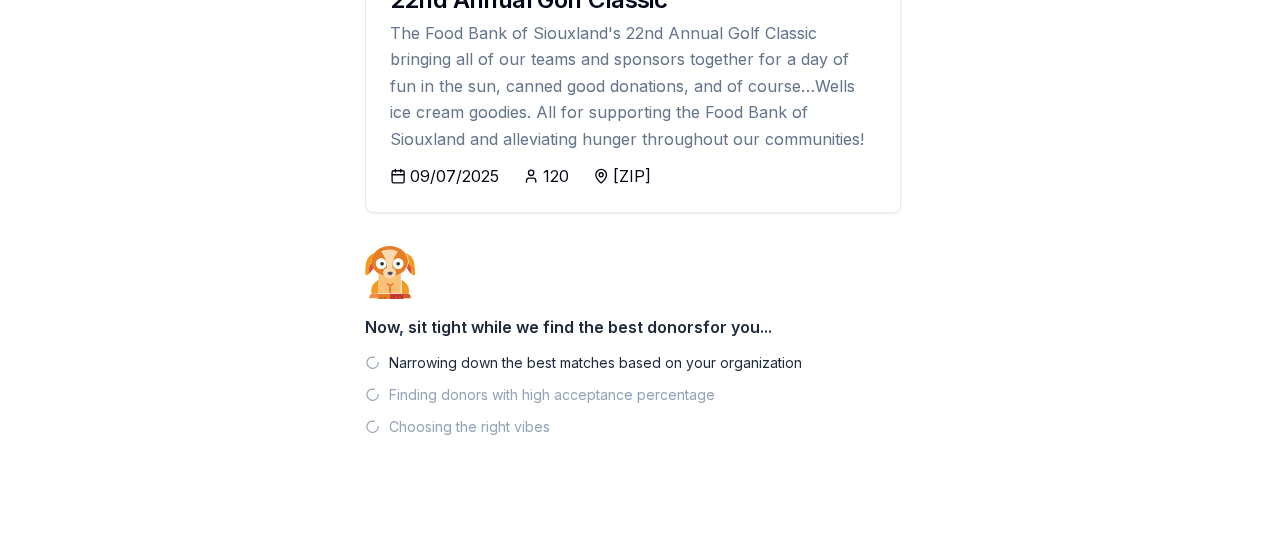 scroll, scrollTop: 319, scrollLeft: 0, axis: vertical 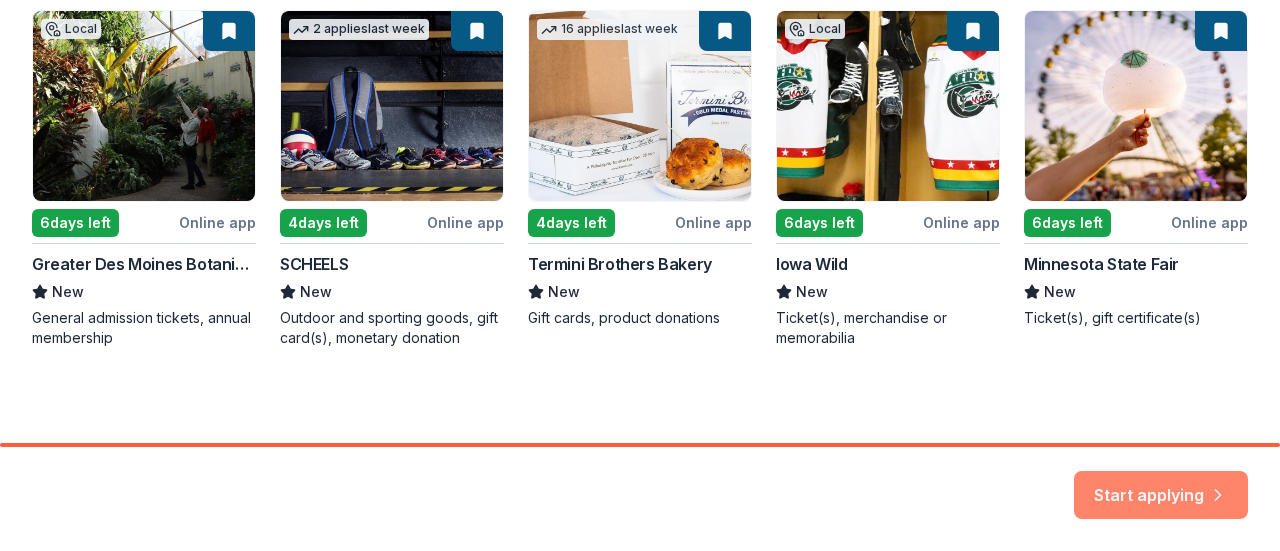click 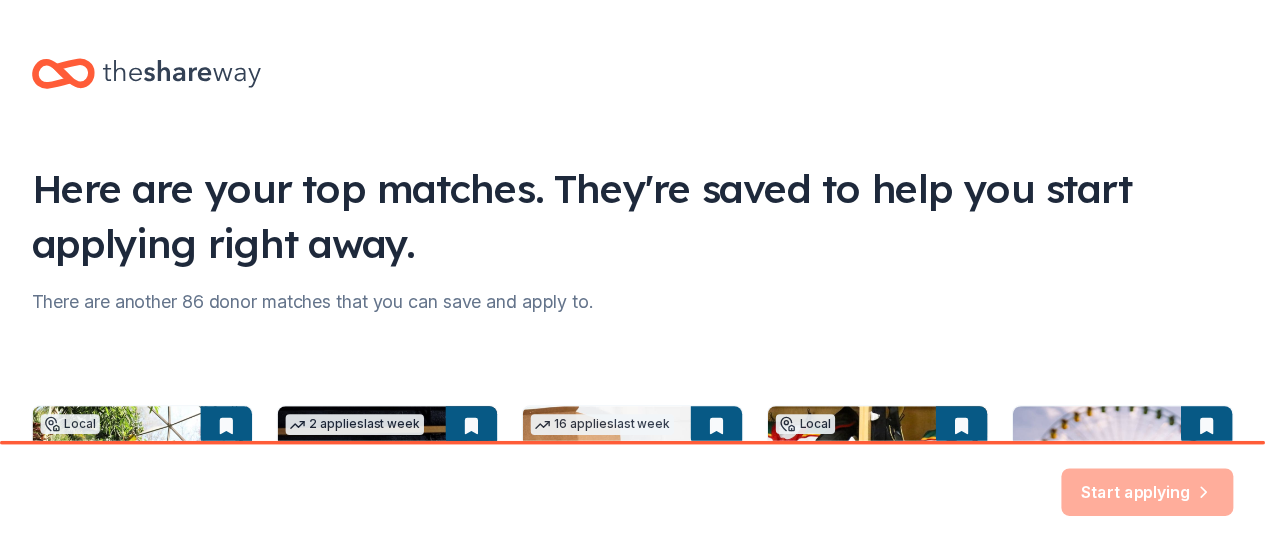 scroll, scrollTop: 0, scrollLeft: 0, axis: both 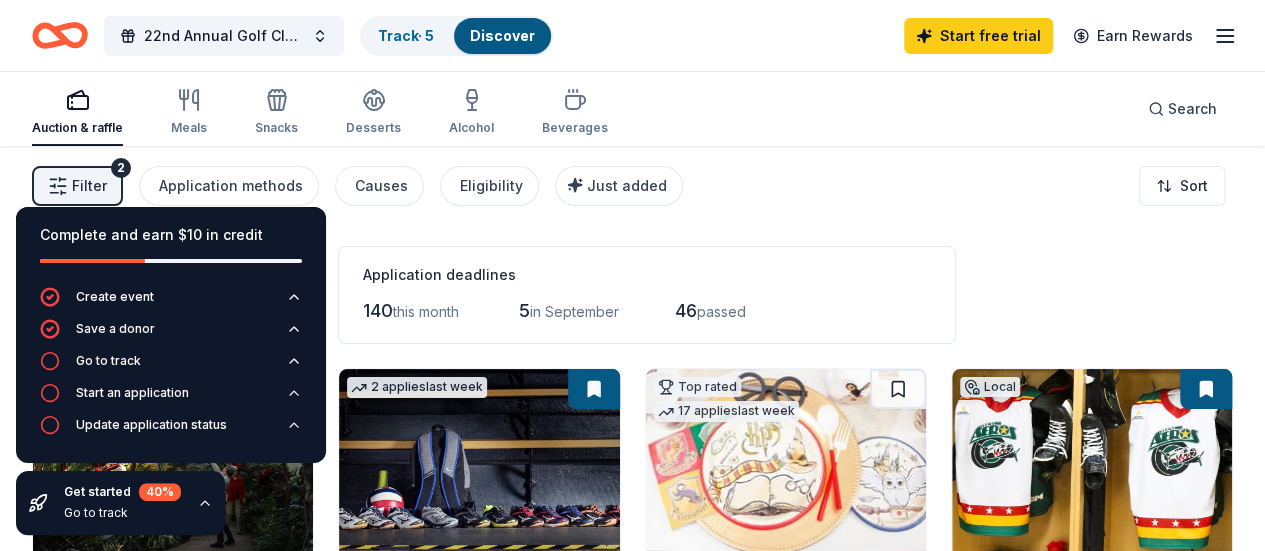 click on "145 results  in  [CITY], [STATE] Application deadlines 140  this month 5  in September 46  passed Local 6  days left Online app • Quick Greater Des Moines Botanical Gardens New General admission tickets, annual membership 2   applies  last week 4  days left Online app • Quick SCHEELS New Outdoor and sporting goods, gift card(s), monetary donation Top rated 17   applies  last week 6  days left Online app Oriental Trading 4.8 Donation depends on request Local 6  days left Online app • Quick Iowa Wild New Ticket(s), merchandise or memorabilia Top rated 4   applies  last week 20 days left Online app Portillo's 5.0 Food, gift card(s) Top rated 9   applies  last week 4  days left Online app • Quick BarkBox 5.0 Dog toy(s), dog food Local 6  days left Online app UNI Athletics New Signed memorabilia, tickets Top rated 4   applies  last week 20 days left Online app Casey's 5.0 Donation depends on request 3   applies  last week 4  days left Online app Let's Roam 4.4 Local 13  days left Online app • Quick New 3" at bounding box center (632, 1593) 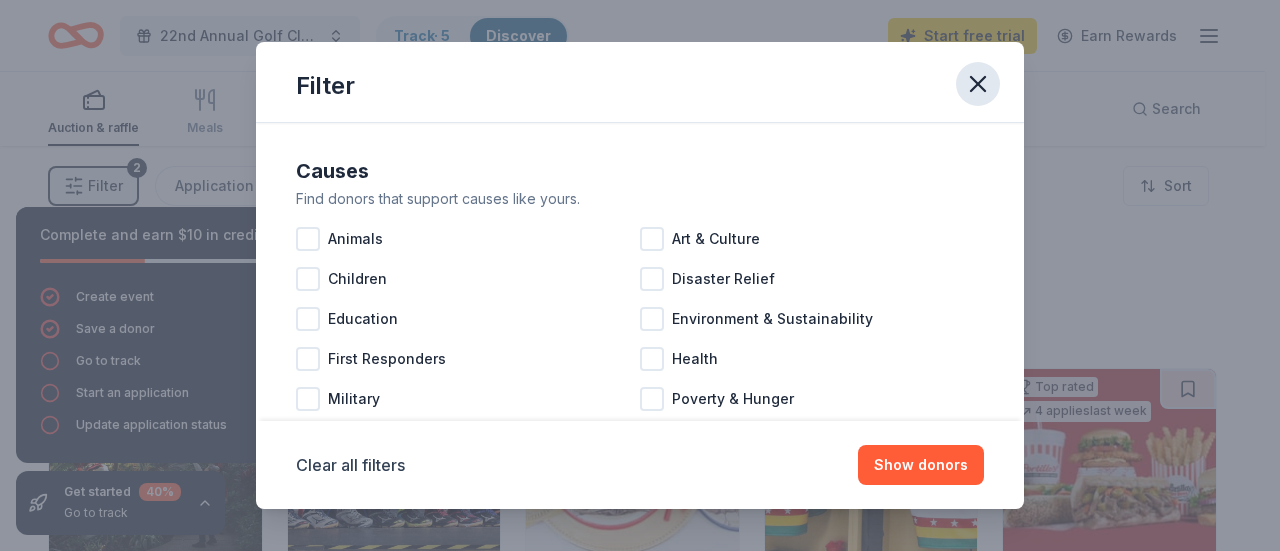 click at bounding box center [978, 84] 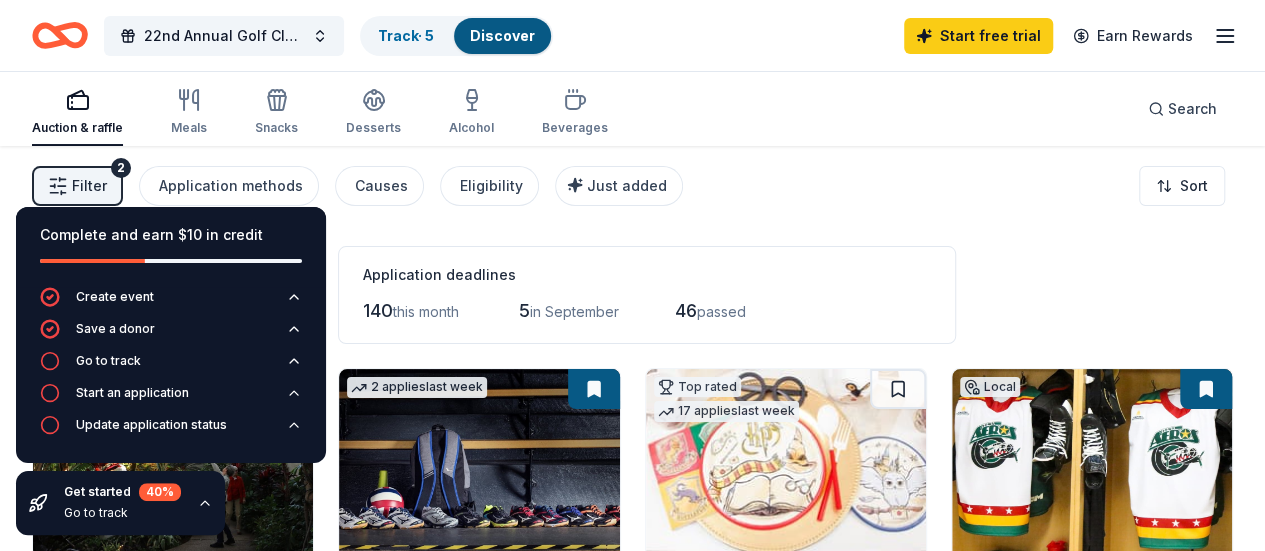 click on "145 results  in  [CITY], [STATE] Application deadlines 140  this month 5  in September 46  passed Local 6  days left Online app • Quick Greater Des Moines Botanical Gardens New General admission tickets, annual membership 2   applies  last week 4  days left Online app • Quick SCHEELS New Outdoor and sporting goods, gift card(s), monetary donation Top rated 17   applies  last week 6  days left Online app Oriental Trading 4.8 Donation depends on request Local 6  days left Online app • Quick Iowa Wild New Ticket(s), merchandise or memorabilia Top rated 4   applies  last week 20 days left Online app Portillo's 5.0 Food, gift card(s) Top rated 9   applies  last week 4  days left Online app • Quick BarkBox 5.0 Dog toy(s), dog food Local 6  days left Online app UNI Athletics New Signed memorabilia, tickets Top rated 4   applies  last week 20 days left Online app Casey's 5.0 Donation depends on request 3   applies  last week 4  days left Online app Let's Roam 4.4 Local 13  days left Online app • Quick New 3" at bounding box center [632, 1593] 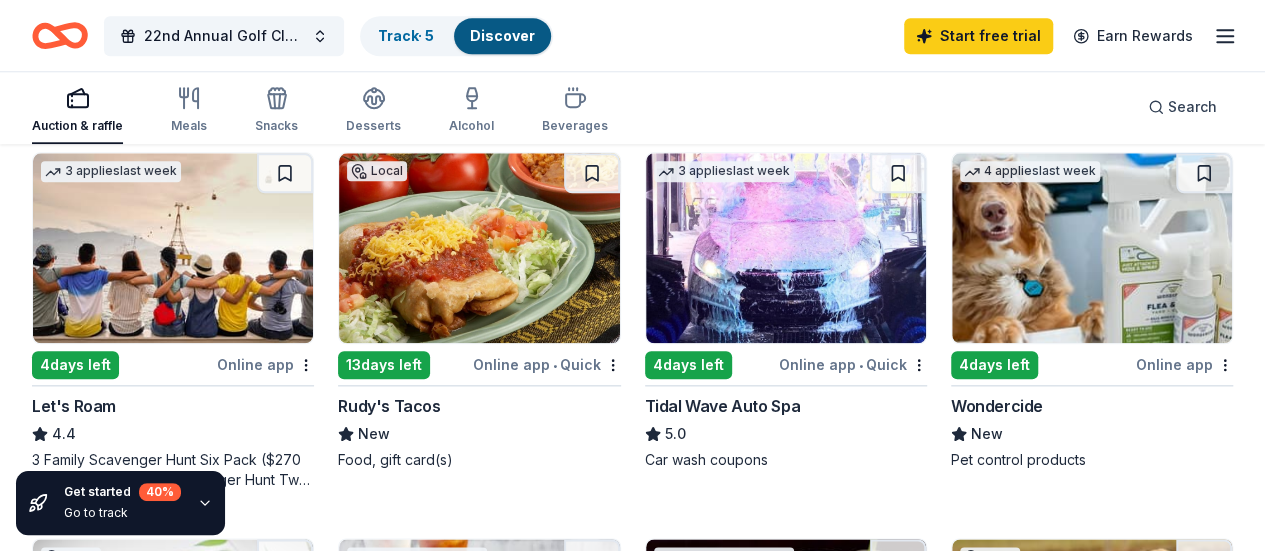 scroll, scrollTop: 1000, scrollLeft: 0, axis: vertical 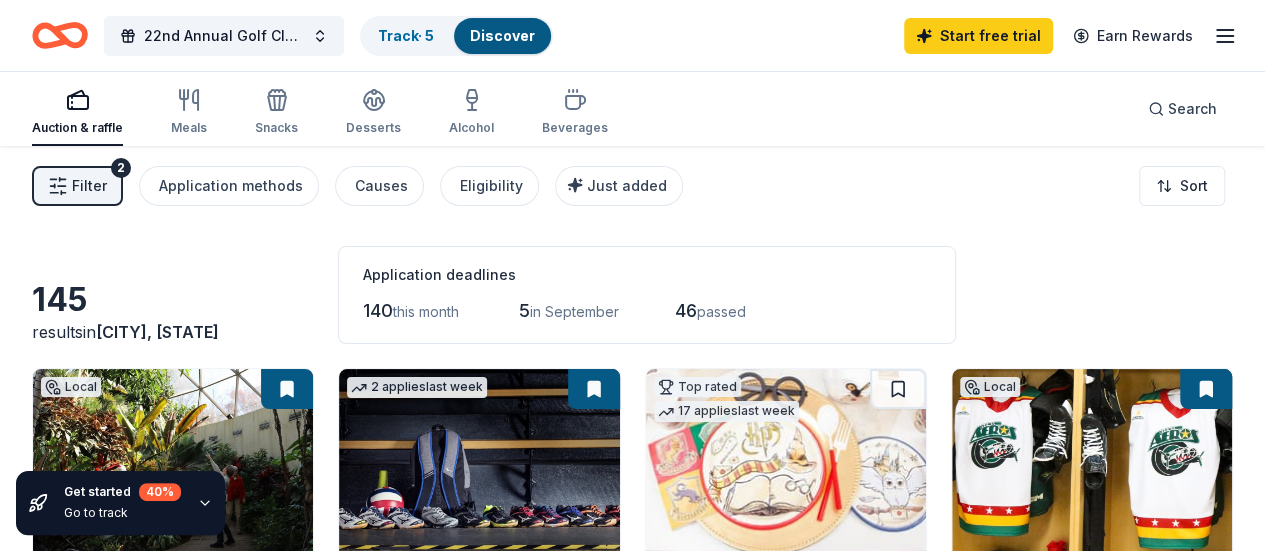 click on "Filter" at bounding box center (89, 186) 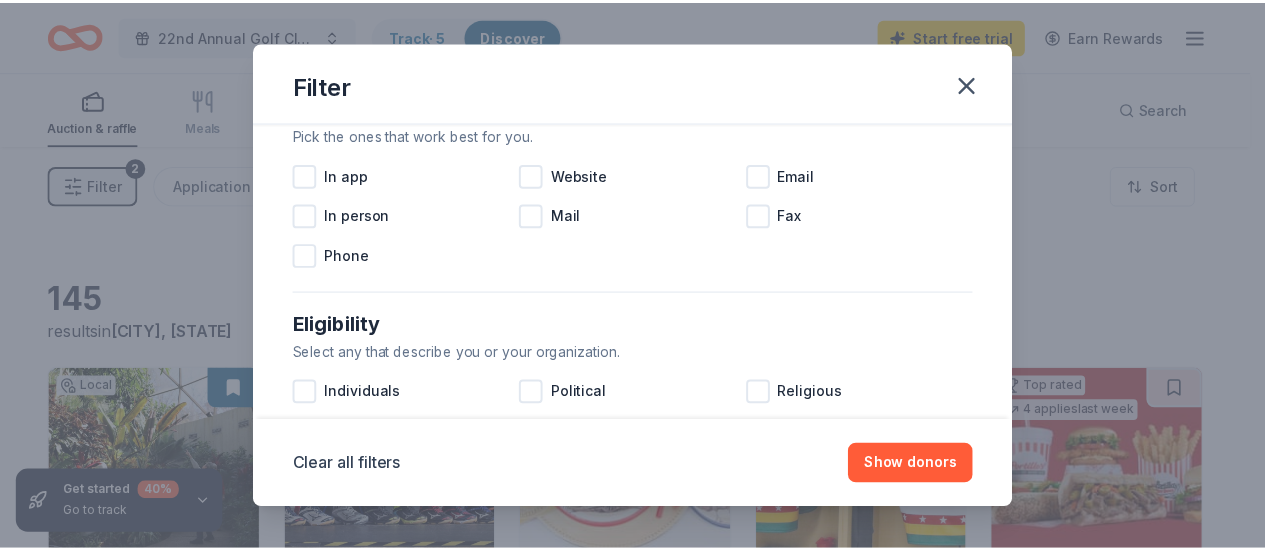 scroll, scrollTop: 300, scrollLeft: 0, axis: vertical 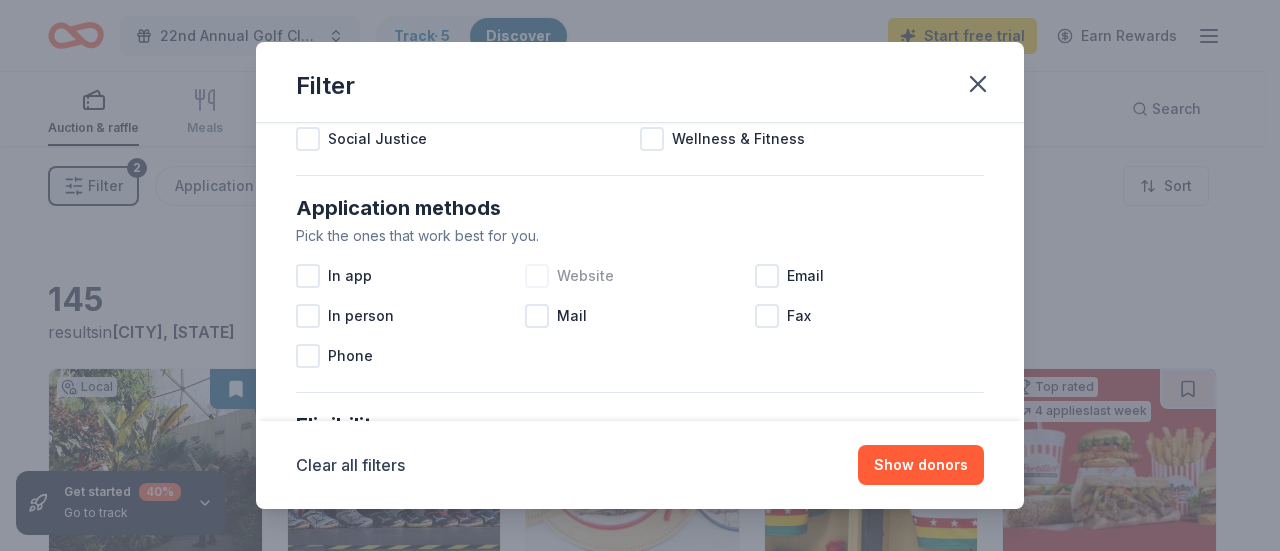 click on "Website" at bounding box center (639, 276) 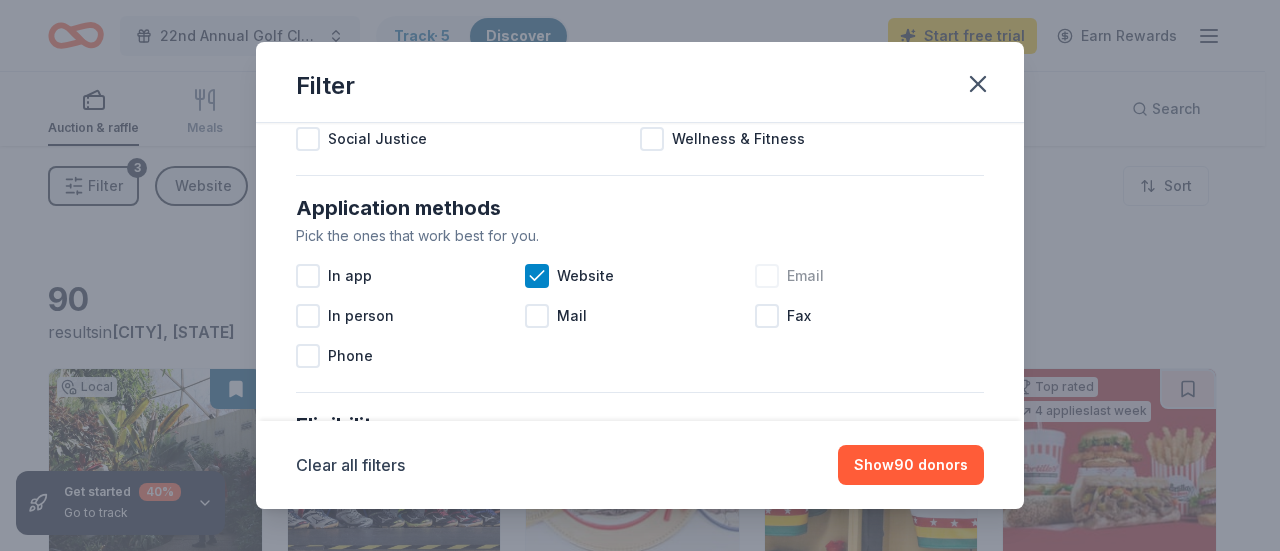 click at bounding box center [767, 276] 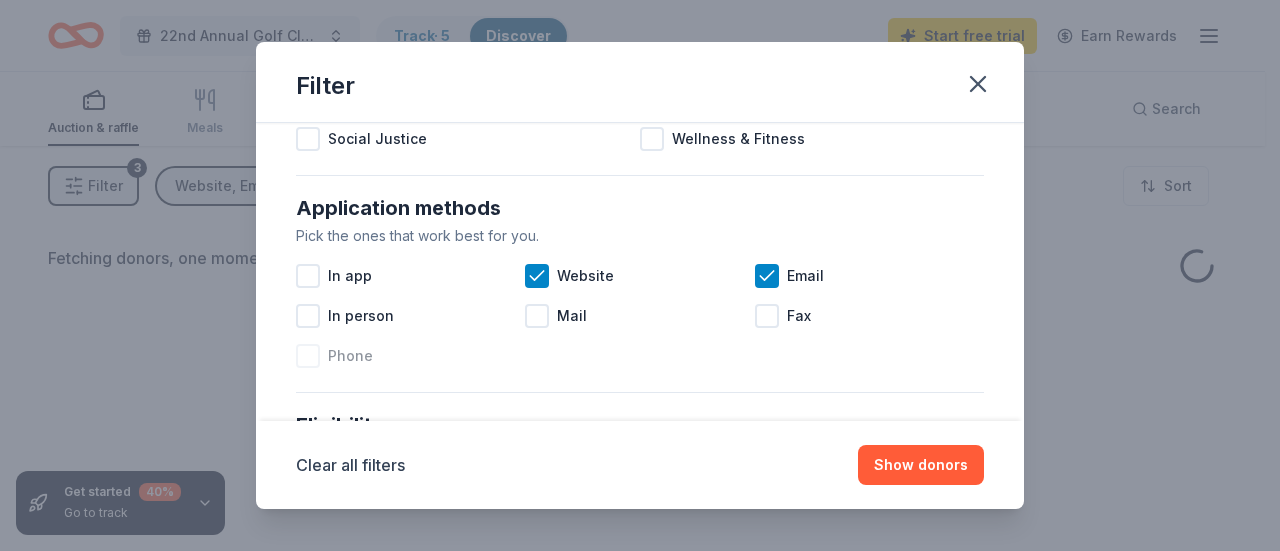 click at bounding box center (308, 356) 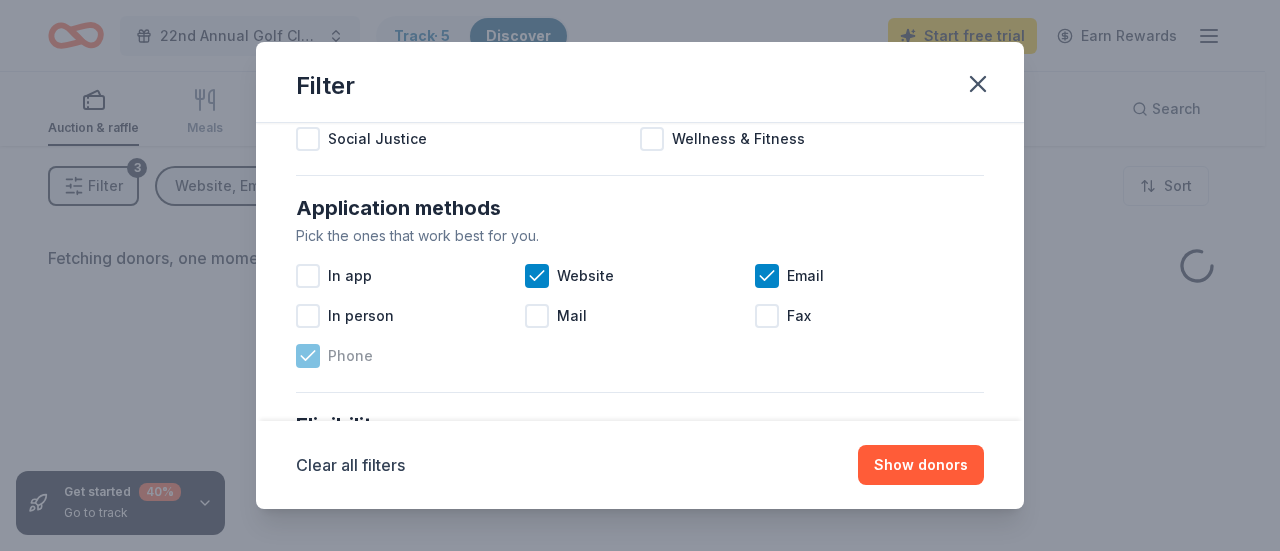 click on "Phone" at bounding box center (350, 356) 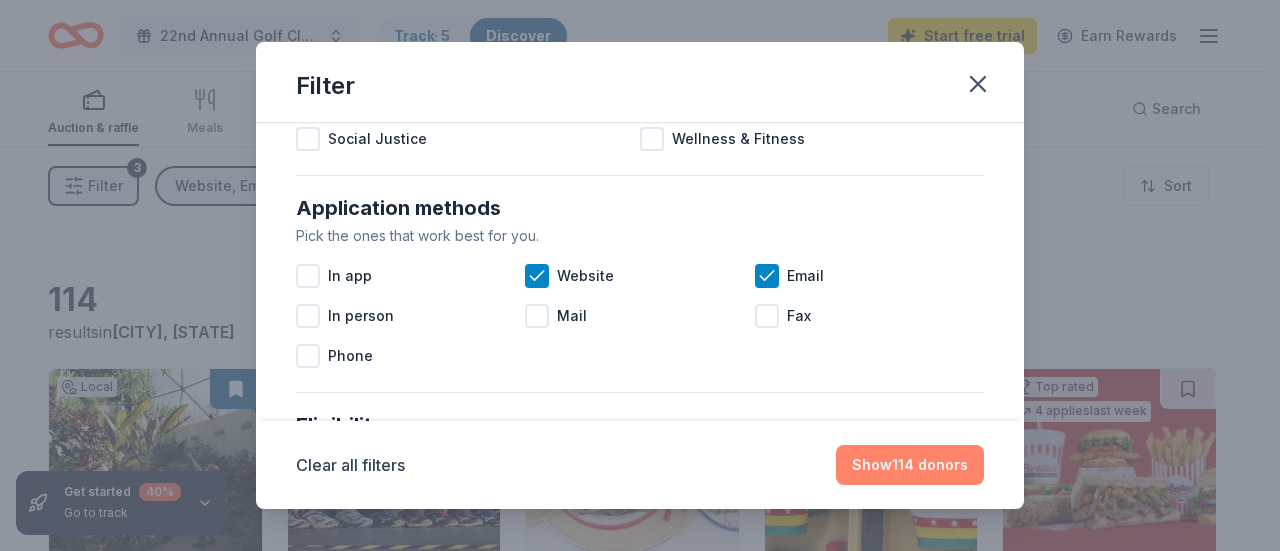 click on "Show  114   donors" at bounding box center (910, 465) 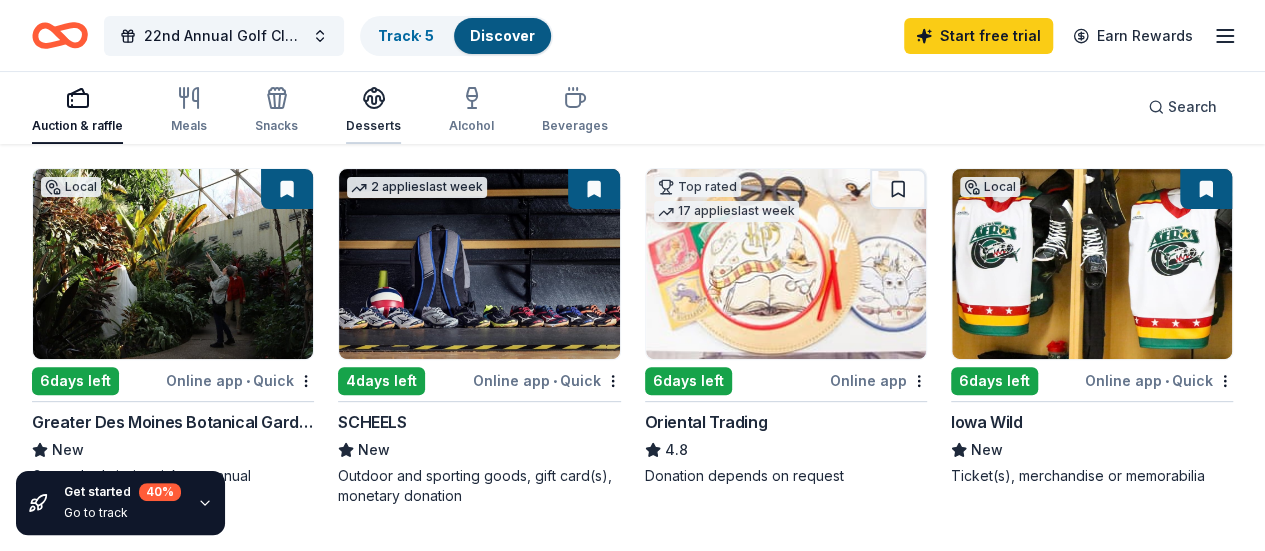 scroll, scrollTop: 0, scrollLeft: 0, axis: both 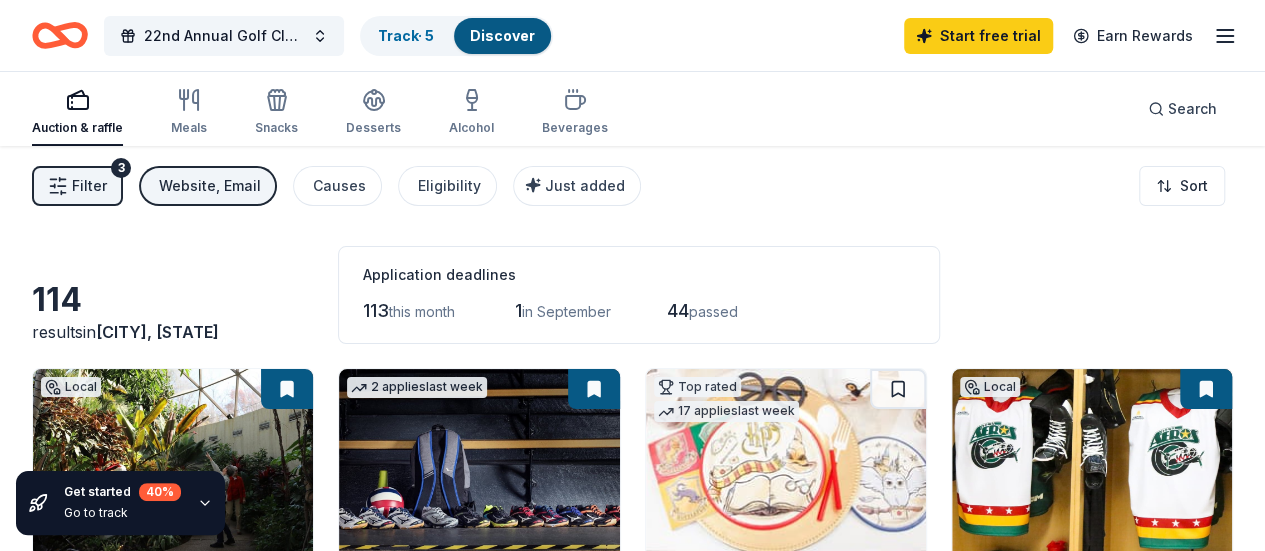 click on "Auction & raffle Meals Snacks Desserts Alcohol Beverages" at bounding box center [320, 113] 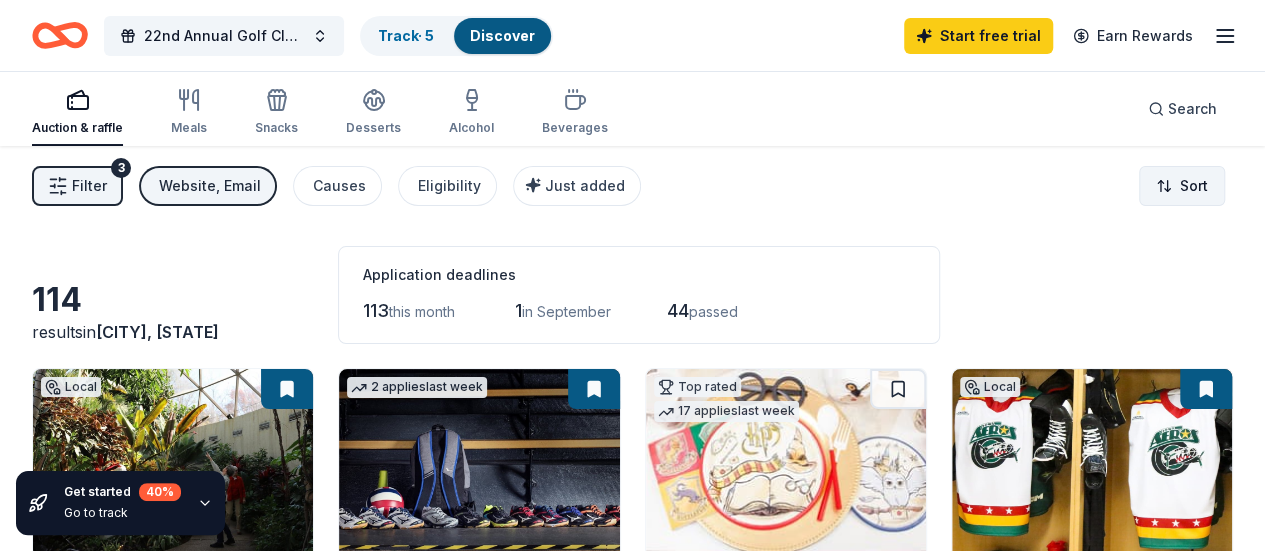 click on "22nd Annual Golf Classic Track  · 5 Discover Start free  trial Earn Rewards Auction & raffle Meals Snacks Desserts Alcohol Beverages Search Filter 3 Website, Email Causes Eligibility Just added Sort Get started 40 % Go to track 114 results  in  [CITY], [STATE] Application deadlines 113  this month 1  in September 44  passed Local 6  days left Online app • Quick Greater Des Moines Botanical Gardens New General admission tickets, annual membership 2   applies  last week 4  days left Online app • Quick SCHEELS New Outdoor and sporting goods, gift card(s), monetary donation Top rated 17   applies  last week 6  days left Online app Oriental Trading 4.8 Donation depends on request Local 6  days left Online app • Quick Iowa Wild New Ticket(s), merchandise or memorabilia Top rated 4   applies  last week 20 days left Online app Portillo's 5.0 Food, gift card(s) Top rated 9   applies  last week 4  days left Online app • Quick BarkBox 5.0 Dog toy(s), dog food Local 6  days left Online app UNI Athletics New 4   3" at bounding box center [632, 275] 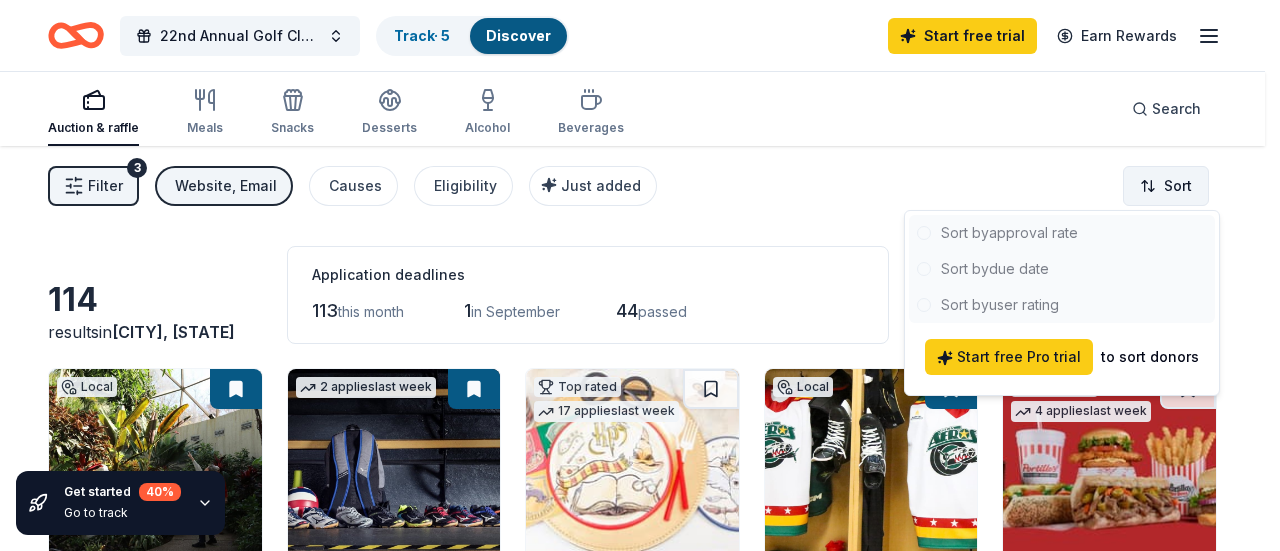 click on "22nd Annual Golf Classic Track  · 5 Discover Start free  trial Earn Rewards Auction & raffle Meals Snacks Desserts Alcohol Beverages Search Filter 3 Website, Email Causes Eligibility Just added Sort Get started 40 % Go to track 114 results  in  [CITY], [STATE] Application deadlines 113  this month 1  in September 44  passed Local 6  days left Online app • Quick Greater Des Moines Botanical Gardens New General admission tickets, annual membership 2   applies  last week 4  days left Online app • Quick SCHEELS New Outdoor and sporting goods, gift card(s), monetary donation Top rated 17   applies  last week 6  days left Online app Oriental Trading 4.8 Donation depends on request Local 6  days left Online app • Quick Iowa Wild New Ticket(s), merchandise or memorabilia Top rated 4   applies  last week 20 days left Online app Portillo's 5.0 Food, gift card(s) Top rated 9   applies  last week 4  days left Online app • Quick BarkBox 5.0 Dog toy(s), dog food Local 6  days left Online app UNI Athletics New 4   3" at bounding box center (640, 275) 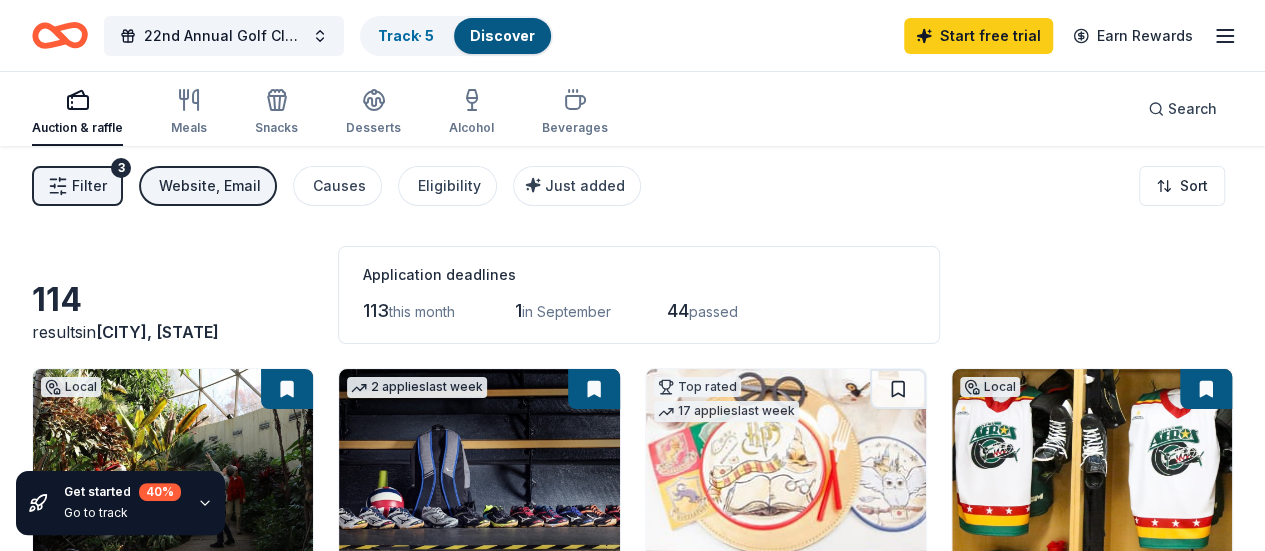 click on "Application deadlines" at bounding box center (639, 275) 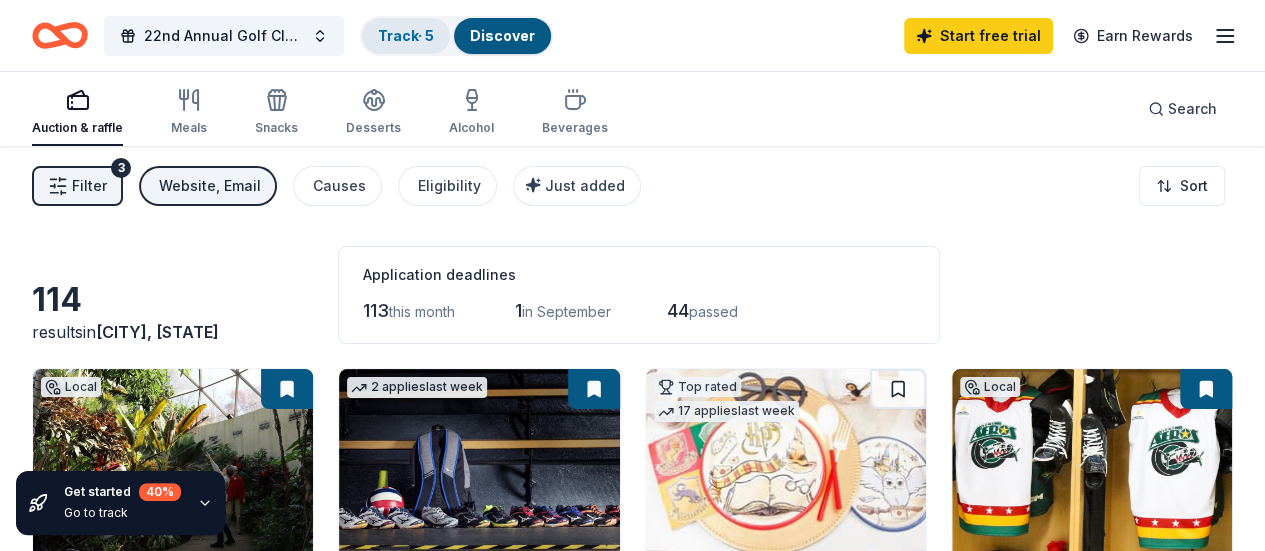 click on "Track  · 5" at bounding box center [406, 35] 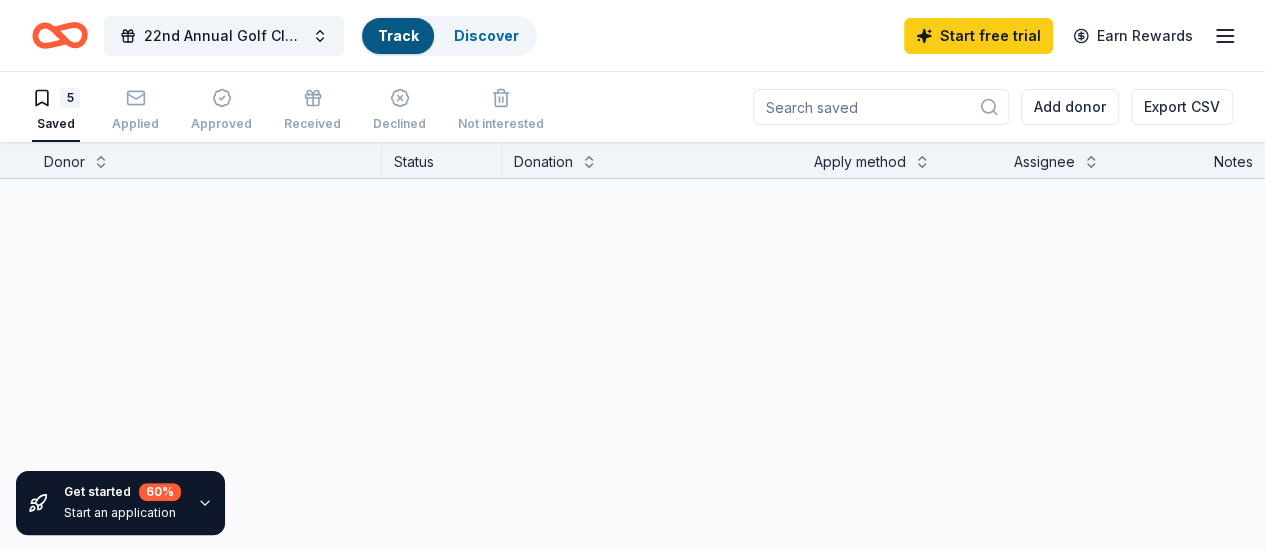 scroll, scrollTop: 0, scrollLeft: 0, axis: both 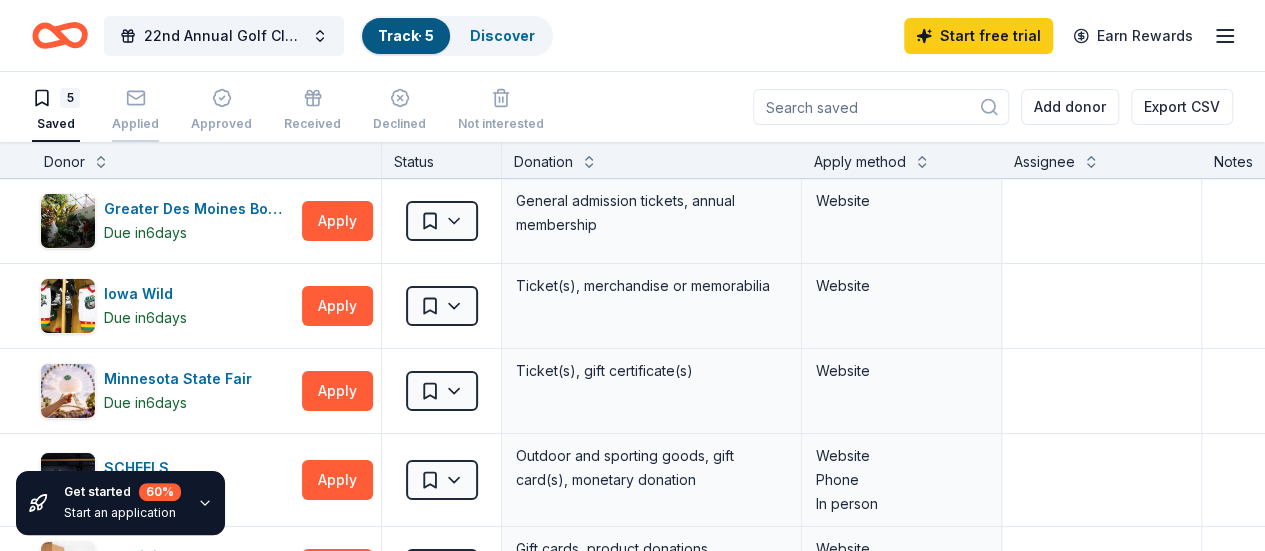 click 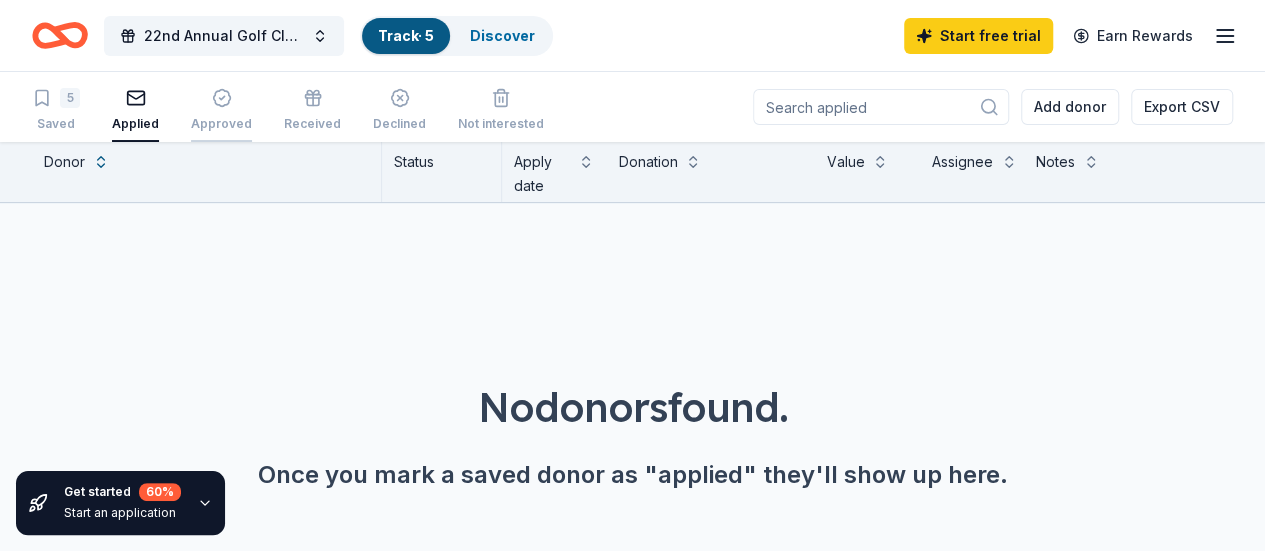 click on "Approved" at bounding box center (221, 124) 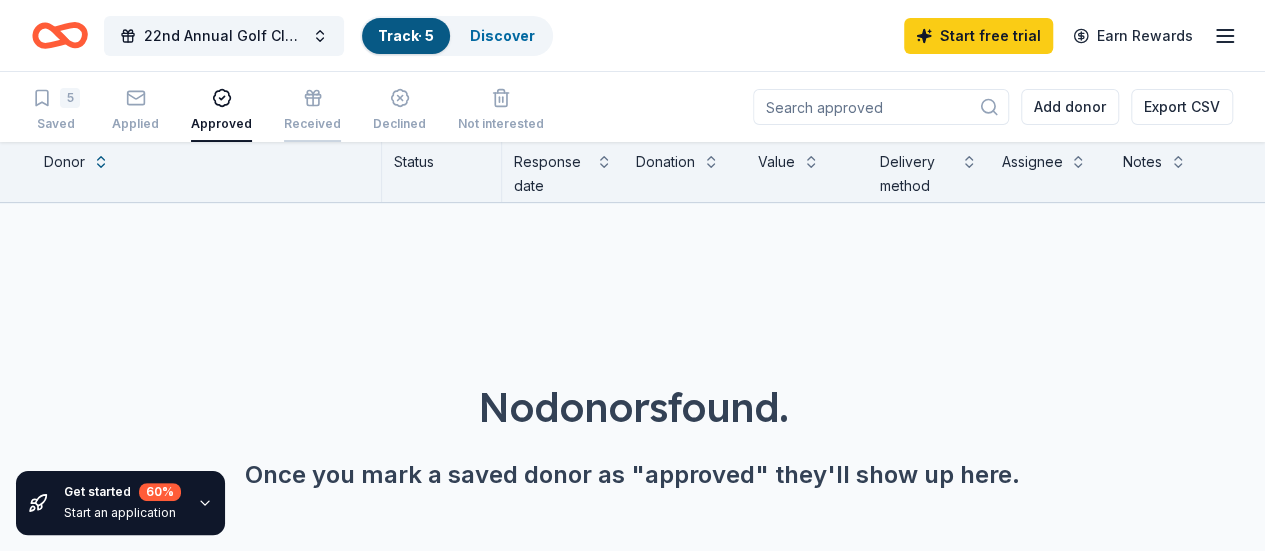 click 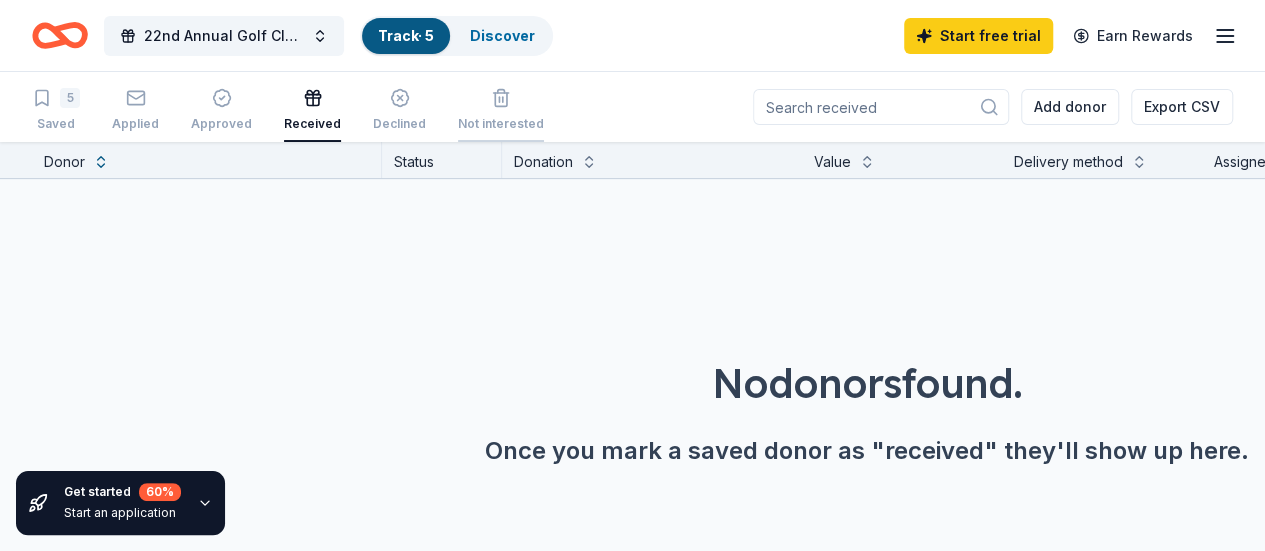 click on "Not interested" at bounding box center (501, 110) 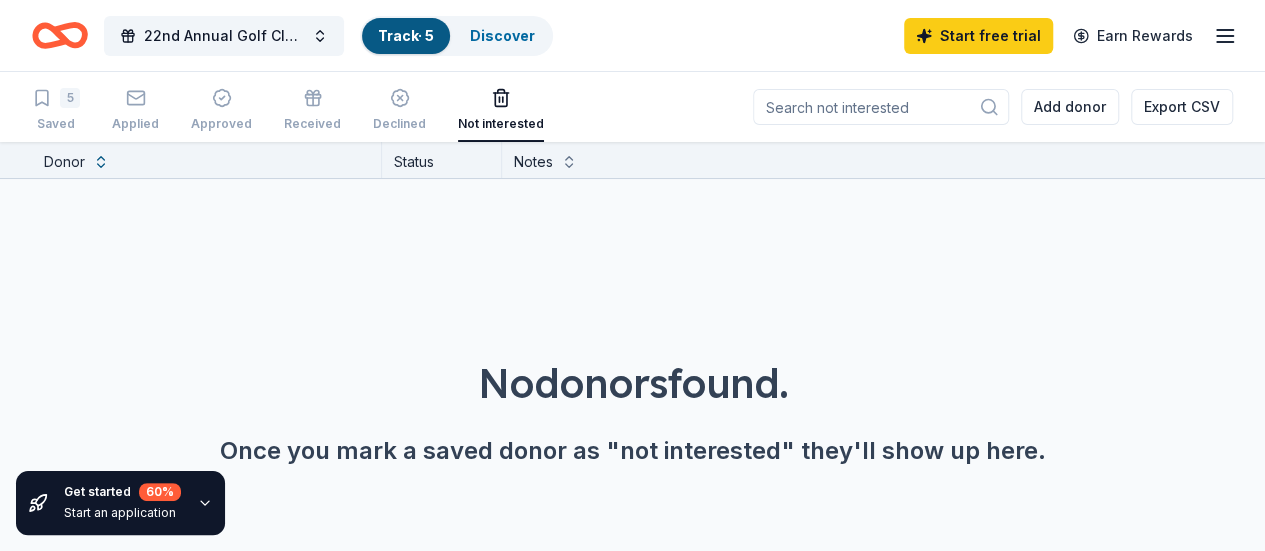 click 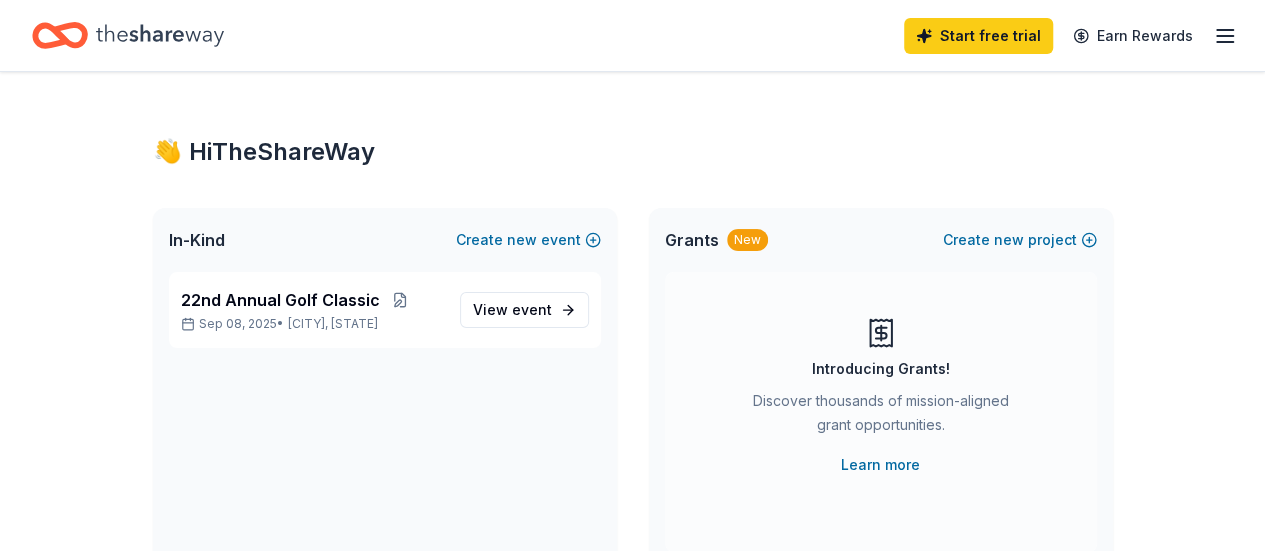 click 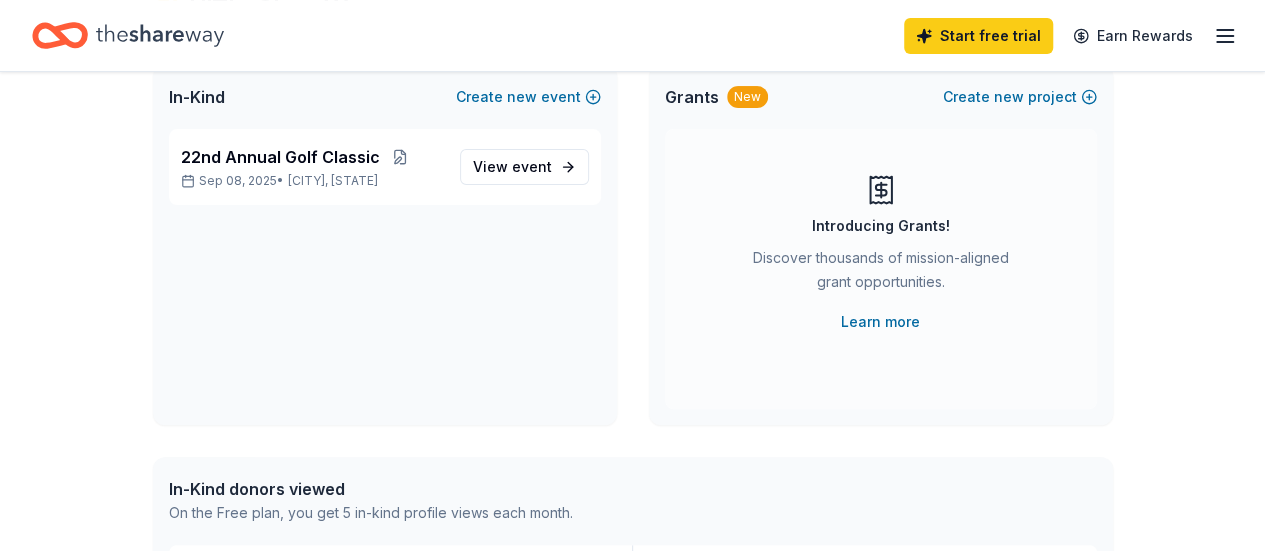 scroll, scrollTop: 0, scrollLeft: 0, axis: both 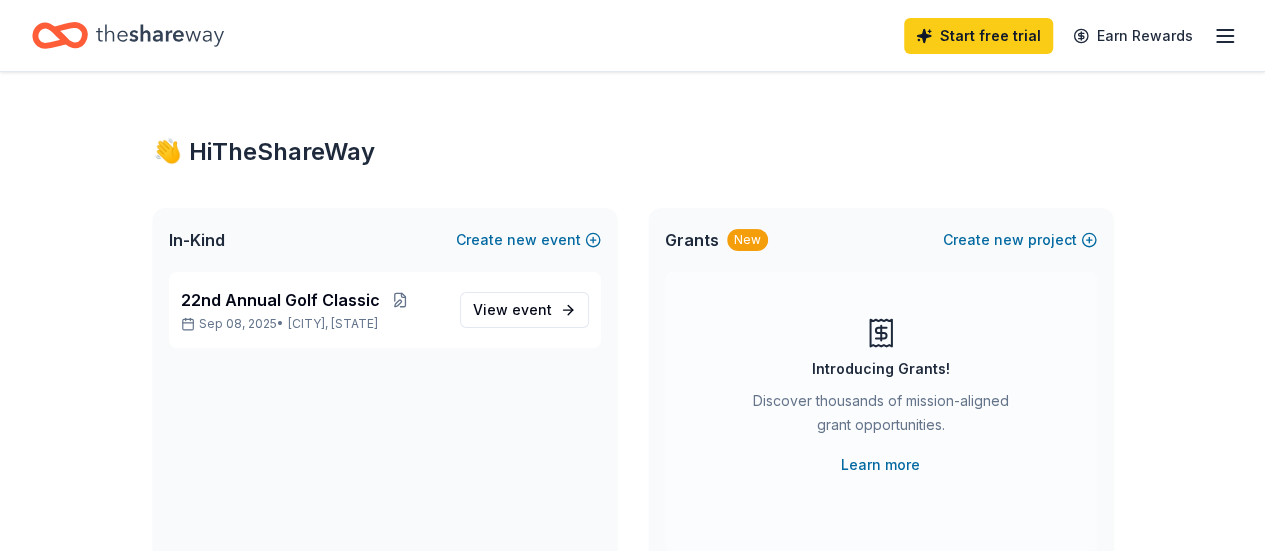 click 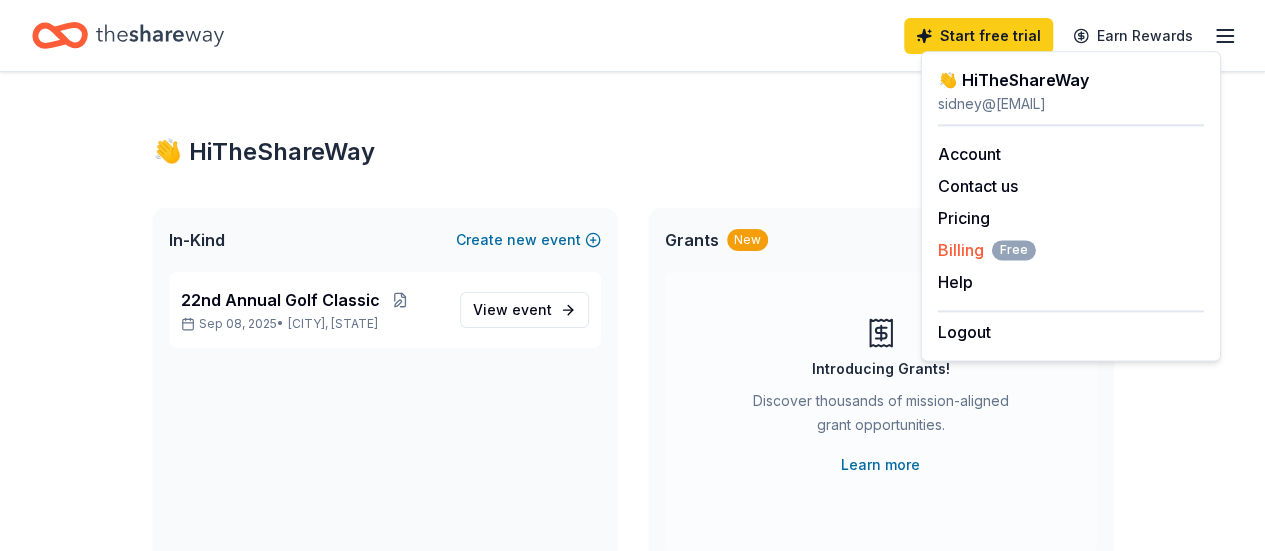 click on "Billing Free" at bounding box center (1071, 250) 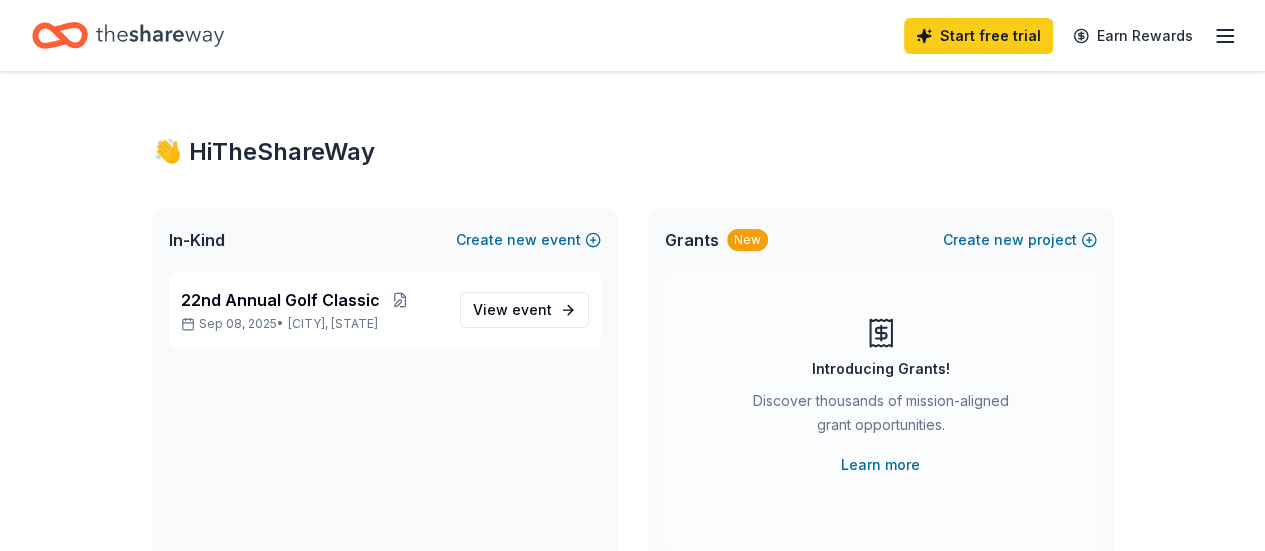click 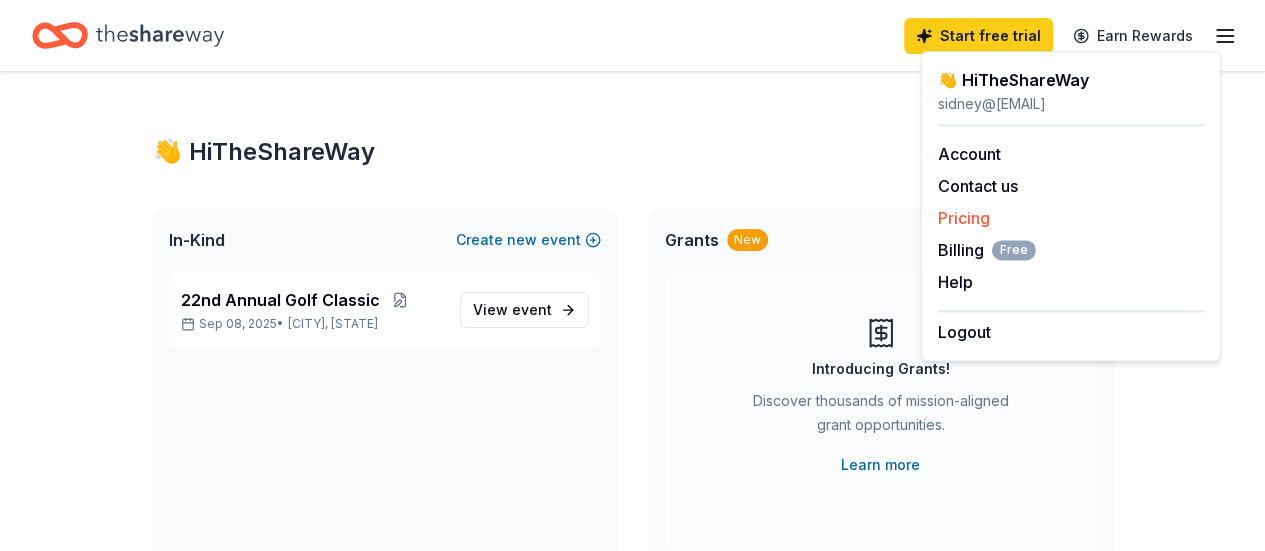 click on "Pricing" at bounding box center (964, 218) 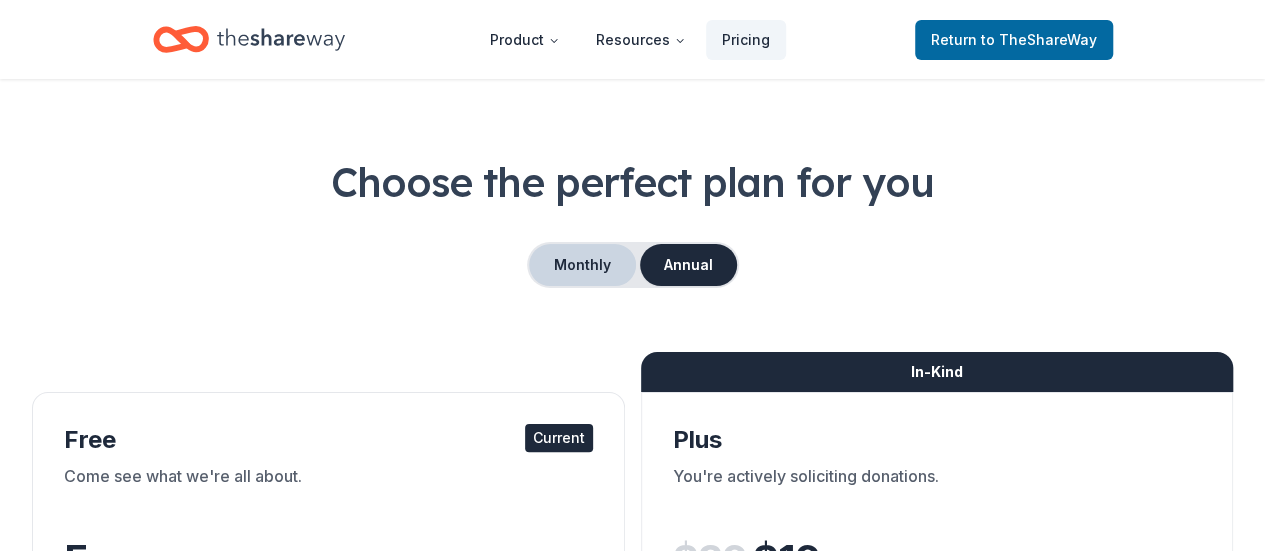 scroll, scrollTop: 0, scrollLeft: 0, axis: both 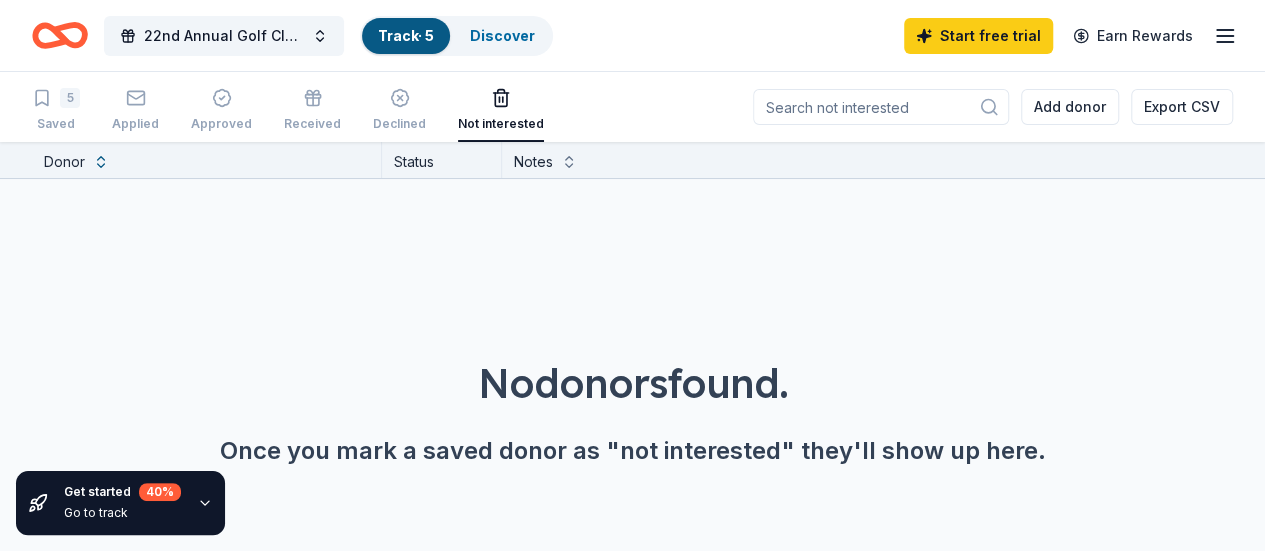 click on "Not interested" at bounding box center (501, 110) 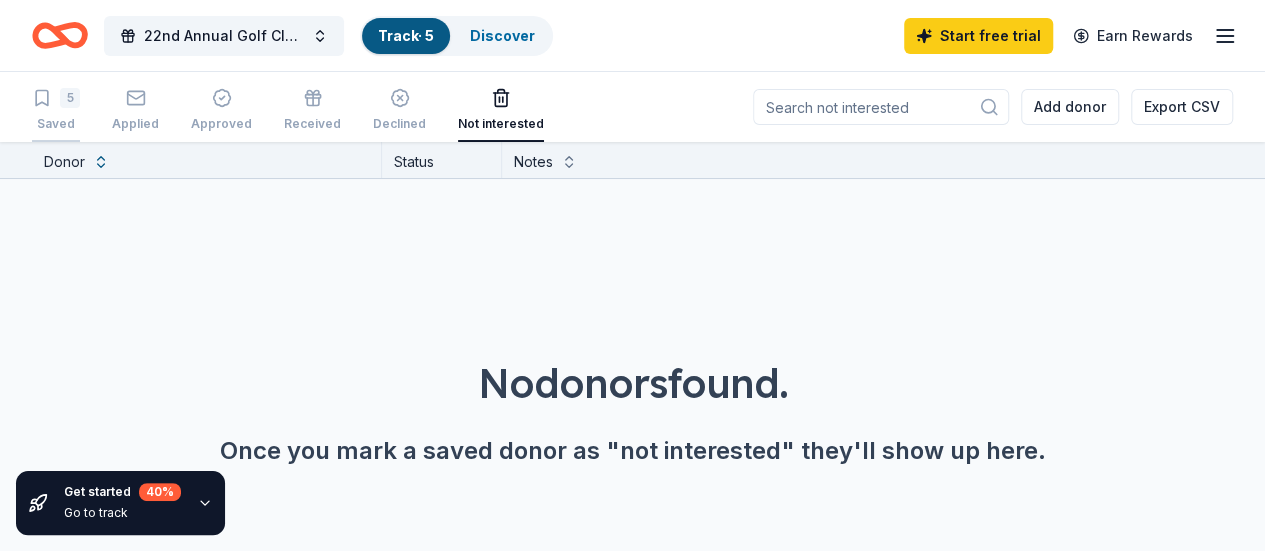 click on "5 Saved" at bounding box center [56, 110] 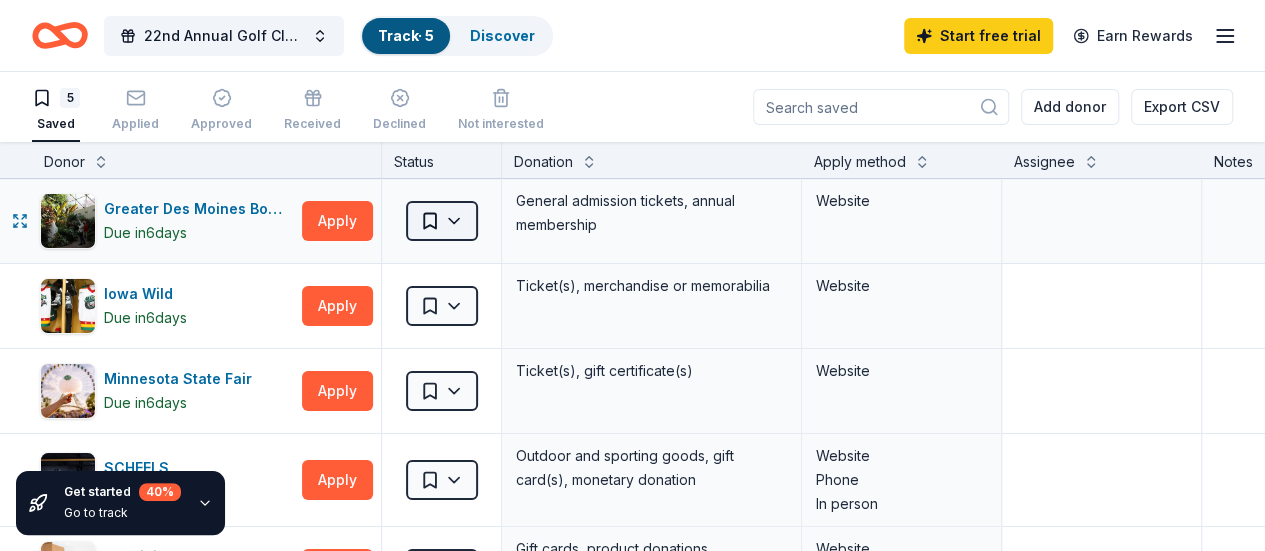 click on "22nd Annual Golf Classic Track  · 5 Discover Start free  trial Earn Rewards 5 Saved Applied Approved Received Declined Not interested Add donor Export CSV Get started 40 % Go to track Donor Status Donation Apply method Assignee Notes Greater Des Moines Botanical Gardens Due in  6  days Apply Saved General admission tickets, annual membership Website Iowa Wild Due in  6  days Apply Saved Ticket(s), merchandise or memorabilia Website Minnesota State Fair Due in  6  days Apply Saved Ticket(s), gift certificate(s) Website SCHEELS Due in  4  days Apply Saved Outdoor and sporting goods, gift card(s), monetary donation Website Phone In person Termini Brothers Bakery Due in  4  days Apply Saved Gift cards, product donations Website   Discover more donors Saved" at bounding box center [632, 275] 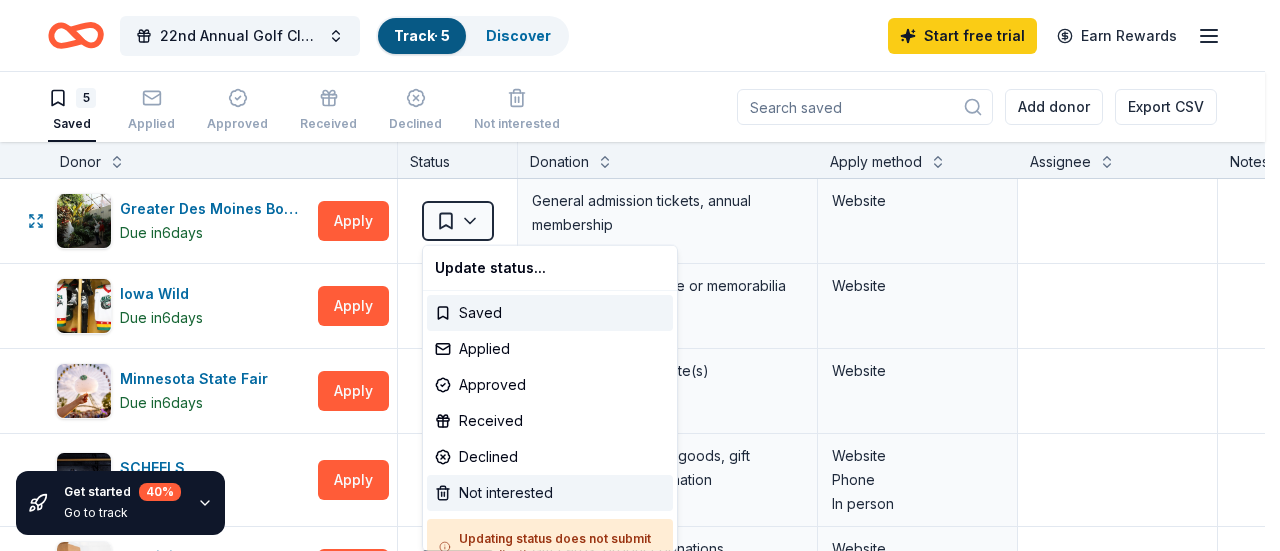 click on "Not interested" at bounding box center [550, 493] 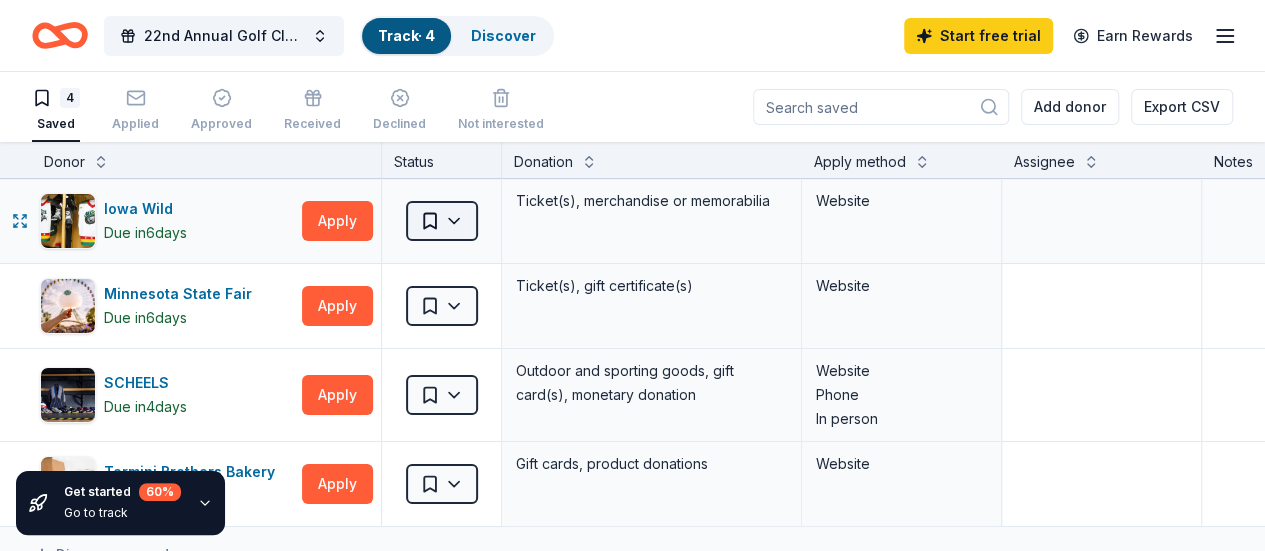 click on "22nd Annual Golf Classic Track  · 4 Discover Start free  trial Earn Rewards 4 Saved Applied Approved Received Declined Not interested Add donor Export CSV Get started 60 % Go to track Donor Status Donation Apply method Assignee Notes Iowa Wild Due in  6  days Apply Saved Ticket(s), merchandise or memorabilia Website Minnesota State Fair Due in  6  days Apply Saved Ticket(s), gift certificate(s) Website SCHEELS Due in  4  days Apply Saved Outdoor and sporting goods, gift card(s), monetary donation Website Phone In person Termini Brothers Bakery Due in  4  days Apply Saved Gift cards, product donations Website   Discover more donors Saved" at bounding box center (632, 275) 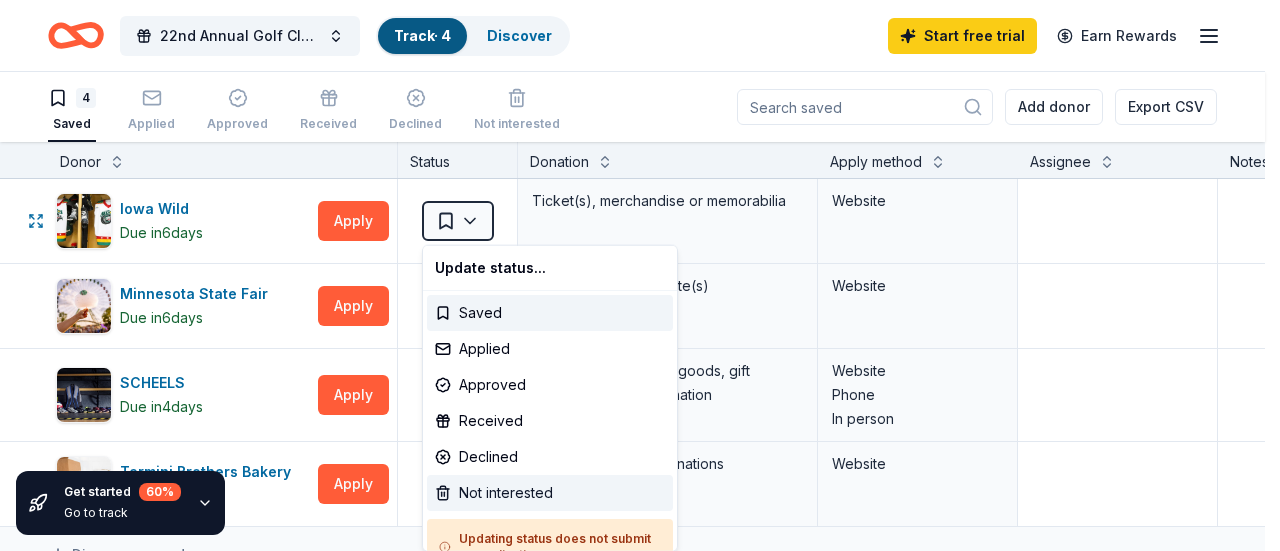click on "Not interested" at bounding box center [550, 493] 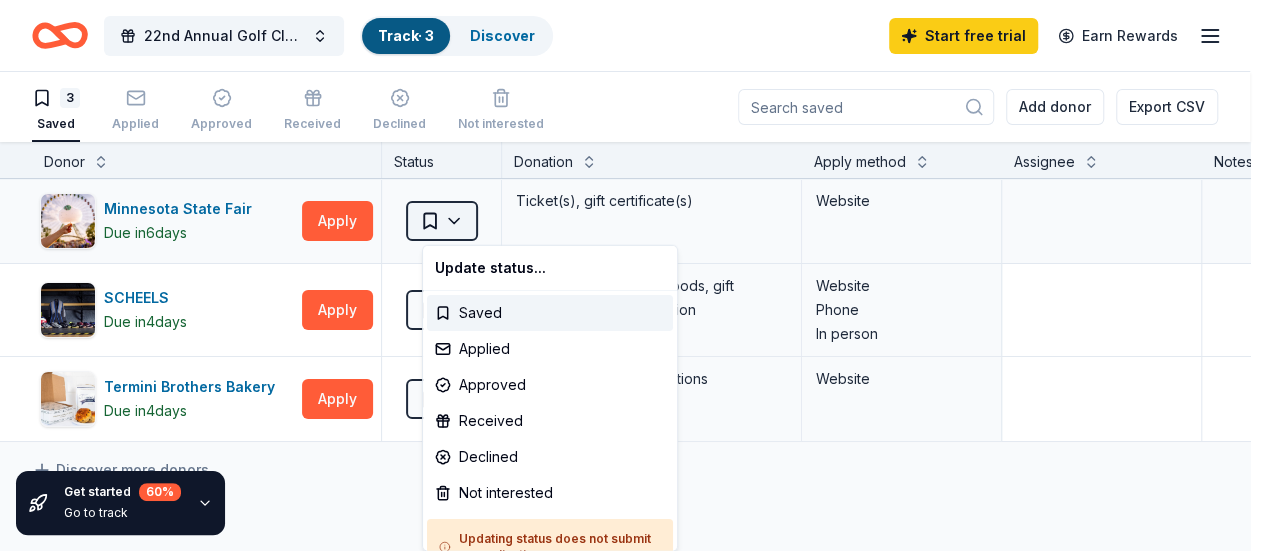 click on "22nd Annual Golf Classic Track  · 3 Discover Start free  trial Earn Rewards 3 Saved Applied Approved Received Declined Not interested Add donor Export CSV Get started 60 % Go to track Donor Status Donation Apply method Assignee Notes Minnesota State Fair Due in  6  days Apply Saved Ticket(s), gift certificate(s) Website SCHEELS Due in  4  days Apply Saved Outdoor and sporting goods, gift card(s), monetary donation Website Phone In person Termini Brothers Bakery Due in  4  days Apply Saved Gift cards, product donations Website   Discover more donors Saved Update status... Saved Applied Approved Declined Not interested Updating status does not submit an application" at bounding box center (632, 275) 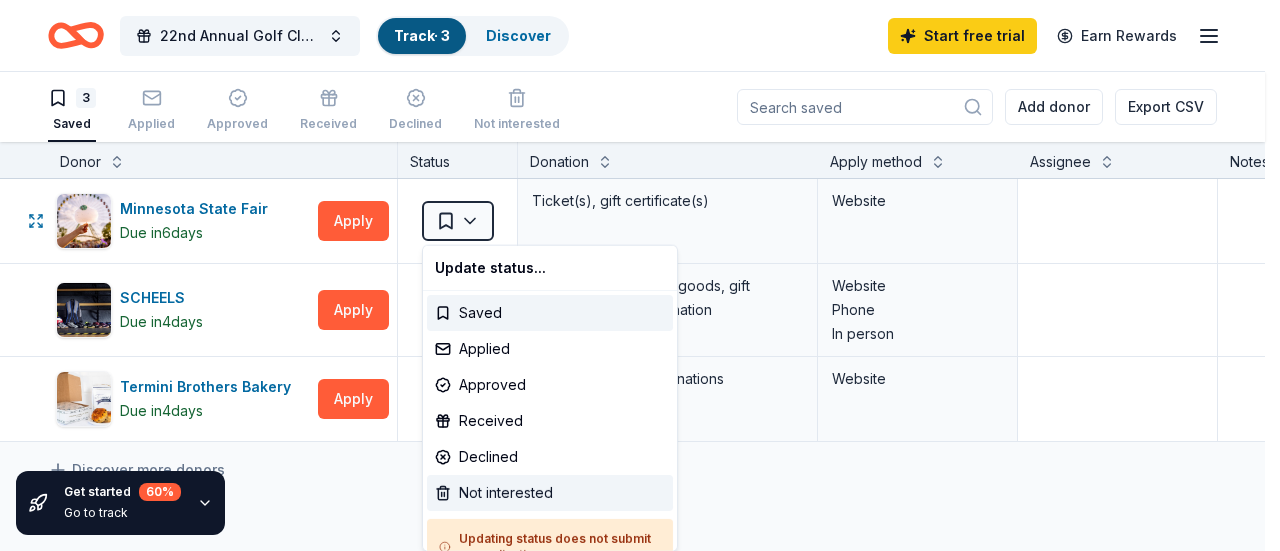 click on "Not interested" at bounding box center (550, 493) 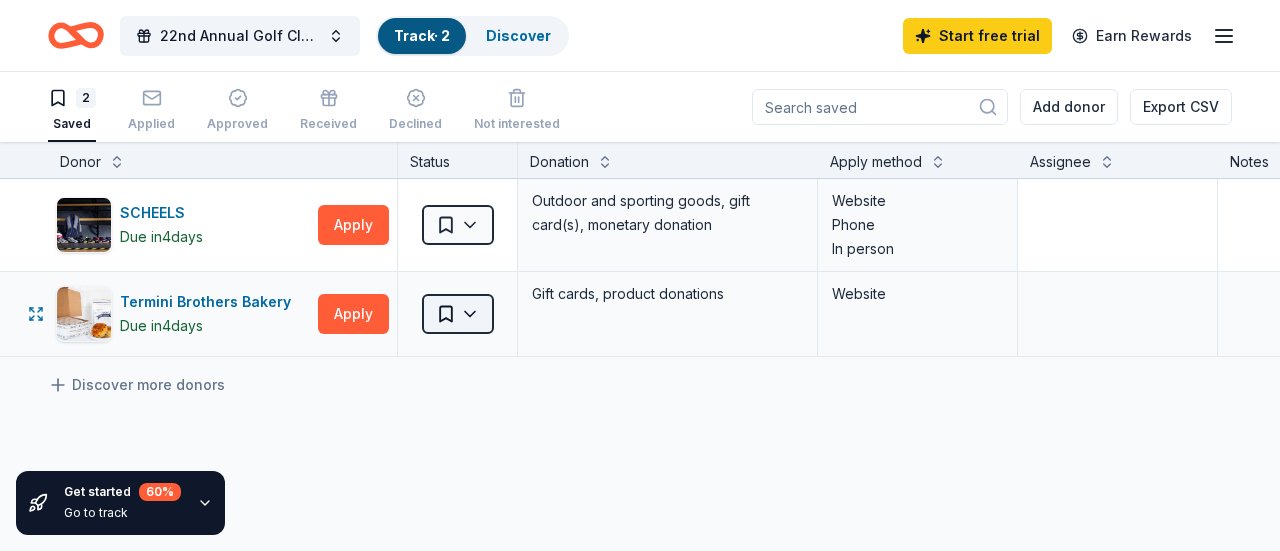 click on "22nd Annual Golf Classic Track  · 2 Discover Start free  trial Earn Rewards 2 Saved Applied Approved Received Declined Not interested Add donor Export CSV Get started 60 % Go to track Donor Status Donation Apply method Assignee Notes SCHEELS Due in  4  days Apply Saved Outdoor and sporting goods, gift card(s), monetary donation Website Phone In person Termini Brothers Bakery Due in  4  days Apply Saved Gift cards, product donations Website   Discover more donors Saved" at bounding box center (640, 275) 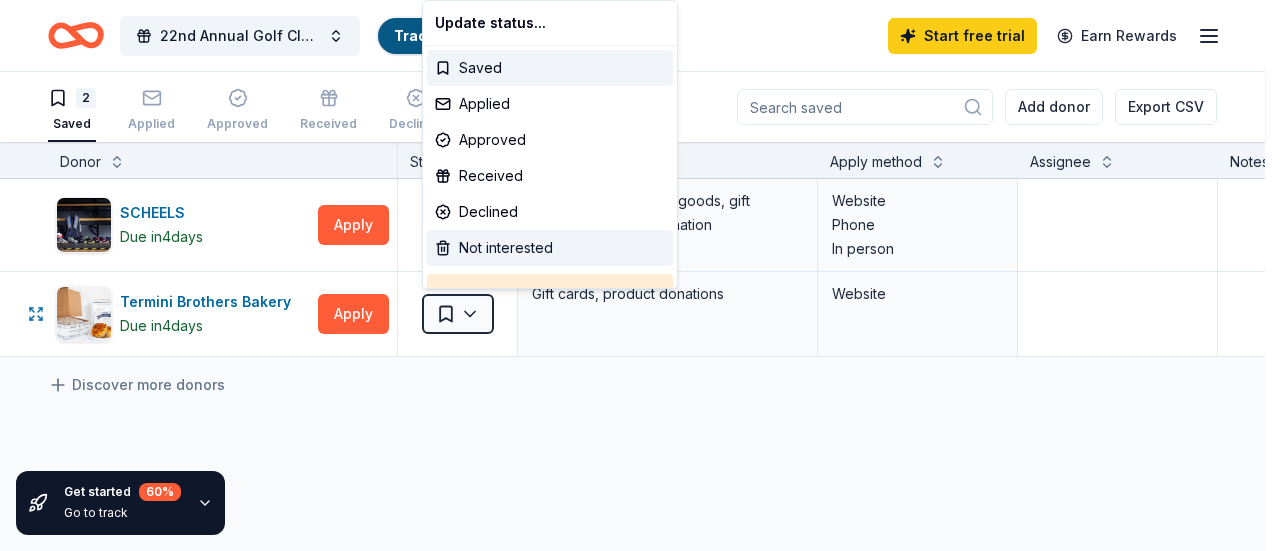 click on "Not interested" at bounding box center [550, 248] 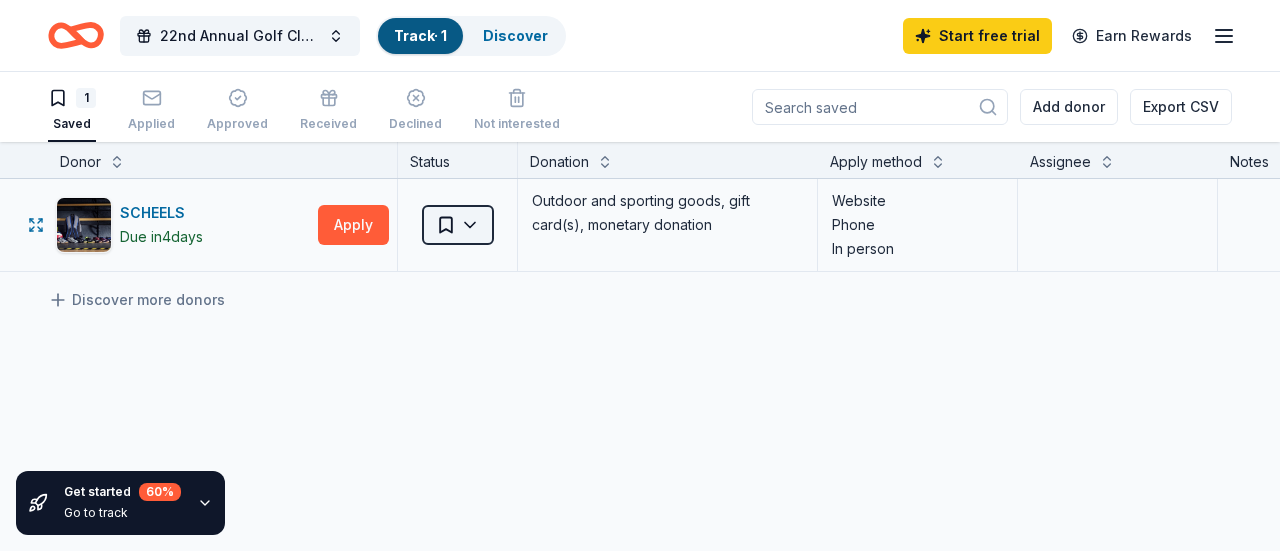click on "22nd Annual Golf Classic Track  · 1 Discover Start free  trial Earn Rewards 1 Saved Applied Approved Received Declined Not interested Add donor Export CSV Get started 60 % Go to track Donor Status Donation Apply method Assignee Notes SCHEELS Due in  4  days Apply Saved Outdoor and sporting goods, gift card(s), monetary donation Website Phone In person   Discover more donors Saved" at bounding box center [640, 275] 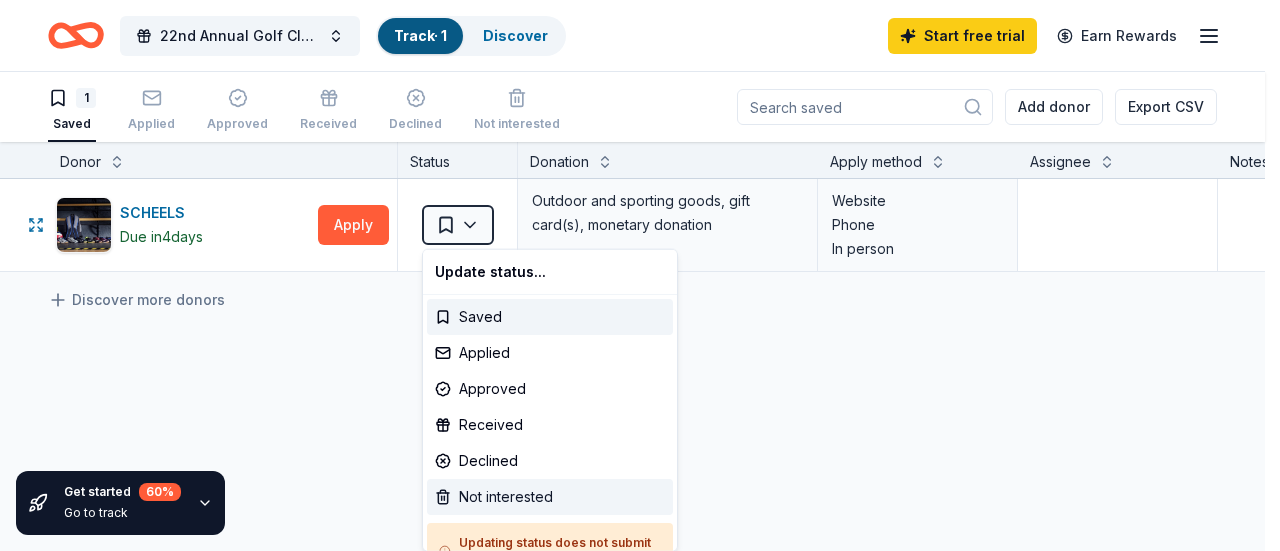 click on "Not interested" at bounding box center [550, 497] 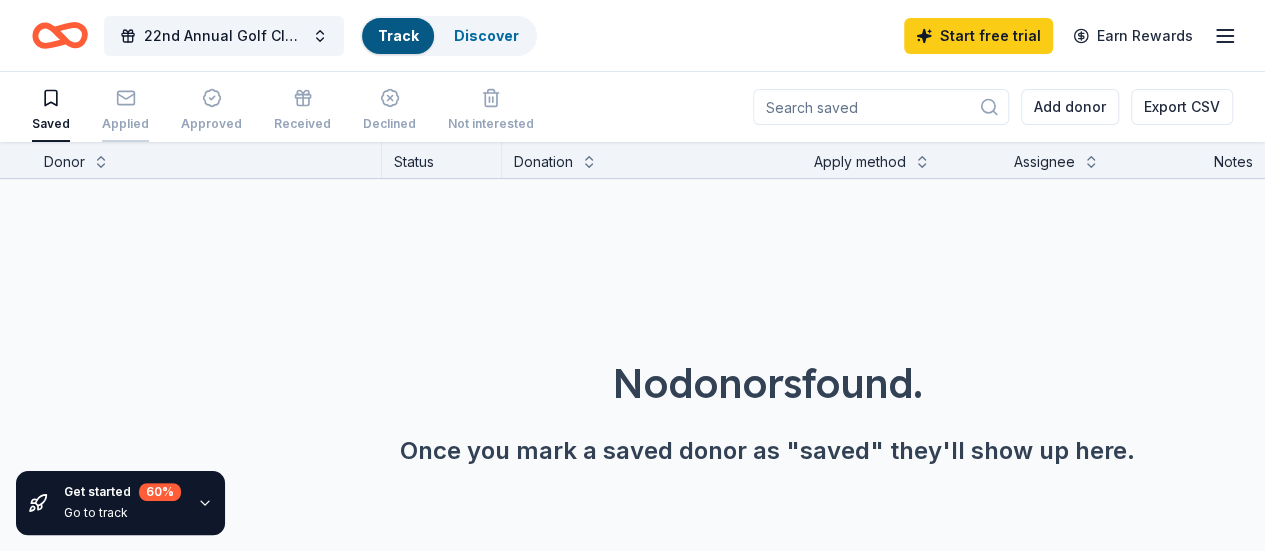 click on "Applied" at bounding box center (125, 124) 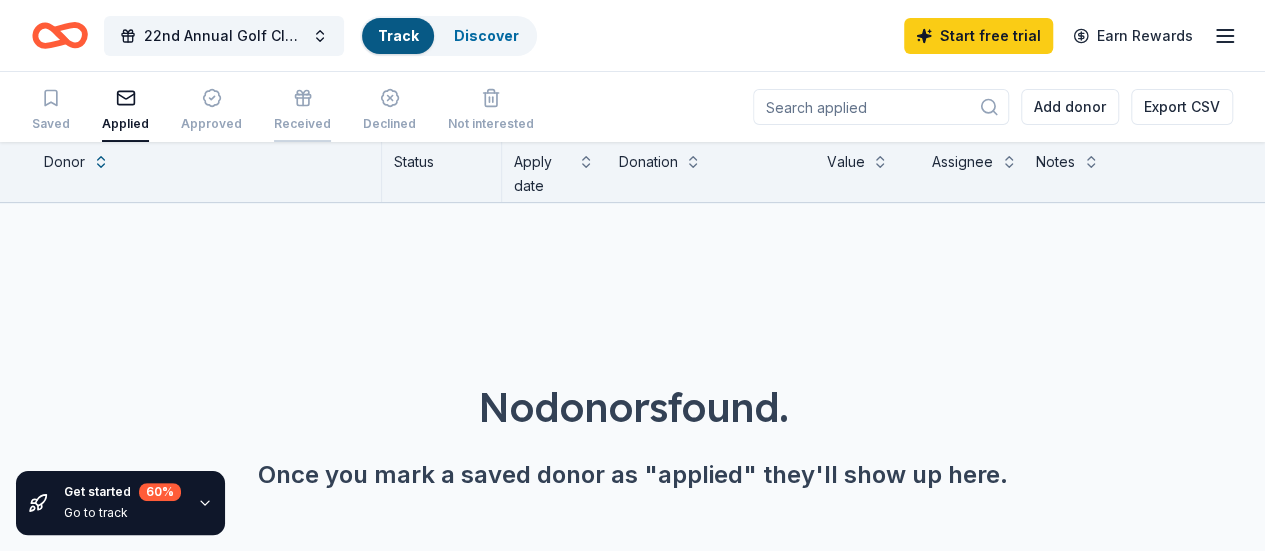 click at bounding box center [302, 98] 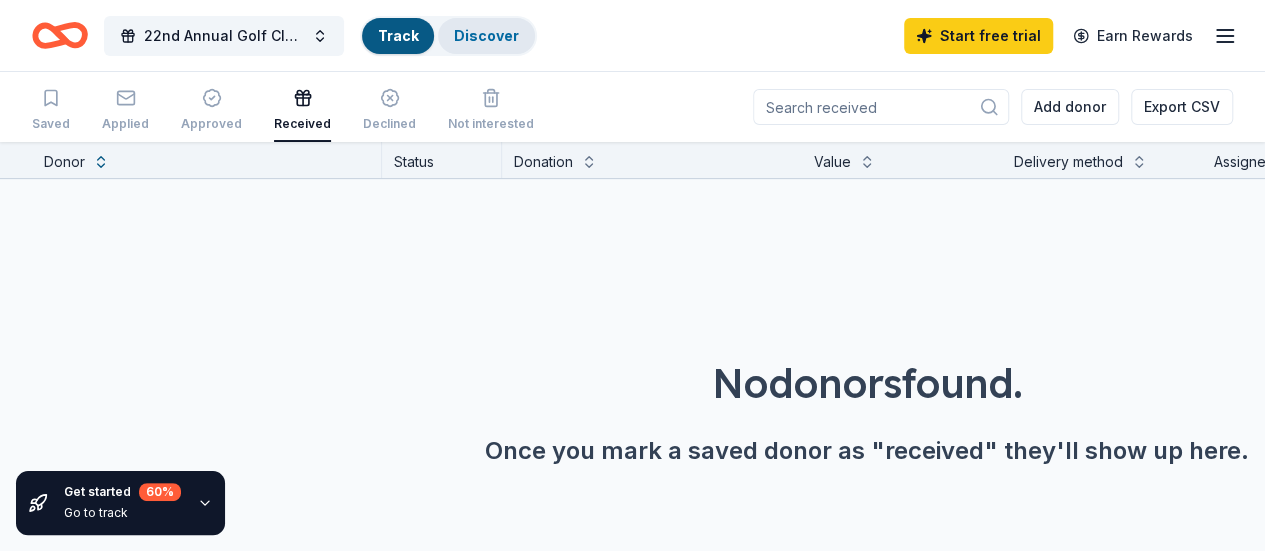 click on "Discover" at bounding box center (486, 35) 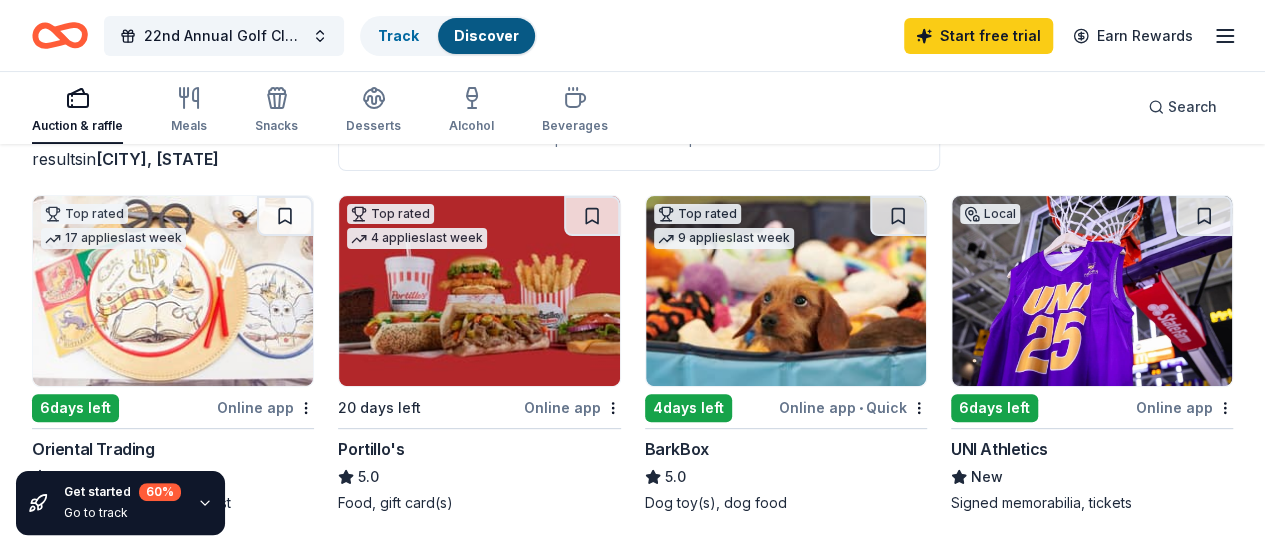 scroll, scrollTop: 200, scrollLeft: 0, axis: vertical 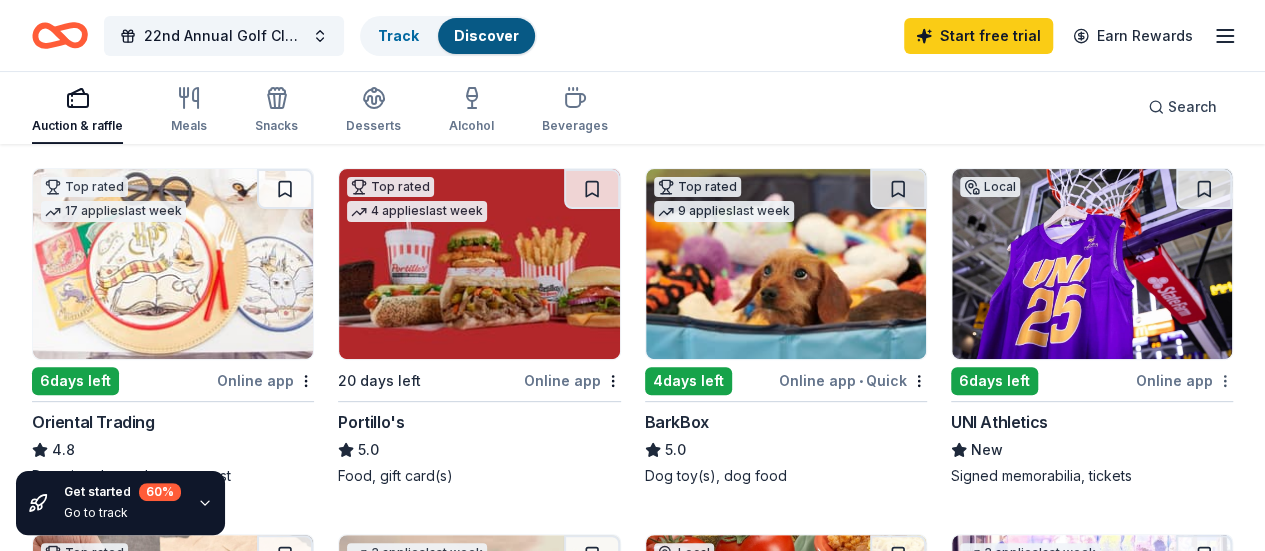 click on "22nd Annual Golf Classic Track  Discover Start free  trial Earn Rewards Auction & raffle Meals Snacks Desserts Alcohol Beverages Search Get started 60 % Go to track 114 results  in  [CITY], [STATE] Application deadlines 113  this month 1  in September 44  passed Top rated 17   applies  last week 6  days left Online app Oriental Trading 4.8 Donation depends on request Top rated 4   applies  last week 20 days left Online app Portillo's 5.0 Food, gift card(s) Top rated 9   applies  last week 4  days left Online app • Quick BarkBox 5.0 Dog toy(s), dog food Local 6  days left Online app UNI Athletics New Signed memorabilia, tickets Top rated 4   applies  last week 20 days left Online app Casey's 5.0 Donation depends on request 3   applies  last week 4  days left Online app Let's Roam 4.4 3 Family Scavenger Hunt Six Pack ($270 Value), 2 Date Night Scavenger Hunt Two Pack ($130 Value) Local 13  days left Online app • Quick Rudy's Tacos New Food, gift card(s) 3   applies  last week 4  days left Online app • 5.0" at bounding box center [632, 75] 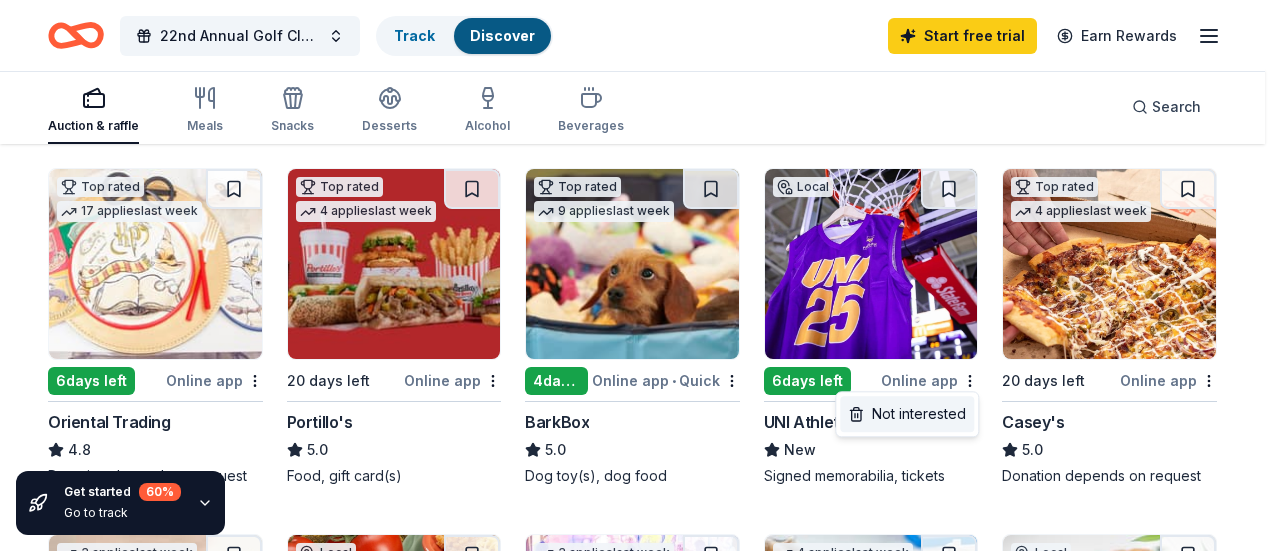 click on "Not interested" at bounding box center (907, 414) 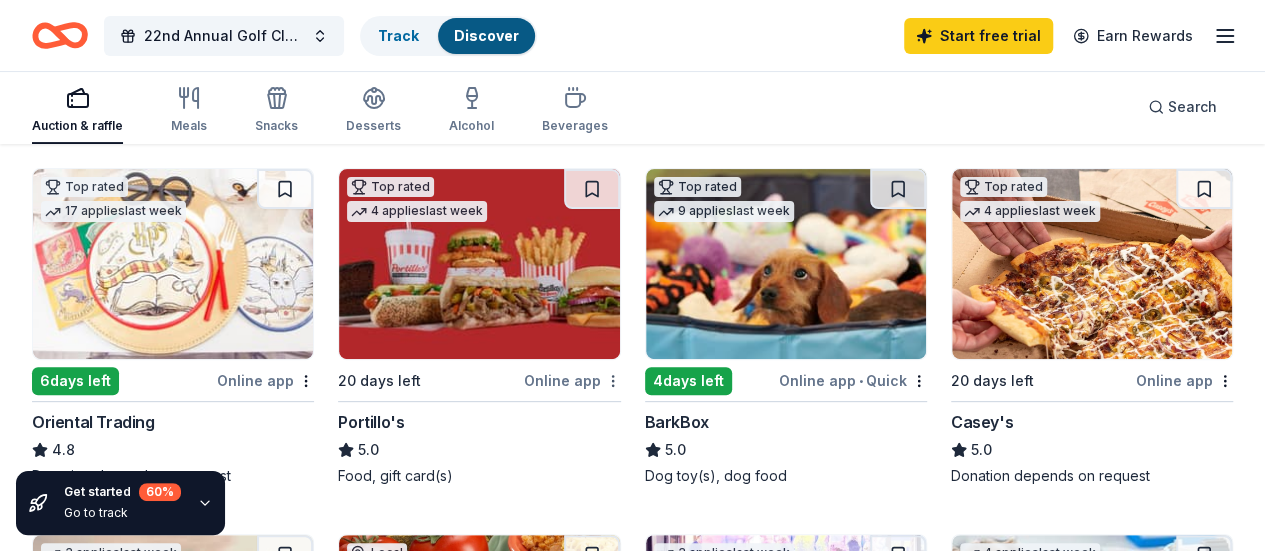 click on "22nd Annual Golf Classic Track  Discover Start free  trial Earn Rewards Auction & raffle Meals Snacks Desserts Alcohol Beverages Search Get started 60 % Go to track 114 results  in  [CITY], [STATE] Application deadlines 113  this month 1  in September 44  passed Top rated 17   applies  last week 6  days left Online app Oriental Trading 4.8 Donation depends on request Top rated 4   applies  last week 20 days left Online app Portillo's 5.0 Food, gift card(s) Top rated 9   applies  last week 4  days left Online app • Quick BarkBox 5.0 Dog toy(s), dog food Top rated 4   applies  last week 20 days left Online app Casey's 5.0 Donation depends on request 3   applies  last week 4  days left Online app Let's Roam 4.4 3 Family Scavenger Hunt Six Pack ($270 Value), 2 Date Night Scavenger Hunt Two Pack ($130 Value) Local 13  days left Online app • Quick Rudy's Tacos New Food, gift card(s) 3   applies  last week 4  days left Online app • Quick Tidal Wave Auto Spa 5.0 Car wash coupons 4   applies  last week 4 New 13 6" at bounding box center [632, 75] 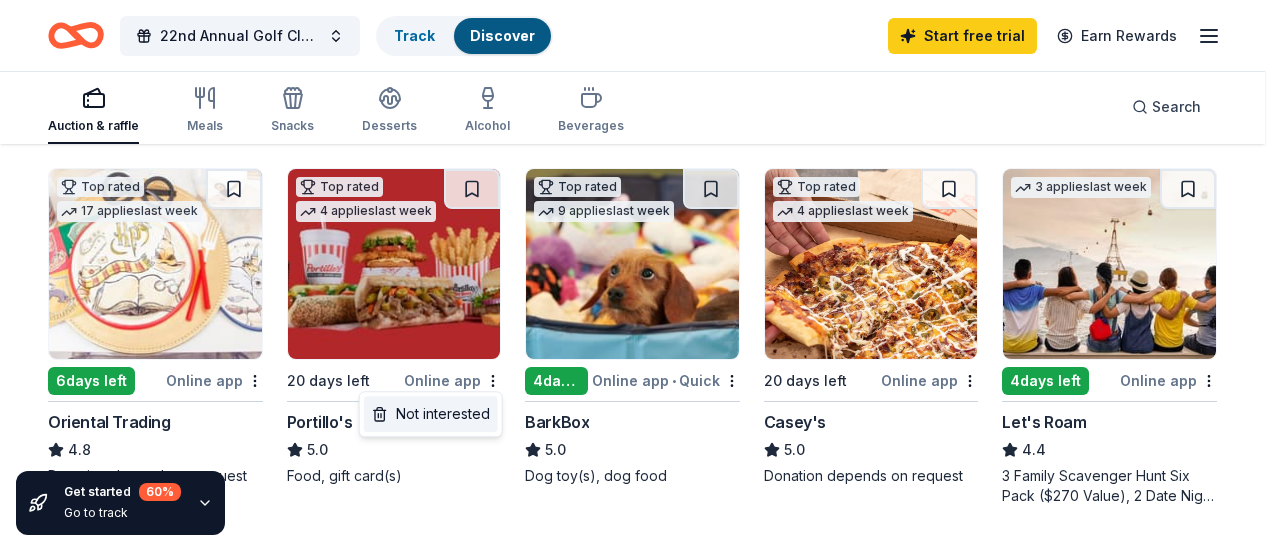 click on "Not interested" at bounding box center [431, 414] 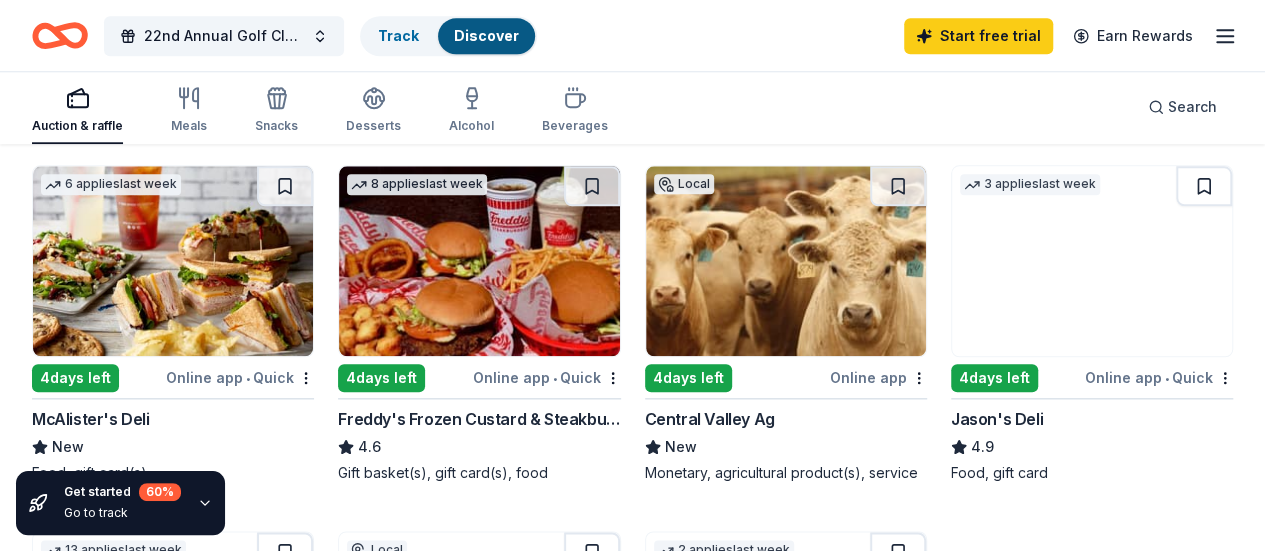 scroll, scrollTop: 1000, scrollLeft: 0, axis: vertical 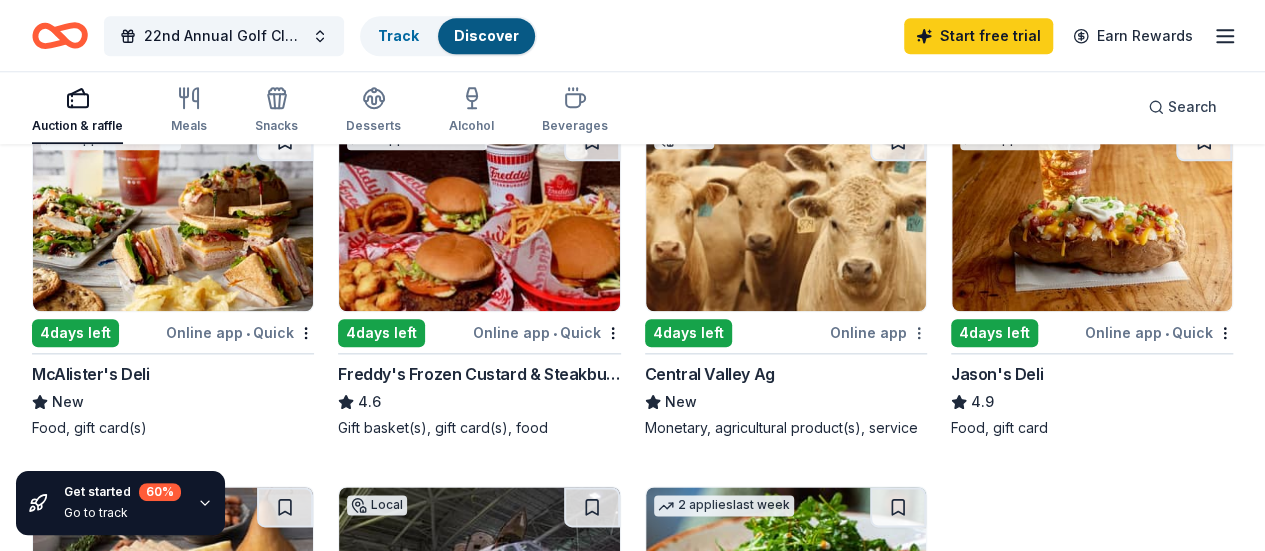click on "22nd Annual Golf Classic Track  Discover Start free  trial Earn Rewards Auction & raffle Meals Snacks Desserts Alcohol Beverages Search Get started 60 % Go to track 114 results  in  [CITY], [STATE] Application deadlines 113  this month 1  in September 44  passed Local 6  days left Online app • Quick Oriental Trading 4.8 Donation depends on request Top rated 4   applies  last week 20 days left Online app Portillo's 5.0 Food, gift card(s) Top rated 9   applies  last week 4  days left Online app • Quick BarkBox 5.0 Dog toy(s), dog food Local 6  days left Online app Casey's 5.0 Donation depends on request 3   applies  last week 4  days left Online app Let's Roam 4.4 3 Family Scavenger Hunt Six Pack ($270 Value), 2 Date Night Scavenger Hunt Two Pack ($130 Value) Local 13  days left Online app • Quick Rudy's Tacos New Food, gift card(s) 3   applies  last week 4  days left Online app • Quick Tidal Wave Auto Spa 5.0 Car wash coupons 4   applies  last week 4  days left Online app Wondercide New Pet control products  Local 13  days left Online app New 6   4" at bounding box center (632, -725) 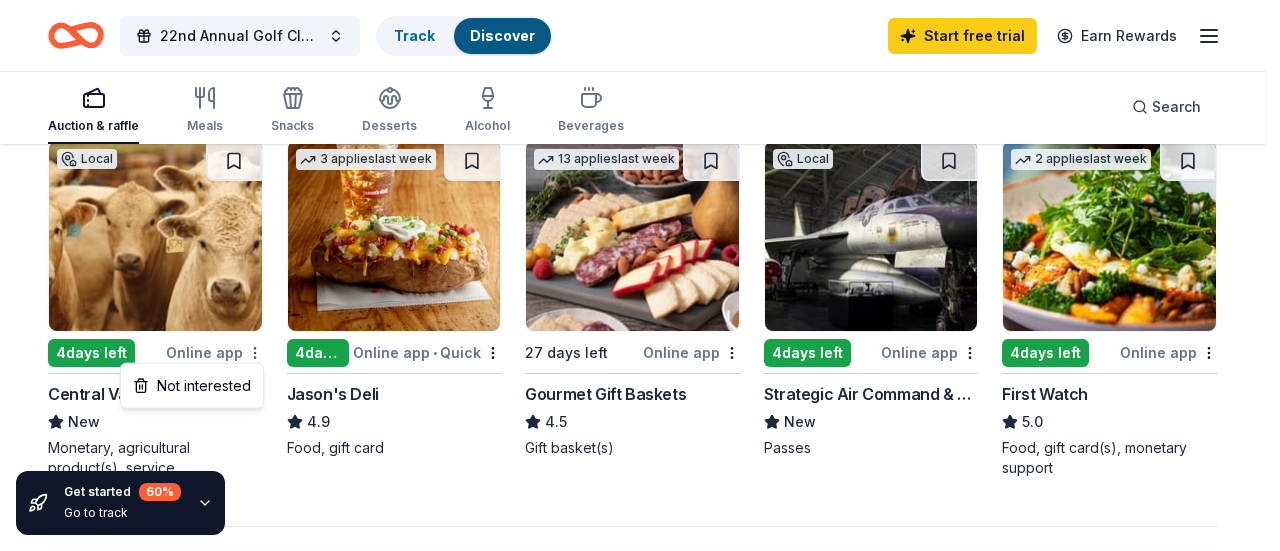 click on "22nd Annual Golf Classic Track  Discover Start free  trial Earn Rewards Auction & raffle Meals Snacks Desserts Alcohol Beverages Search Get started 60 % Go to track 114 results  in  [CITY], [STATE] Application deadlines 113  this month 1  in September 44  passed Local 6  days left Online app • Quick Oriental Trading 4.8 Donation depends on request Top rated 4   applies  last week 20 days left Online app Portillo's 5.0 Food, gift card(s) Top rated 9   applies  last week 4  days left Online app • Quick BarkBox 5.0 Dog toy(s), dog food Local 6  days left Online app Casey's 5.0 Donation depends on request 3   applies  last week 4  days left Online app Let's Roam 4.4 3 Family Scavenger Hunt Six Pack ($270 Value), 2 Date Night Scavenger Hunt Two Pack ($130 Value) Local 13  days left Online app • Quick Rudy's Tacos New Food, gift card(s) 3   applies  last week 4  days left Online app • Quick Tidal Wave Auto Spa 5.0 Car wash coupons 4   applies  last week 4  days left Online app Wondercide New Pet control products  Local 13  days left Online app New 6   4" at bounding box center [640, -725] 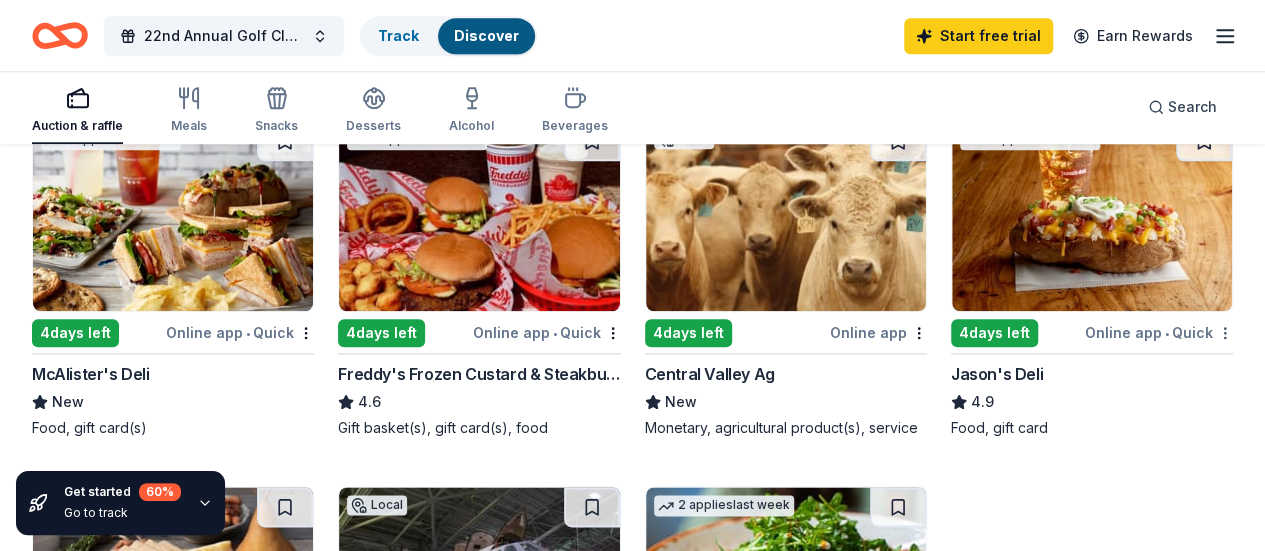 click on "22nd Annual Golf Classic Track  Discover Start free  trial Earn Rewards Auction & raffle Meals Snacks Desserts Alcohol Beverages Search Get started 60 % Go to track 114 results  in  [CITY], [STATE] Application deadlines 113  this month 1  in September 44  passed Local 6  days left Online app • Quick Oriental Trading 4.8 Donation depends on request Top rated 4   applies  last week 20 days left Online app Portillo's 5.0 Food, gift card(s) Top rated 9   applies  last week 4  days left Online app • Quick BarkBox 5.0 Dog toy(s), dog food Local 6  days left Online app Casey's 5.0 Donation depends on request 3   applies  last week 4  days left Online app Let's Roam 4.4 3 Family Scavenger Hunt Six Pack ($270 Value), 2 Date Night Scavenger Hunt Two Pack ($130 Value) Local 13  days left Online app • Quick Rudy's Tacos New Food, gift card(s) 3   applies  last week 4  days left Online app • Quick Tidal Wave Auto Spa 5.0 Car wash coupons 4   applies  last week 4  days left Online app Wondercide New Pet control products  Local 13  days left Online app New 6   4" at bounding box center [632, -725] 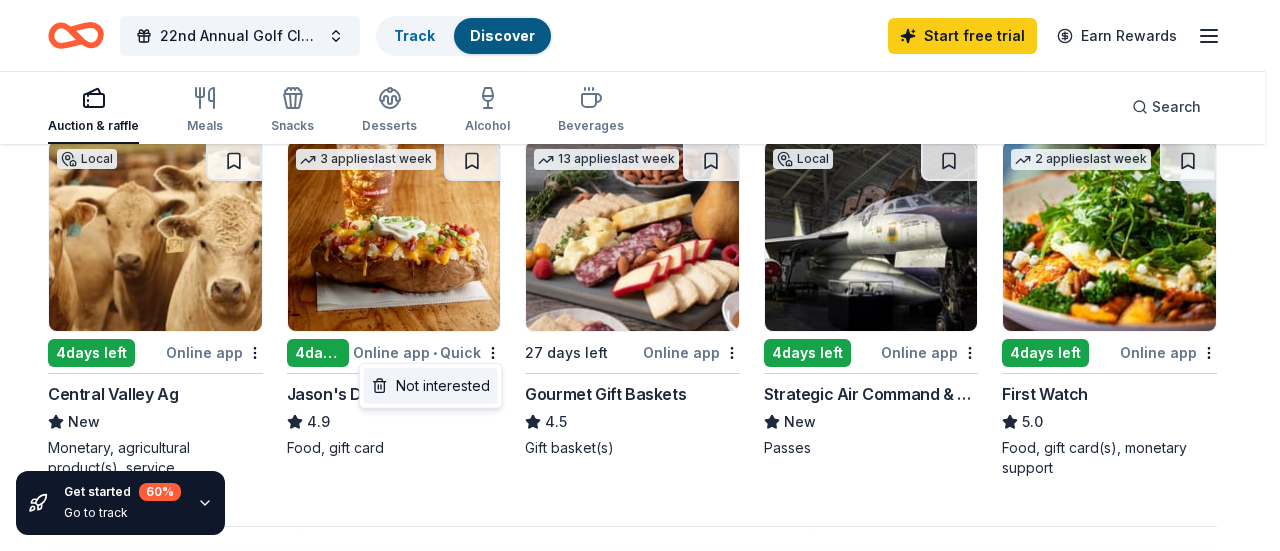 click on "Not interested" at bounding box center (431, 386) 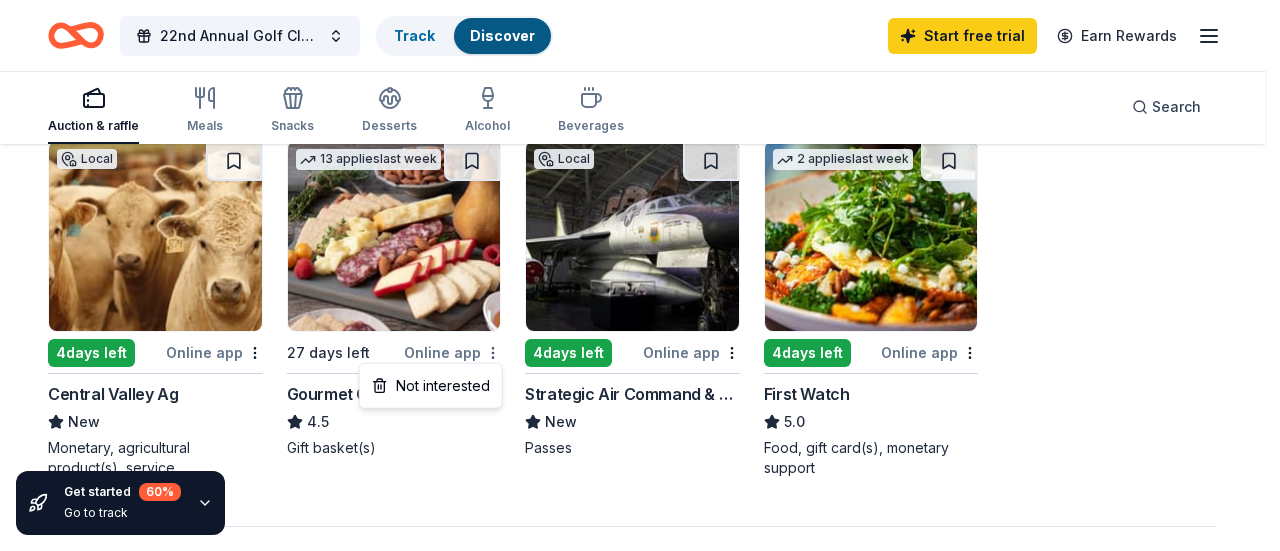 click on "22nd Annual Golf Classic Track  Discover Start free  trial Earn Rewards Auction & raffle Meals Snacks Desserts Alcohol Beverages Search Get started 60 % Go to track 114 results  in  [CITY], [STATE] Application deadlines 113  this month 1  in September 44  passed Local 6  days left Online app • Quick Oriental Trading 4.8 Donation depends on request Top rated 4   applies  last week 20 days left Online app Portillo's 5.0 Food, gift card(s) Top rated 9   applies  last week 4  days left Online app • Quick BarkBox 5.0 Dog toy(s), dog food Local 6  days left Online app Casey's 5.0 Donation depends on request 3   applies  last week 4  days left Online app Let's Roam 4.4 3 Family Scavenger Hunt Six Pack ($270 Value), 2 Date Night Scavenger Hunt Two Pack ($130 Value) Local 13  days left Online app • Quick Rudy's Tacos New Food, gift card(s) 3   applies  last week 4  days left Online app • Quick Tidal Wave Auto Spa 5.0 Car wash coupons 4   applies  last week 4  days left Online app Wondercide New Pet control products  Local 13  days left Online app New 6   4" at bounding box center [640, -725] 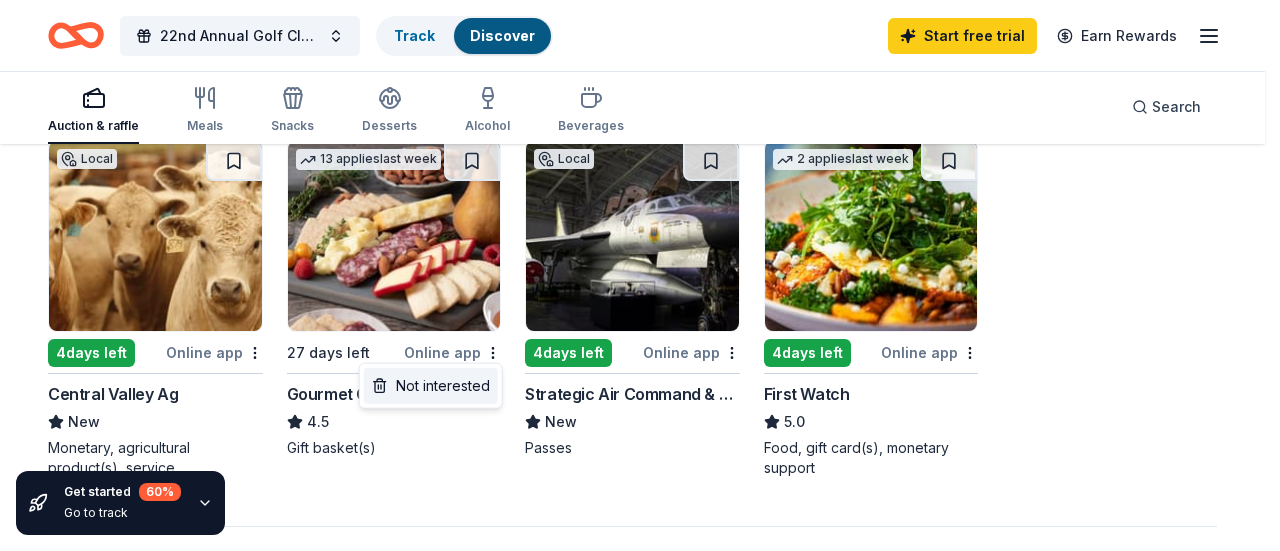 click on "Not interested" at bounding box center (431, 386) 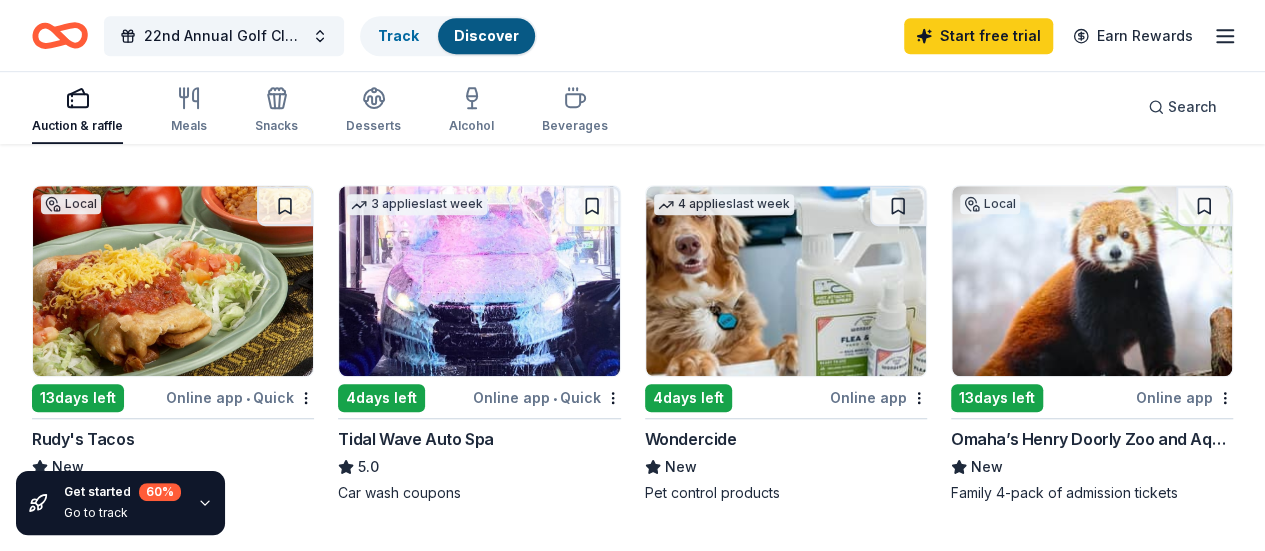 scroll, scrollTop: 600, scrollLeft: 0, axis: vertical 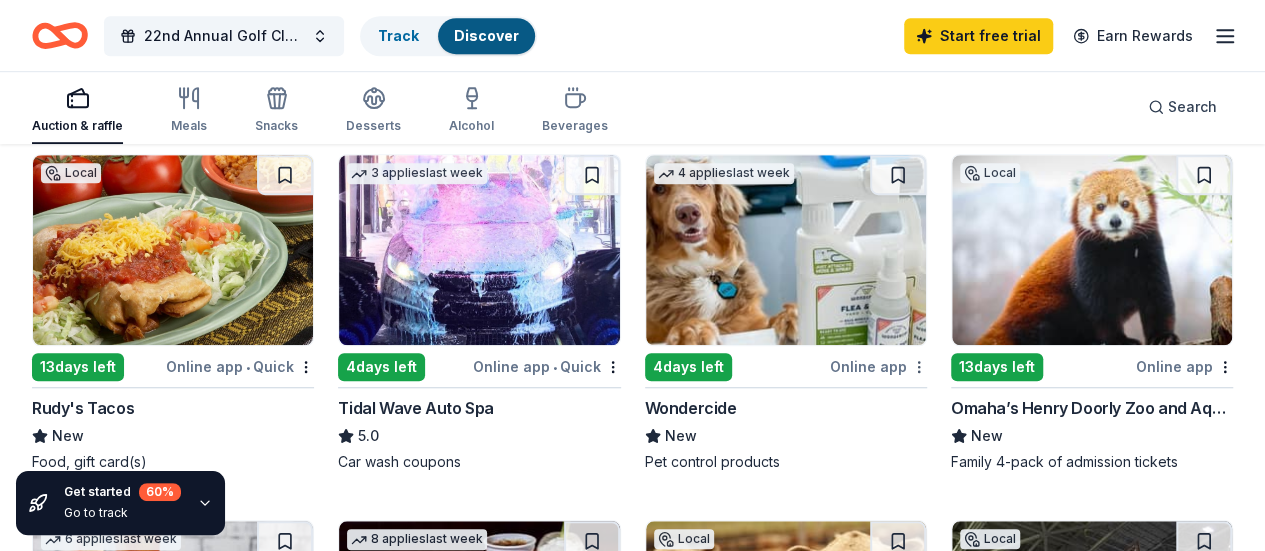 click on "22nd Annual Golf Classic Track  Discover Start free  trial Earn Rewards Auction & raffle Meals Snacks Desserts Alcohol Beverages Search Get started 60 % Go to track 114 results  in  [CITY], [STATE] Application deadlines 113  this month 1  in September 44  passed Local 6  days left Online app • Quick Oriental Trading 4.8 Donation depends on request Top rated 4   applies  last week 20 days left Online app Portillo's 5.0 Food, gift card(s) Top rated 9   applies  last week 4  days left Online app • Quick BarkBox 5.0 Dog toy(s), dog food Local 6  days left Online app Casey's 5.0 Donation depends on request 3   applies  last week 4  days left Online app Let's Roam 4.4 3 Family Scavenger Hunt Six Pack ($270 Value), 2 Date Night Scavenger Hunt Two Pack ($130 Value) Local 13  days left Online app • Quick Rudy's Tacos New Food, gift card(s) 3   applies  last week 4  days left Online app • Quick Tidal Wave Auto Spa 5.0 Car wash coupons 4   applies  last week 4  days left Online app Wondercide New Pet control products  Local 13  days left Online app New 6   4" at bounding box center [632, -325] 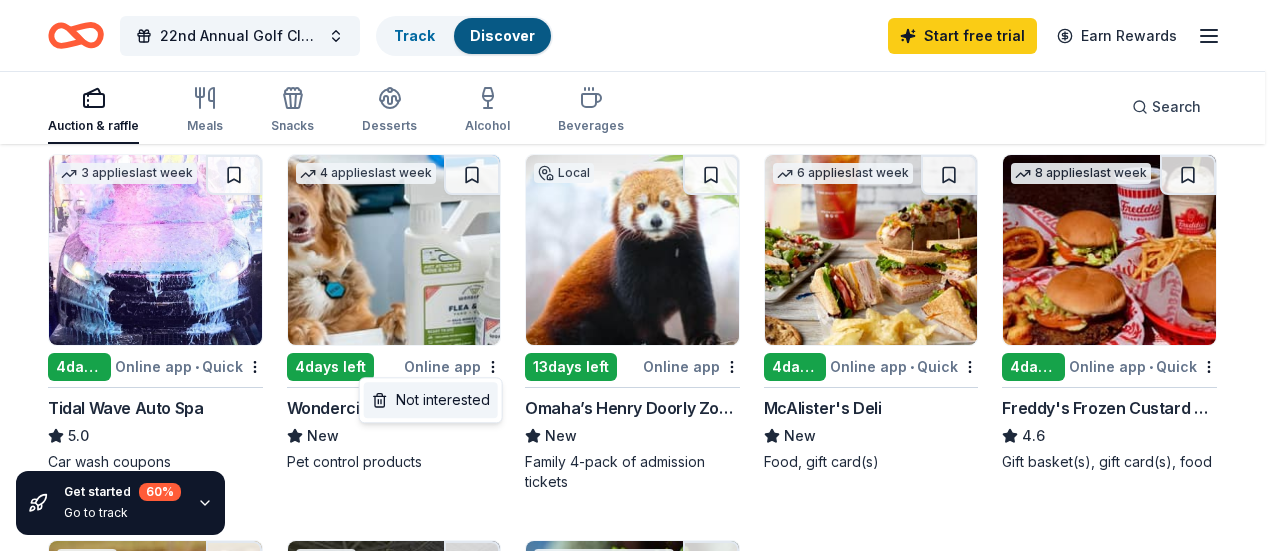 click on "Not interested" at bounding box center (431, 400) 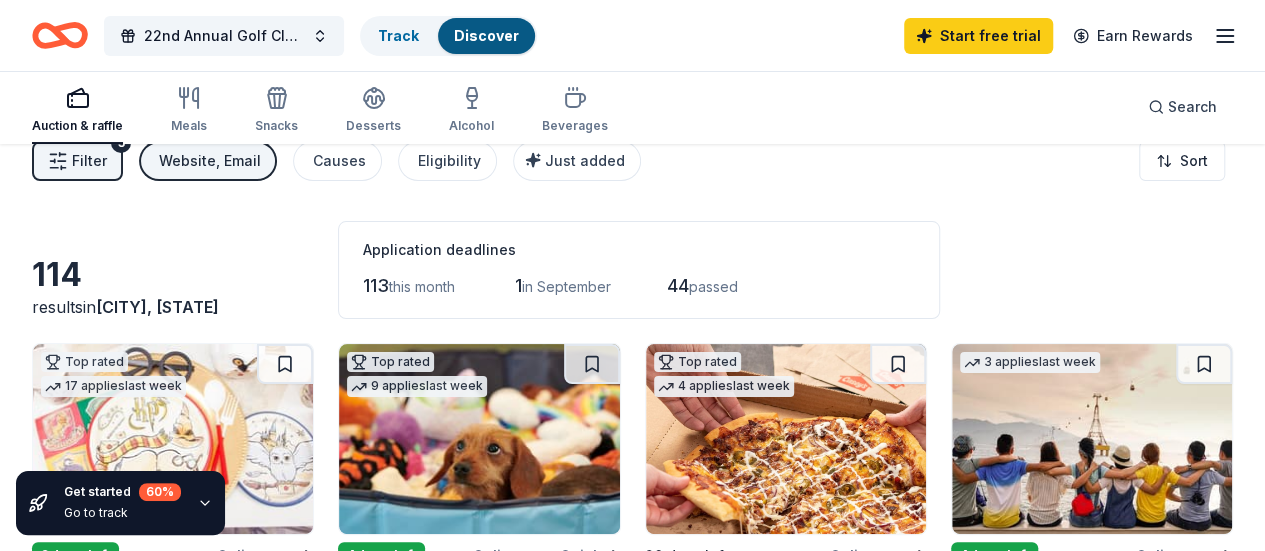 scroll, scrollTop: 0, scrollLeft: 0, axis: both 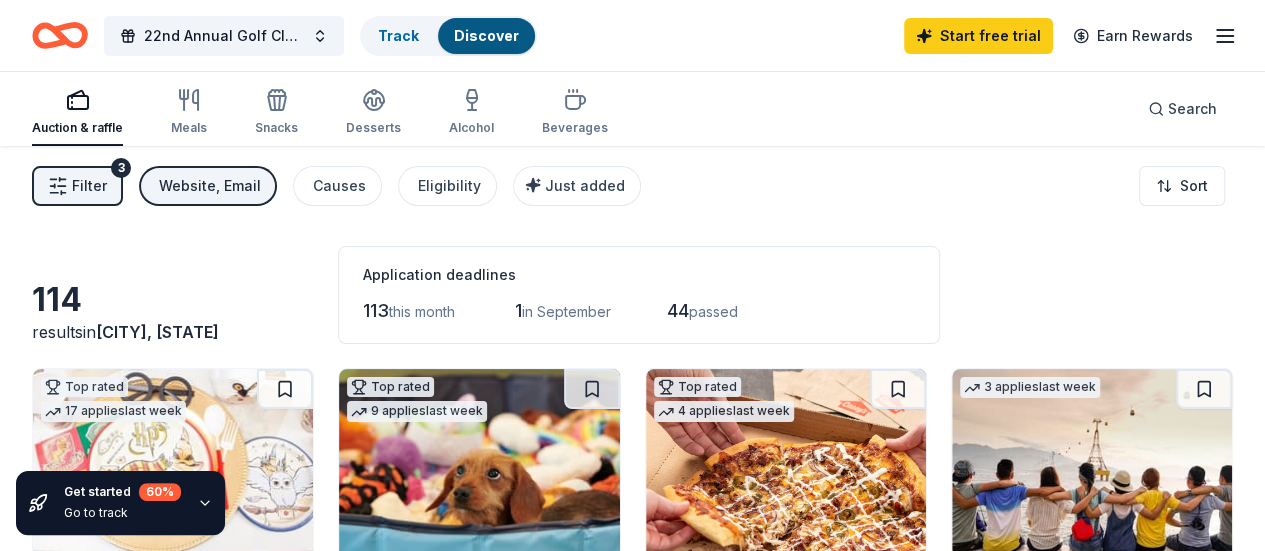click on "Website, Email" at bounding box center (210, 186) 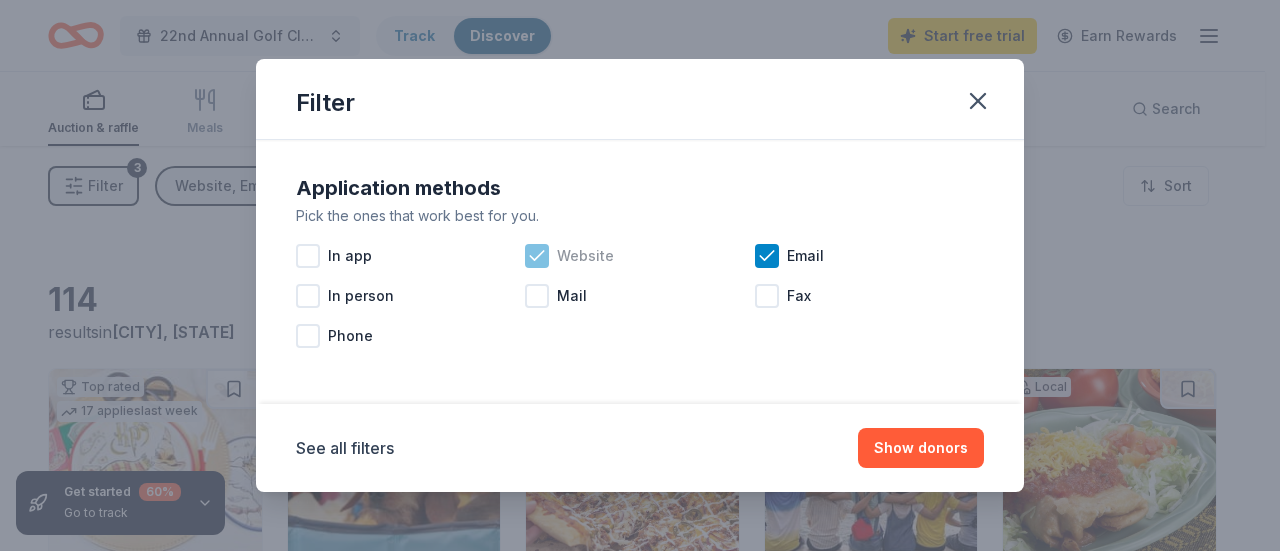 click 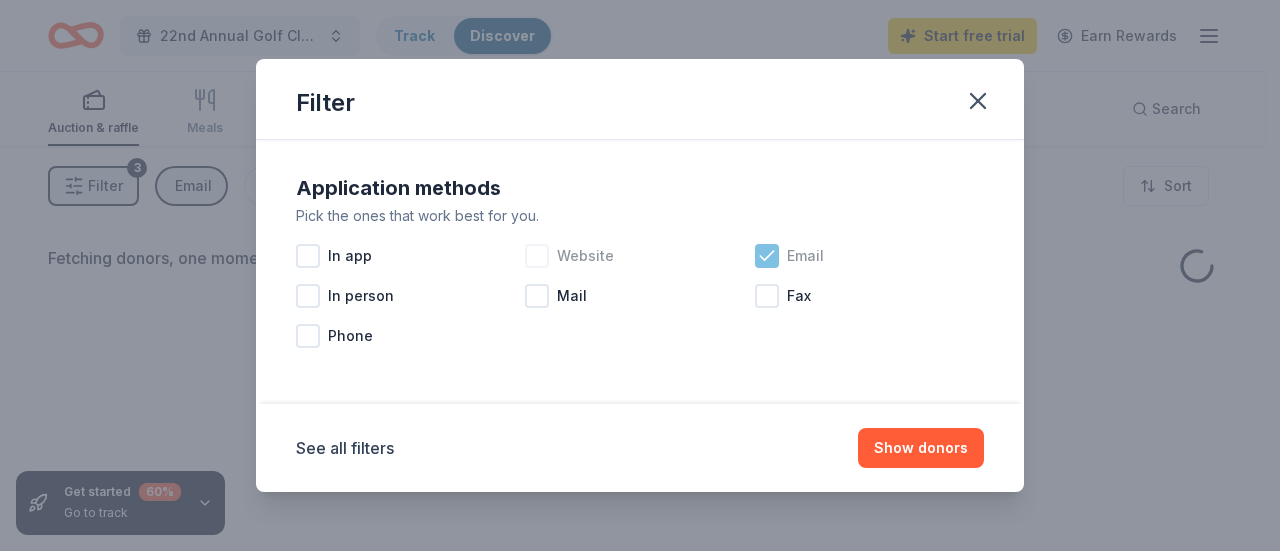 click on "Email" at bounding box center [805, 256] 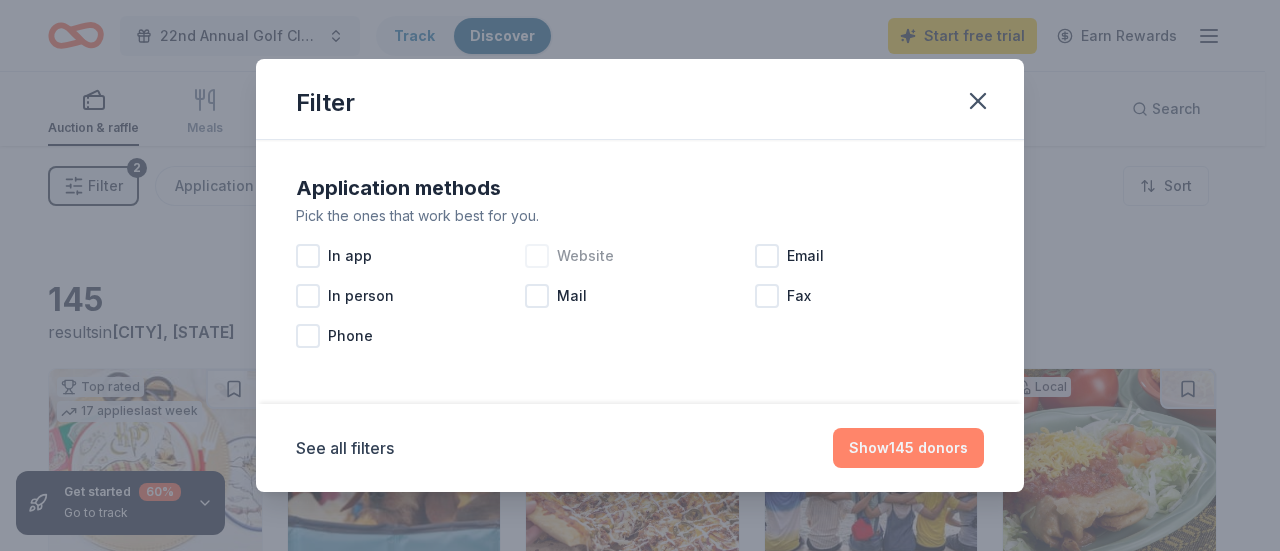 click on "Show  145   donors" at bounding box center (908, 448) 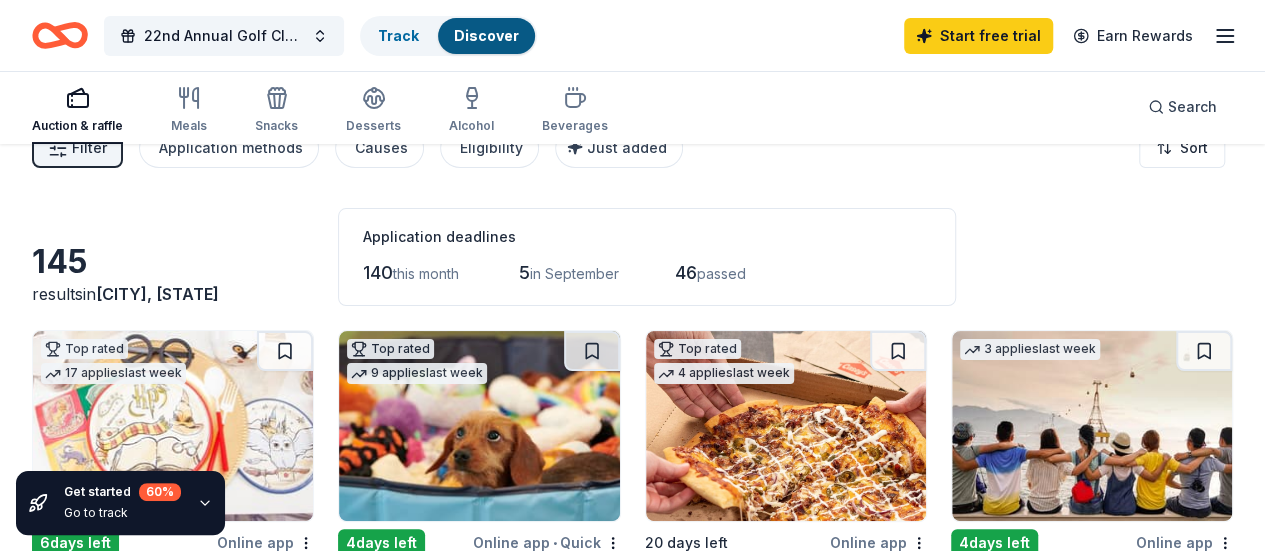 scroll, scrollTop: 0, scrollLeft: 0, axis: both 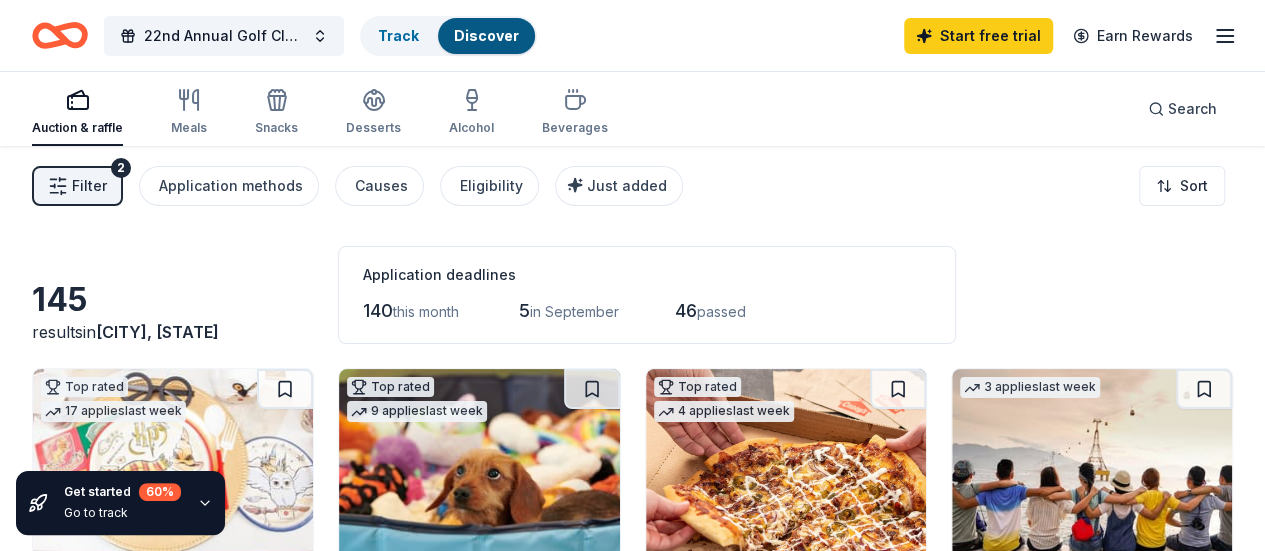 click on "Filter 2 Application methods Causes Eligibility Just added Sort" at bounding box center (632, 186) 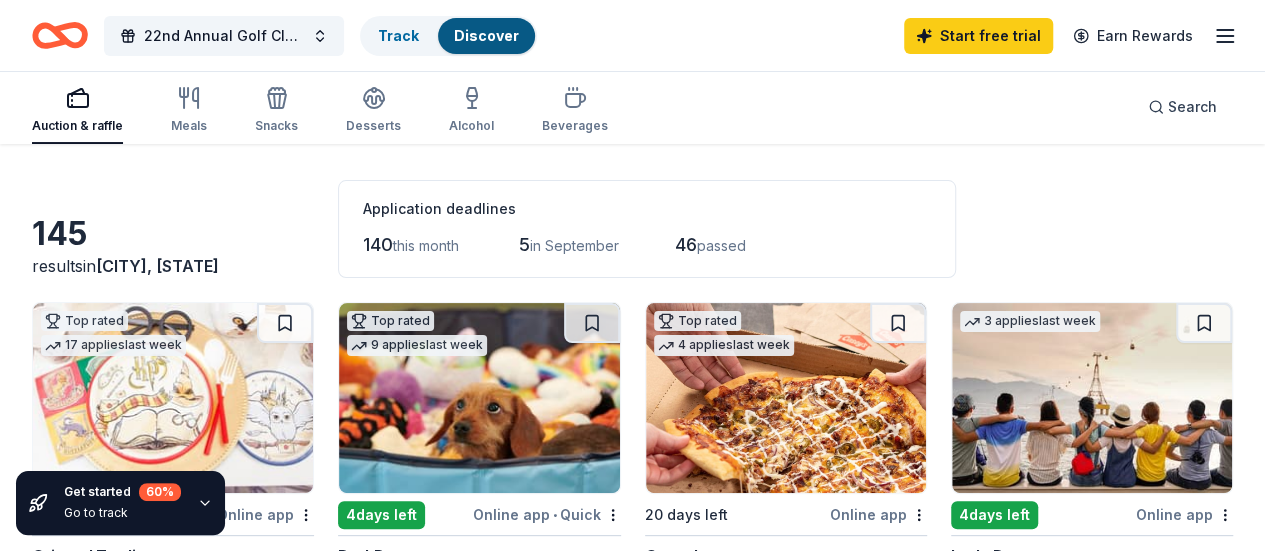scroll, scrollTop: 0, scrollLeft: 0, axis: both 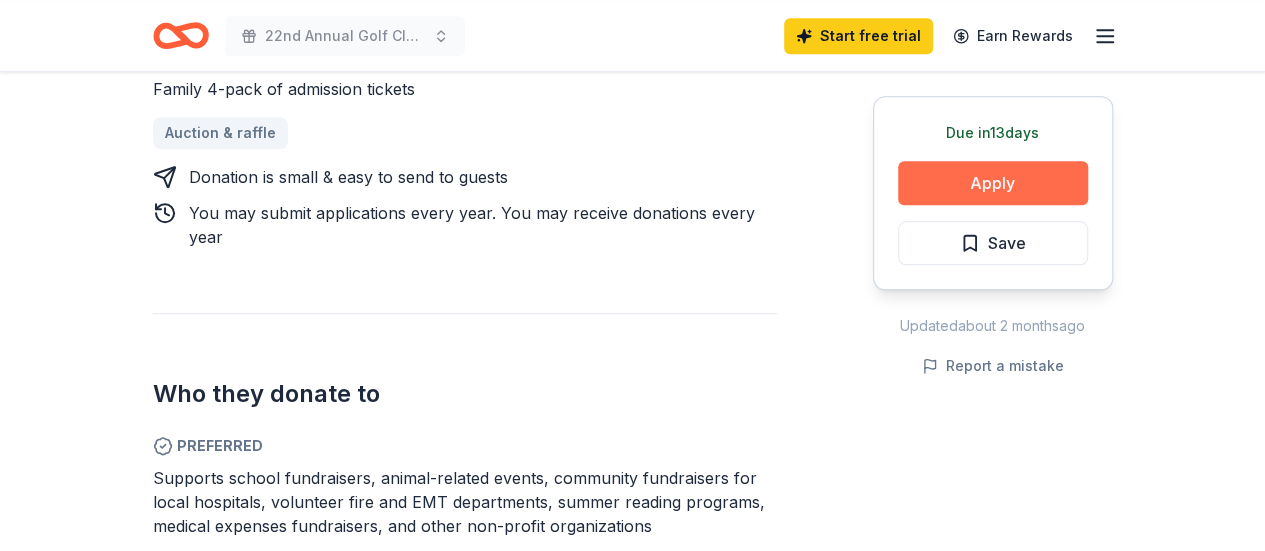 click on "Apply" at bounding box center [993, 183] 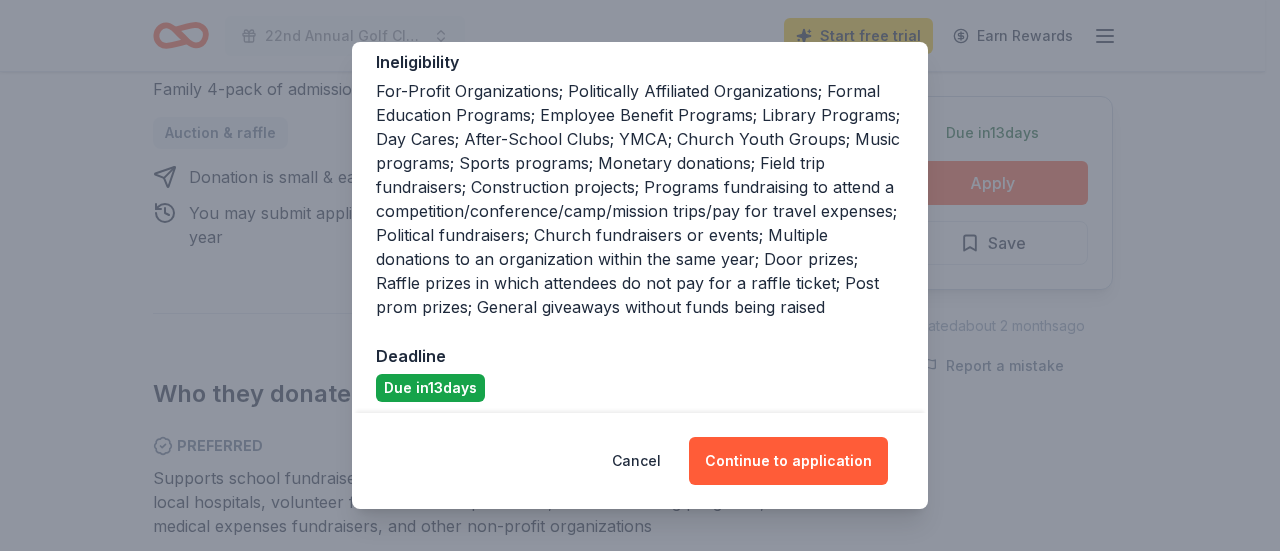 scroll, scrollTop: 522, scrollLeft: 0, axis: vertical 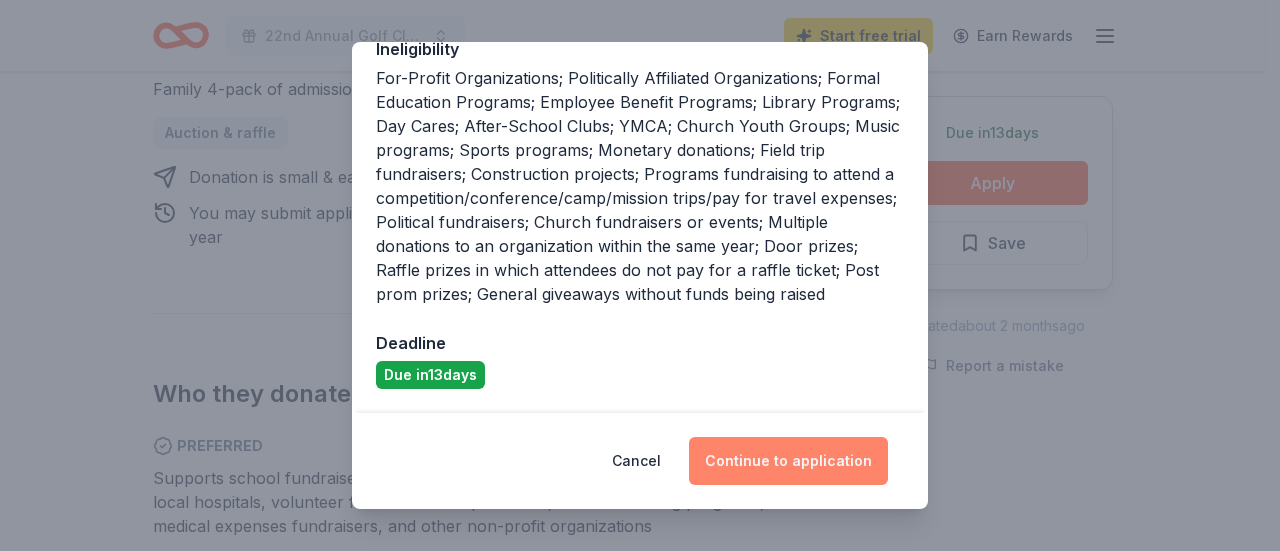 click on "Continue to application" at bounding box center (788, 461) 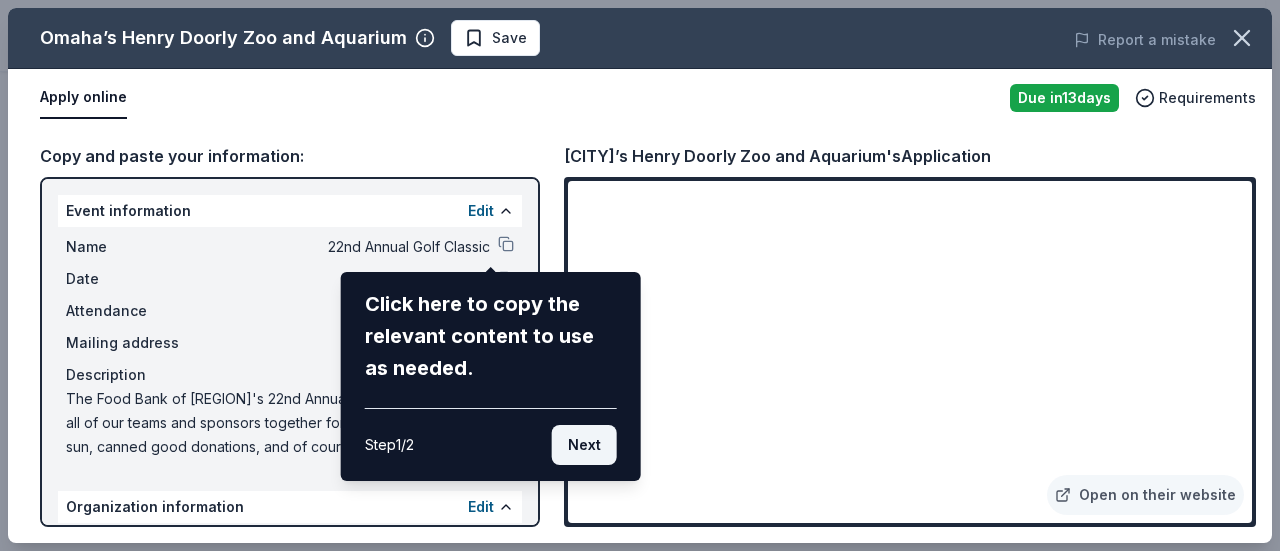 click on "Next" at bounding box center (584, 445) 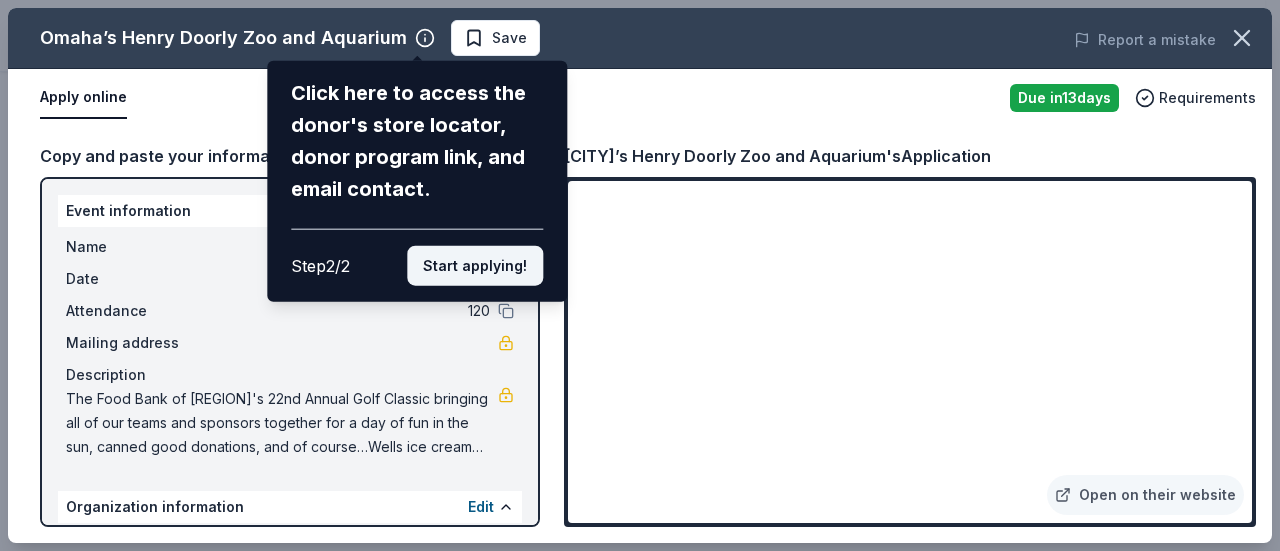 click on "Start applying!" at bounding box center [475, 266] 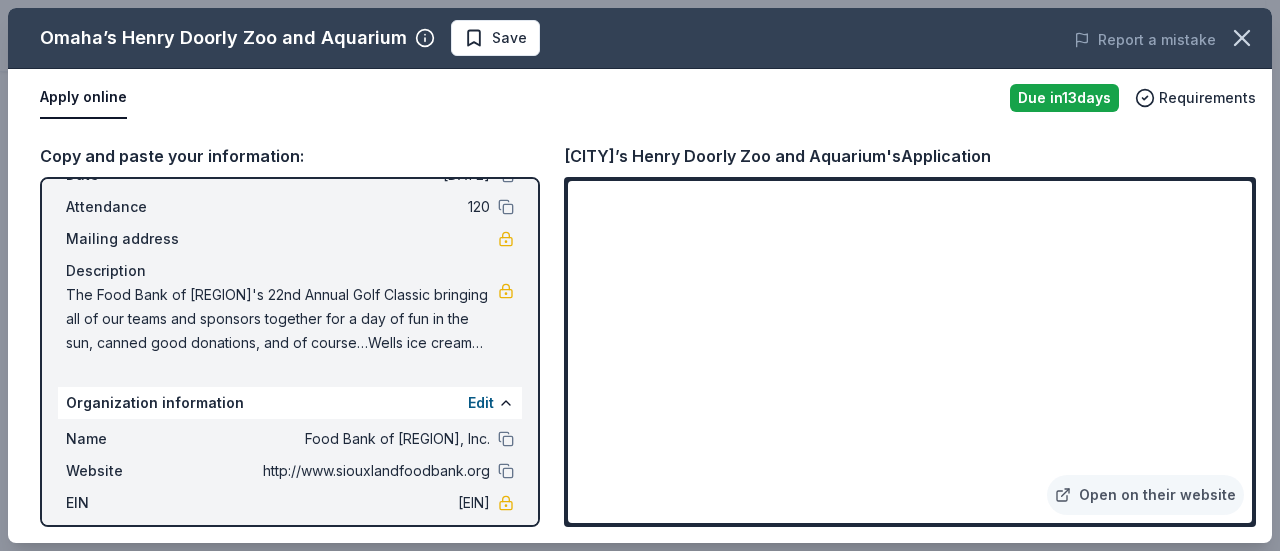 scroll, scrollTop: 174, scrollLeft: 0, axis: vertical 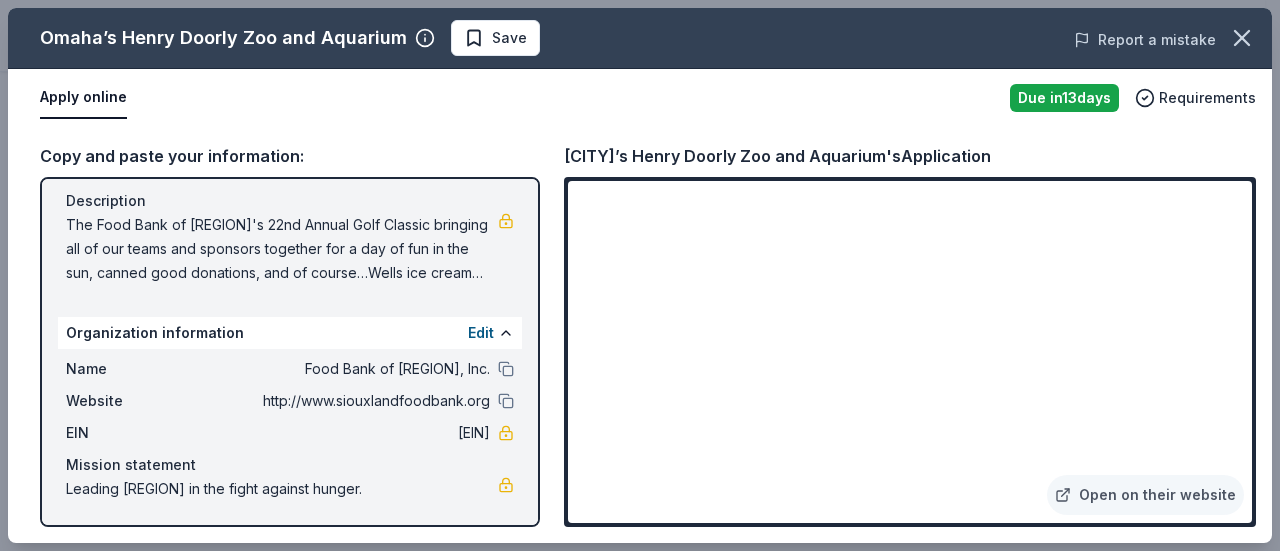 click on "Report a mistake" at bounding box center (1145, 40) 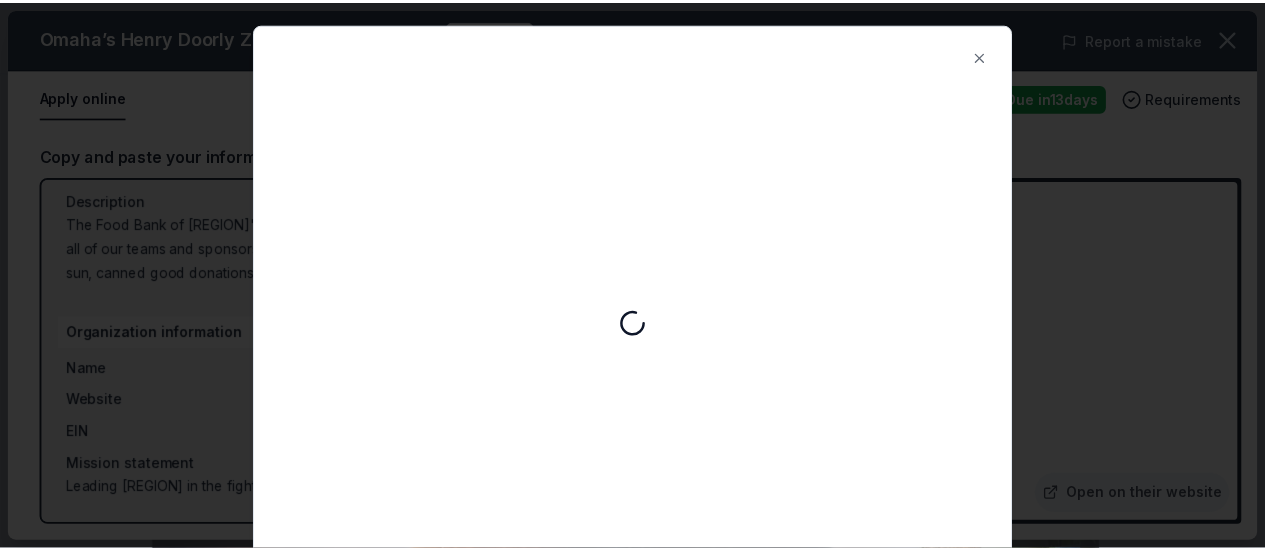 scroll, scrollTop: 0, scrollLeft: 0, axis: both 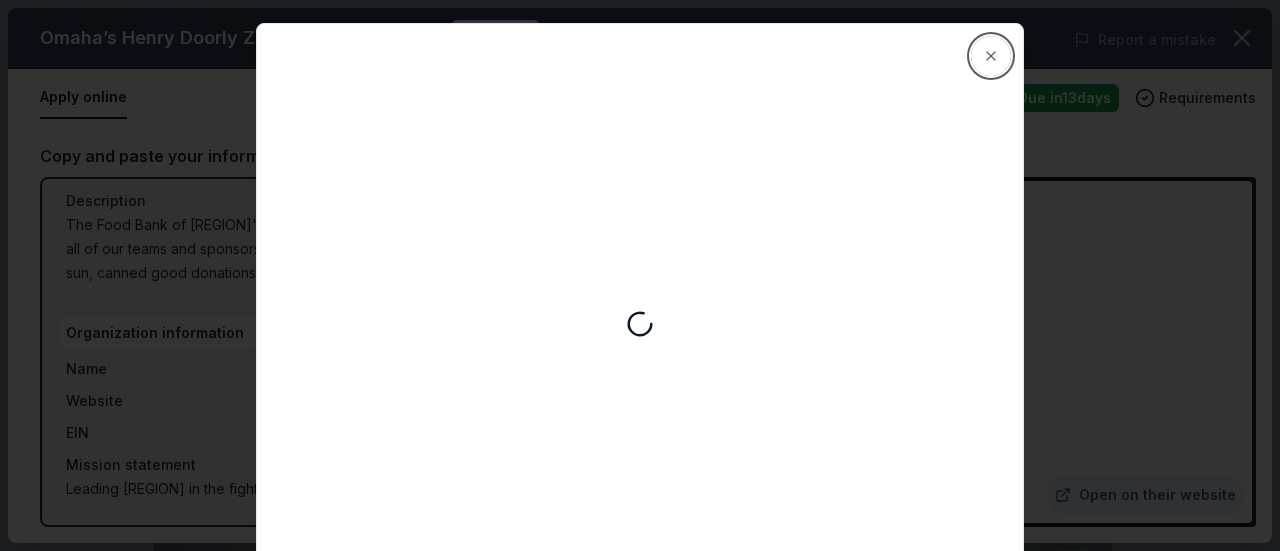 drag, startPoint x: 988, startPoint y: 63, endPoint x: 1034, endPoint y: 46, distance: 49.0408 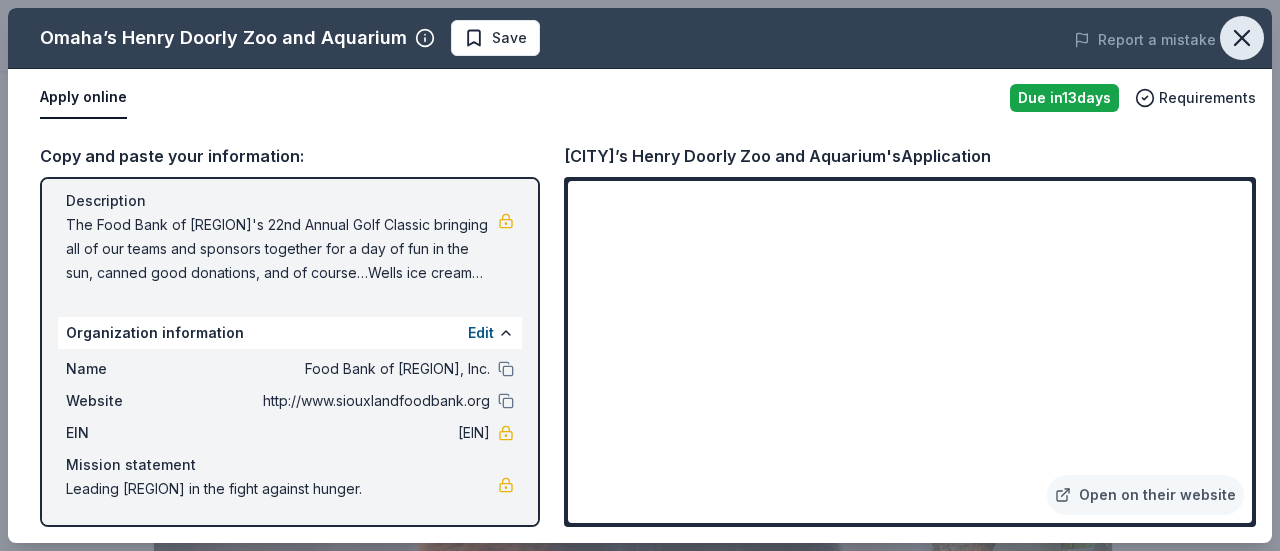 click 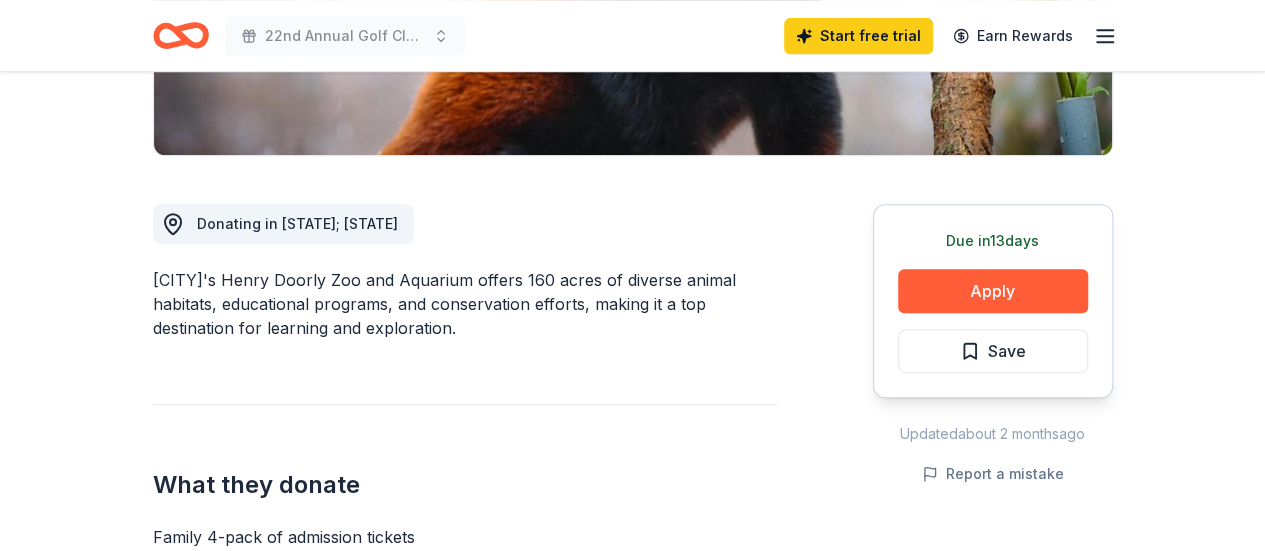 scroll, scrollTop: 300, scrollLeft: 0, axis: vertical 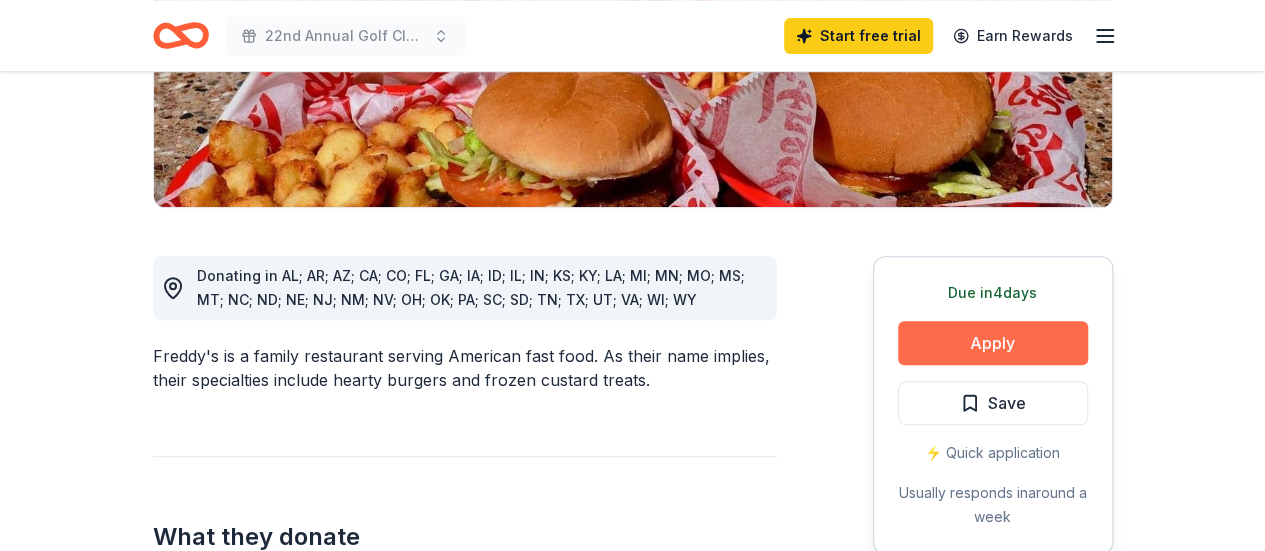 click on "Apply" at bounding box center [993, 343] 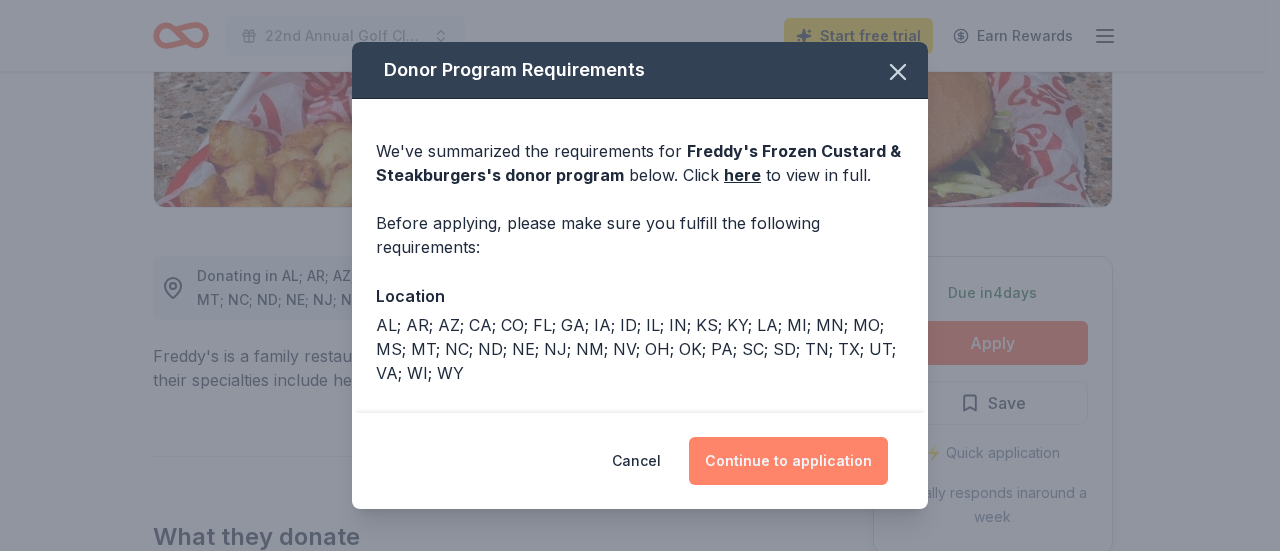 click on "Continue to application" at bounding box center [788, 461] 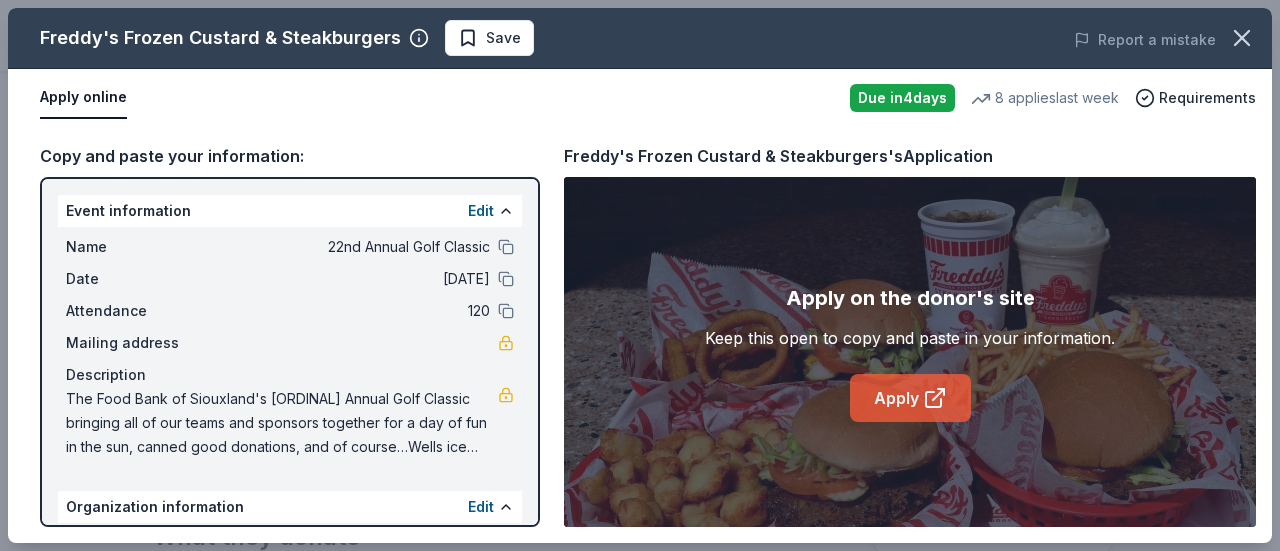 click 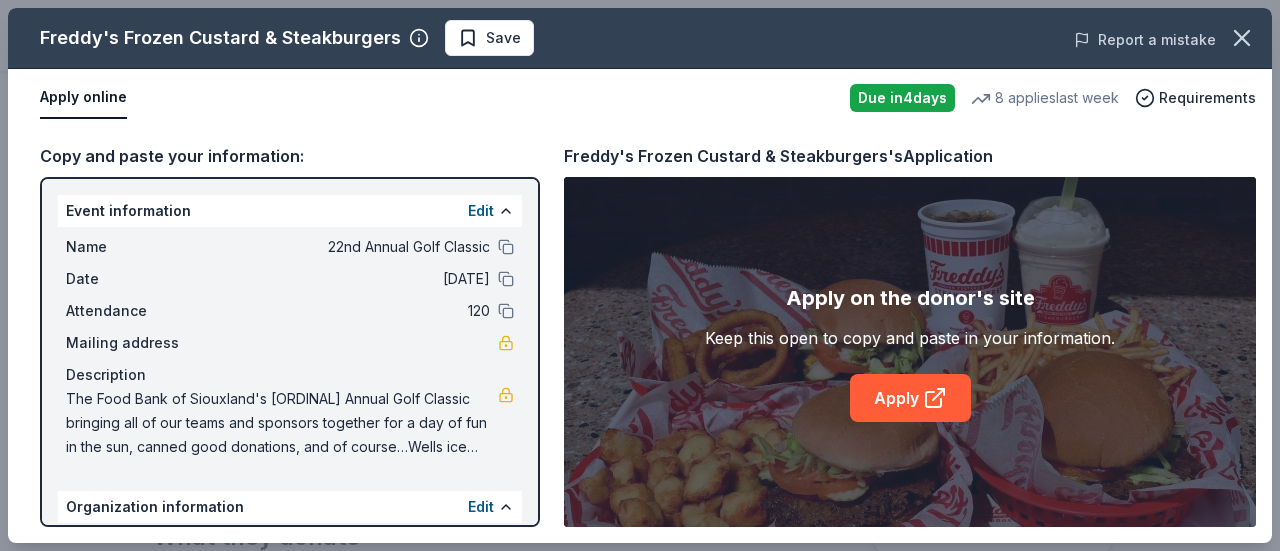 click on "Report a mistake" at bounding box center [1145, 40] 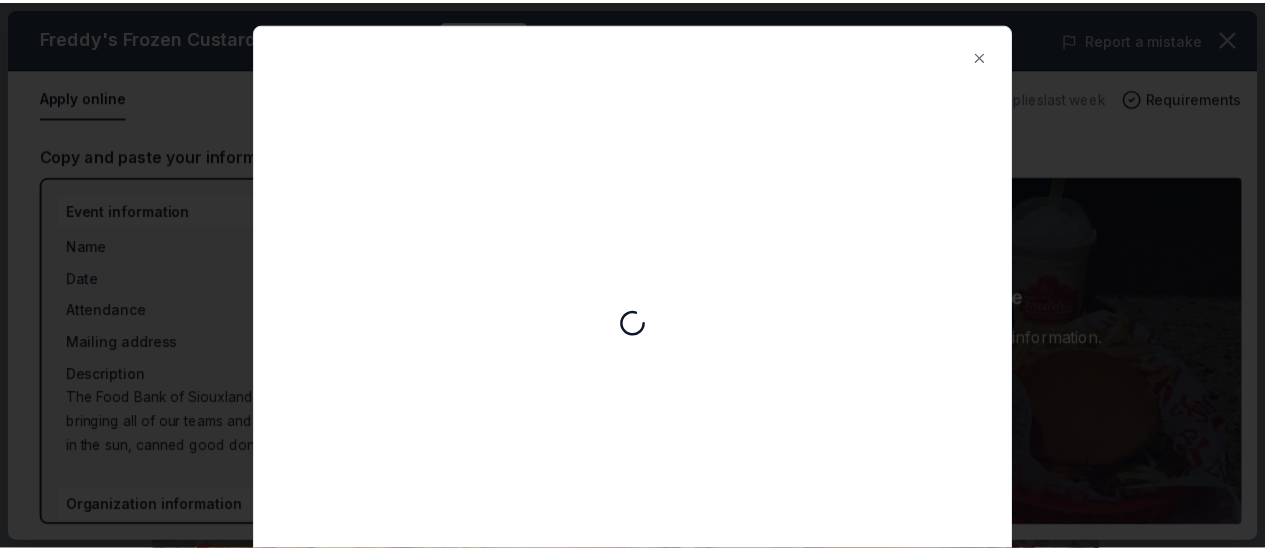 scroll, scrollTop: 0, scrollLeft: 0, axis: both 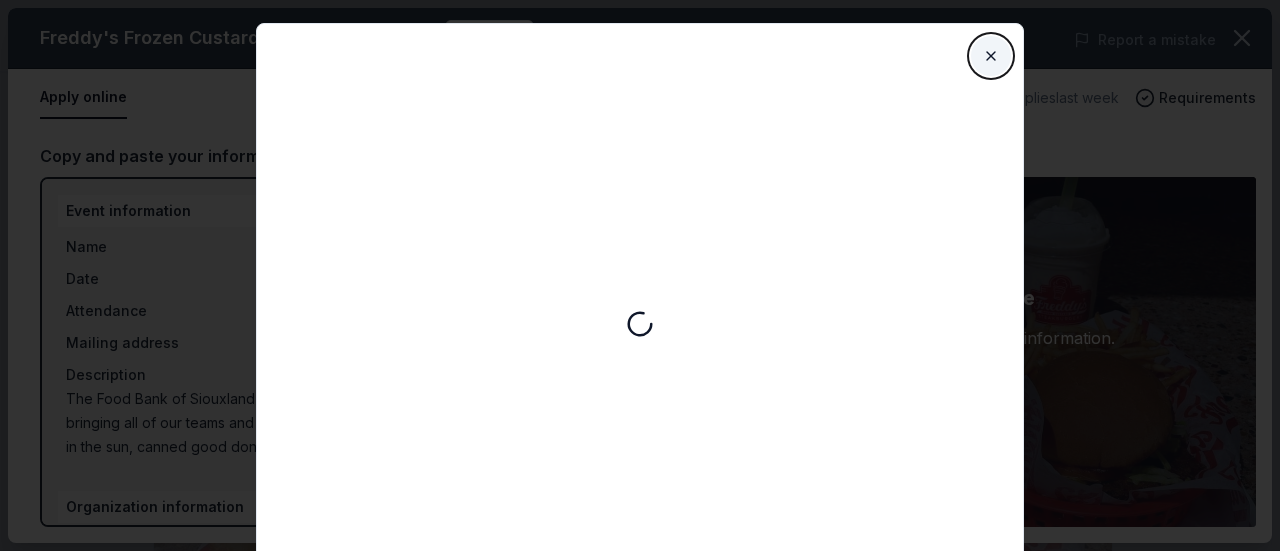 click on "Close" at bounding box center (991, 56) 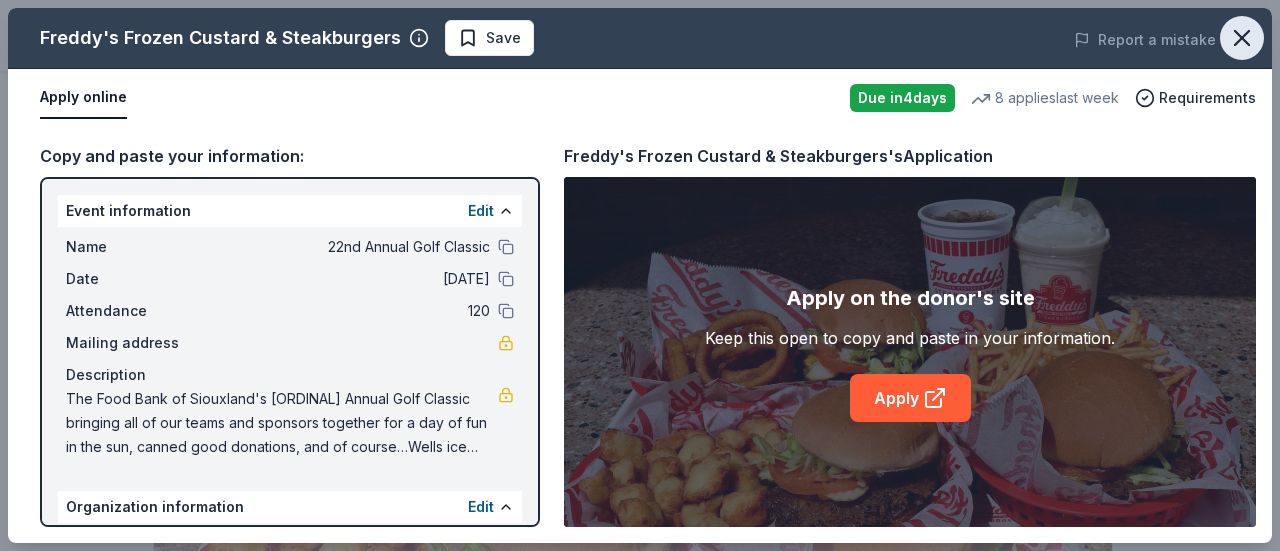 click 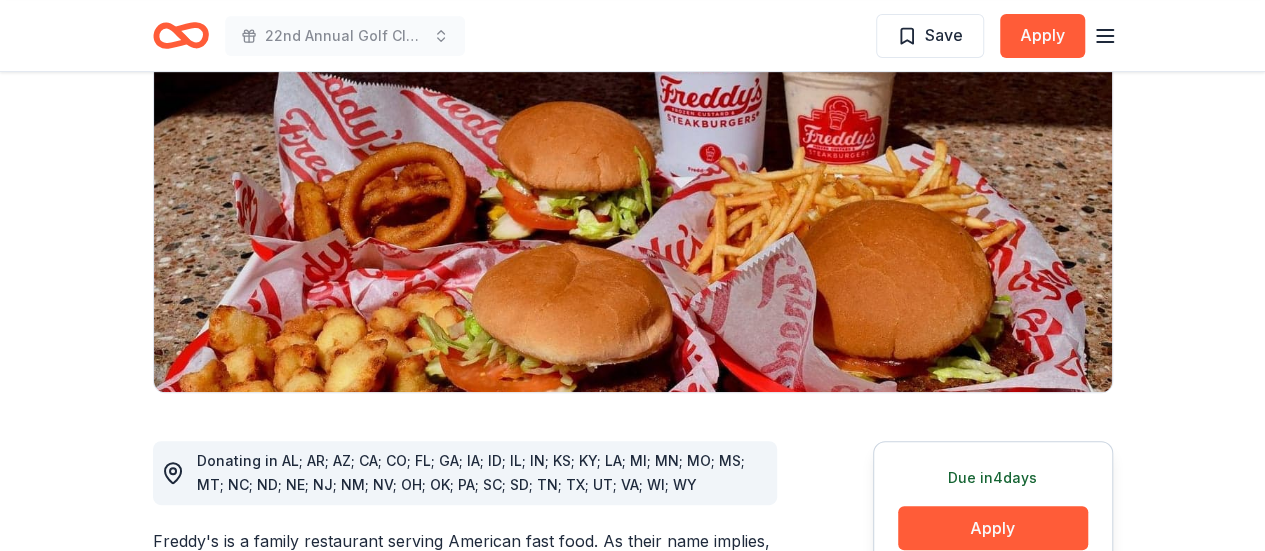 scroll, scrollTop: 0, scrollLeft: 0, axis: both 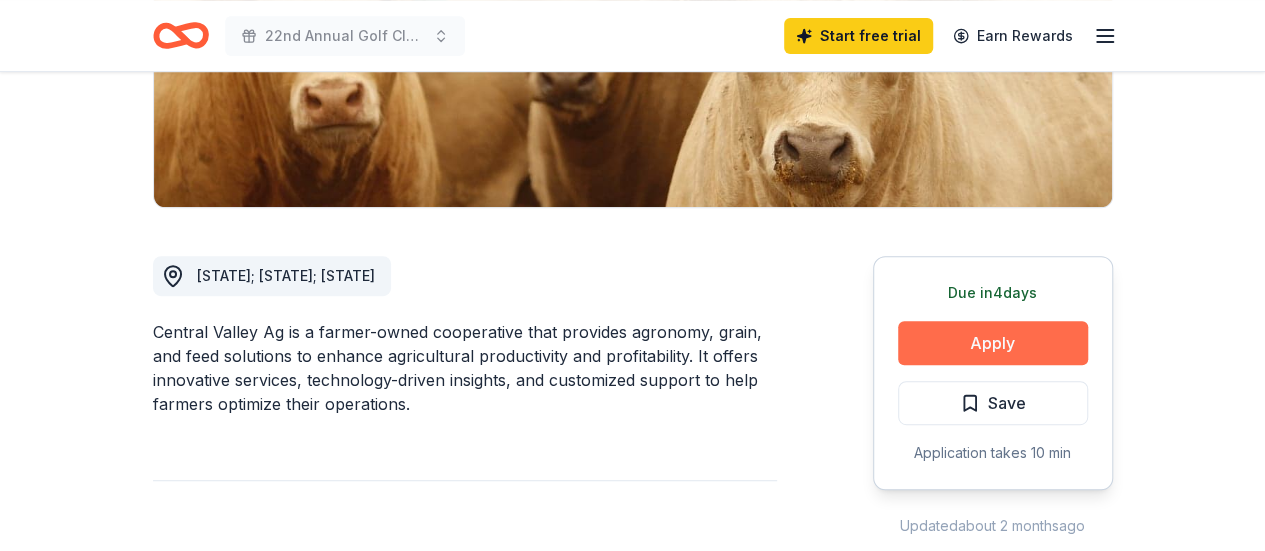 click on "Apply" at bounding box center [993, 343] 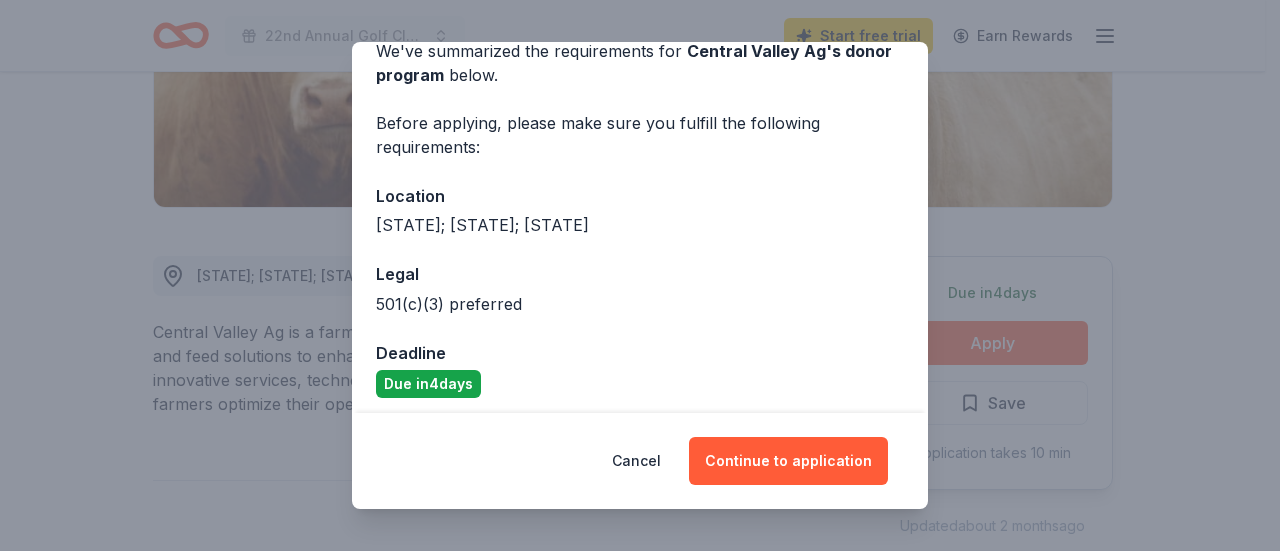 scroll, scrollTop: 108, scrollLeft: 0, axis: vertical 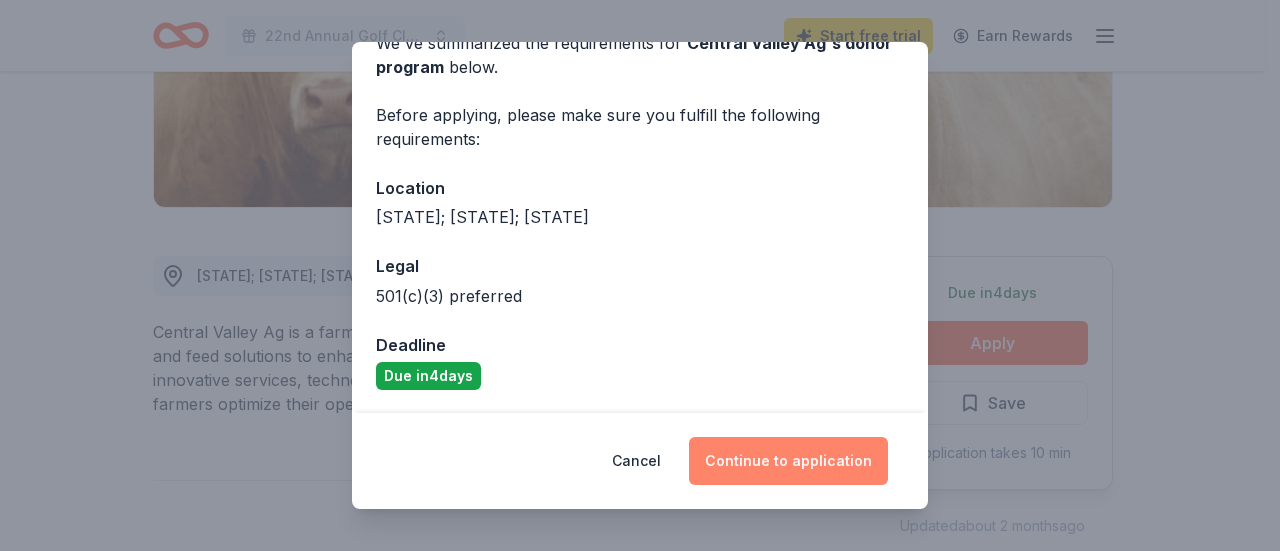click on "Continue to application" at bounding box center (788, 461) 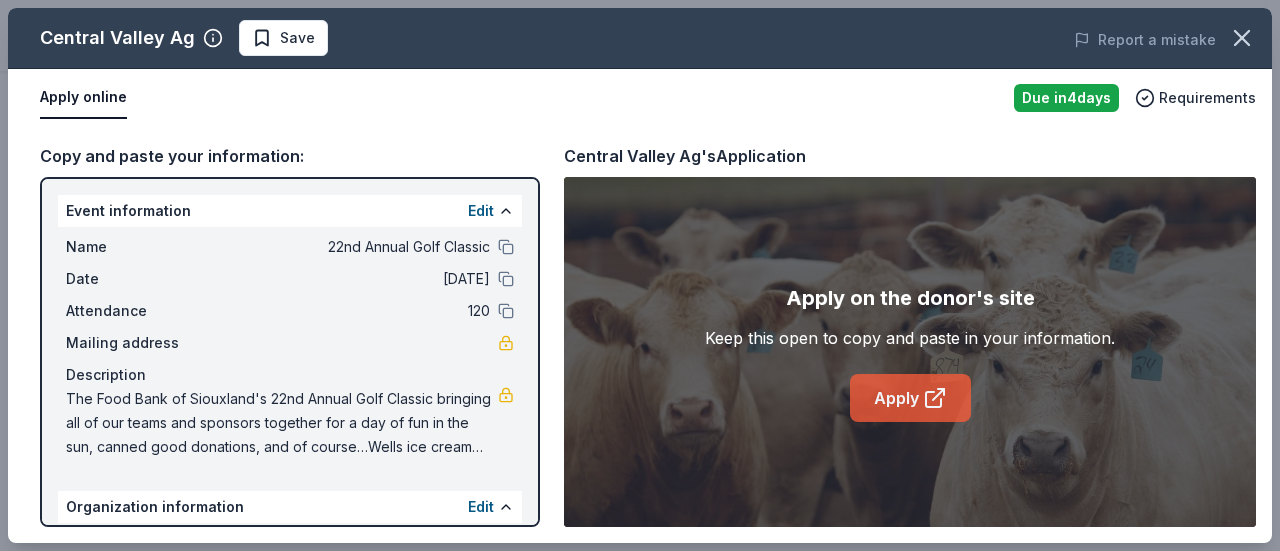 click on "Apply" at bounding box center (910, 398) 